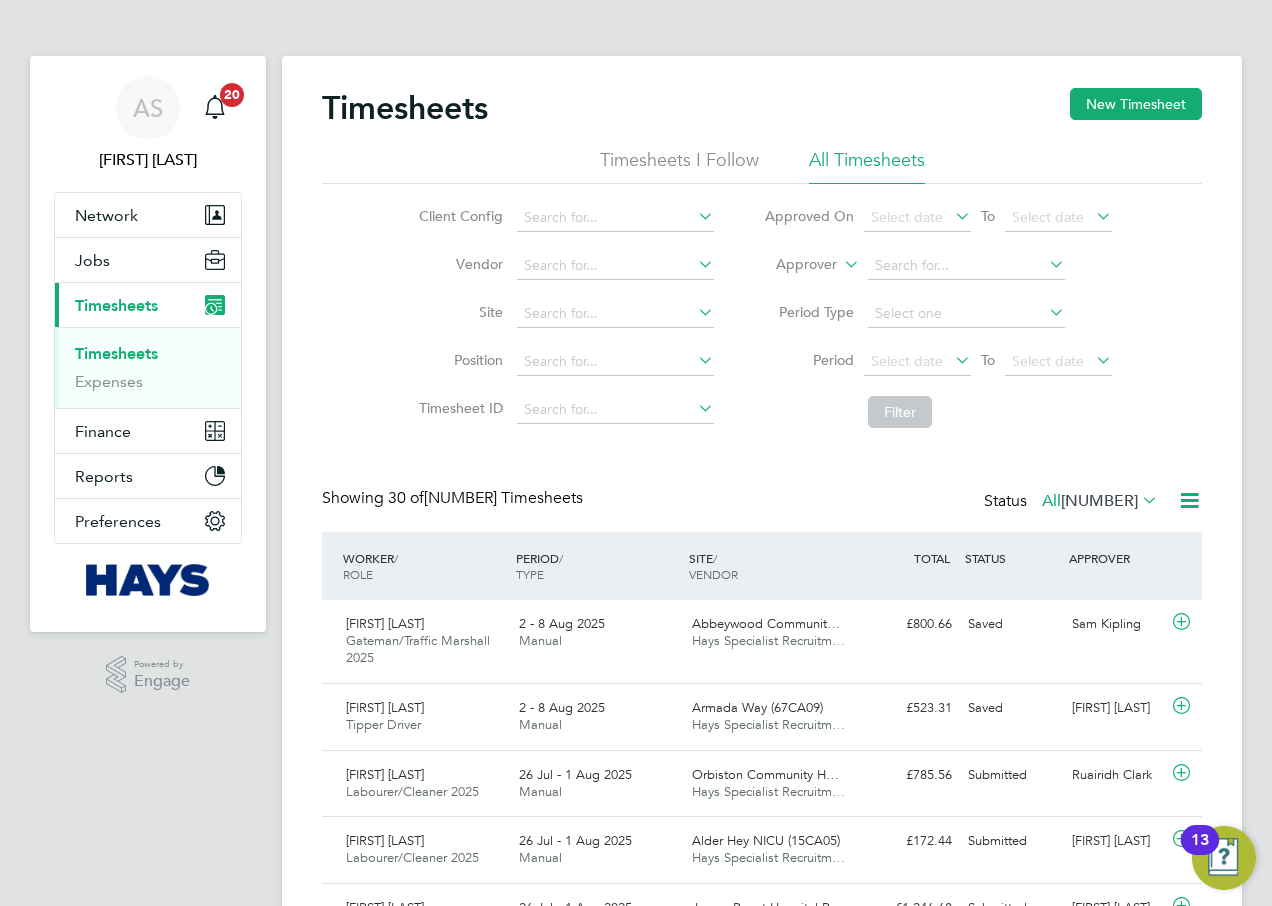 scroll, scrollTop: 0, scrollLeft: 0, axis: both 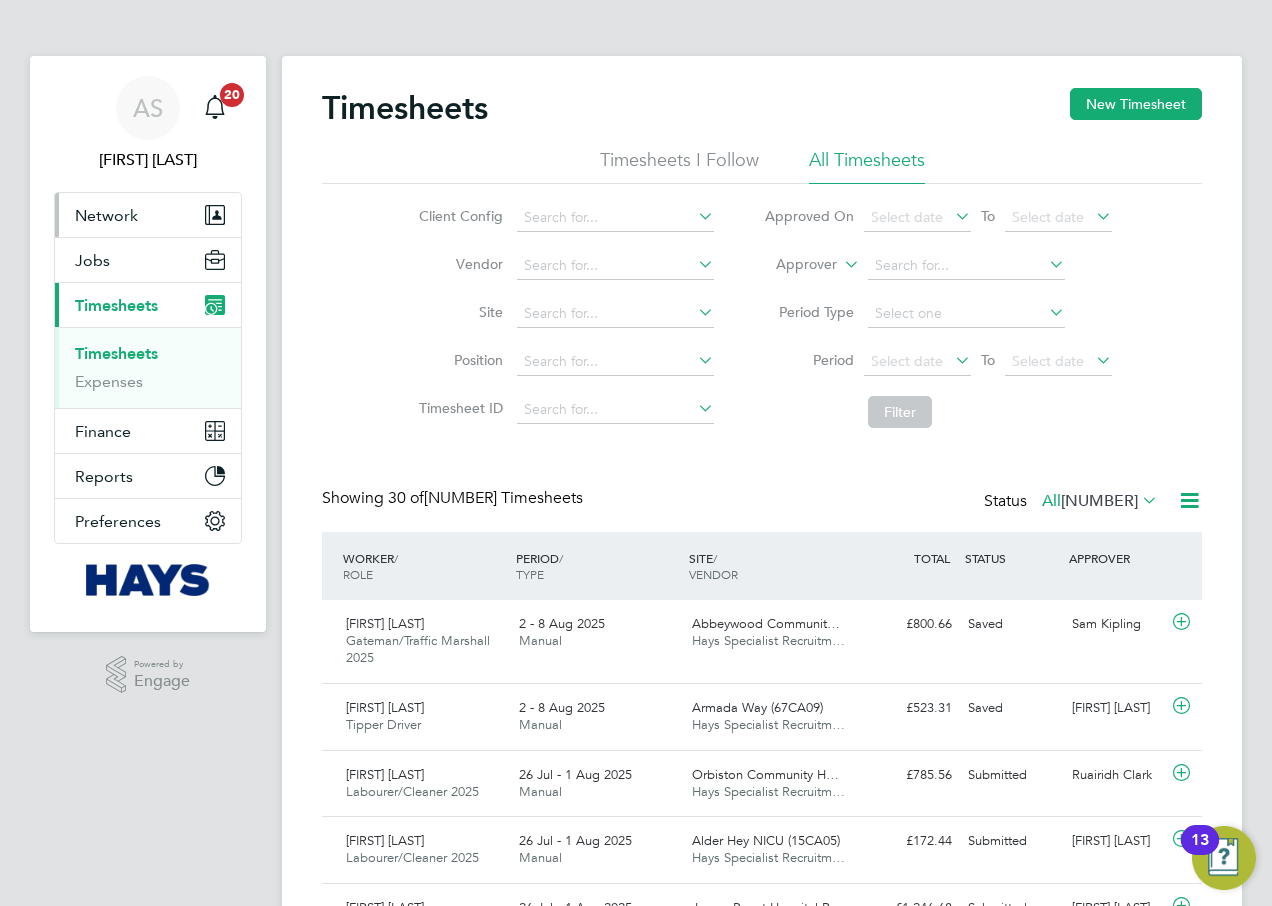 click on "Network" at bounding box center [148, 215] 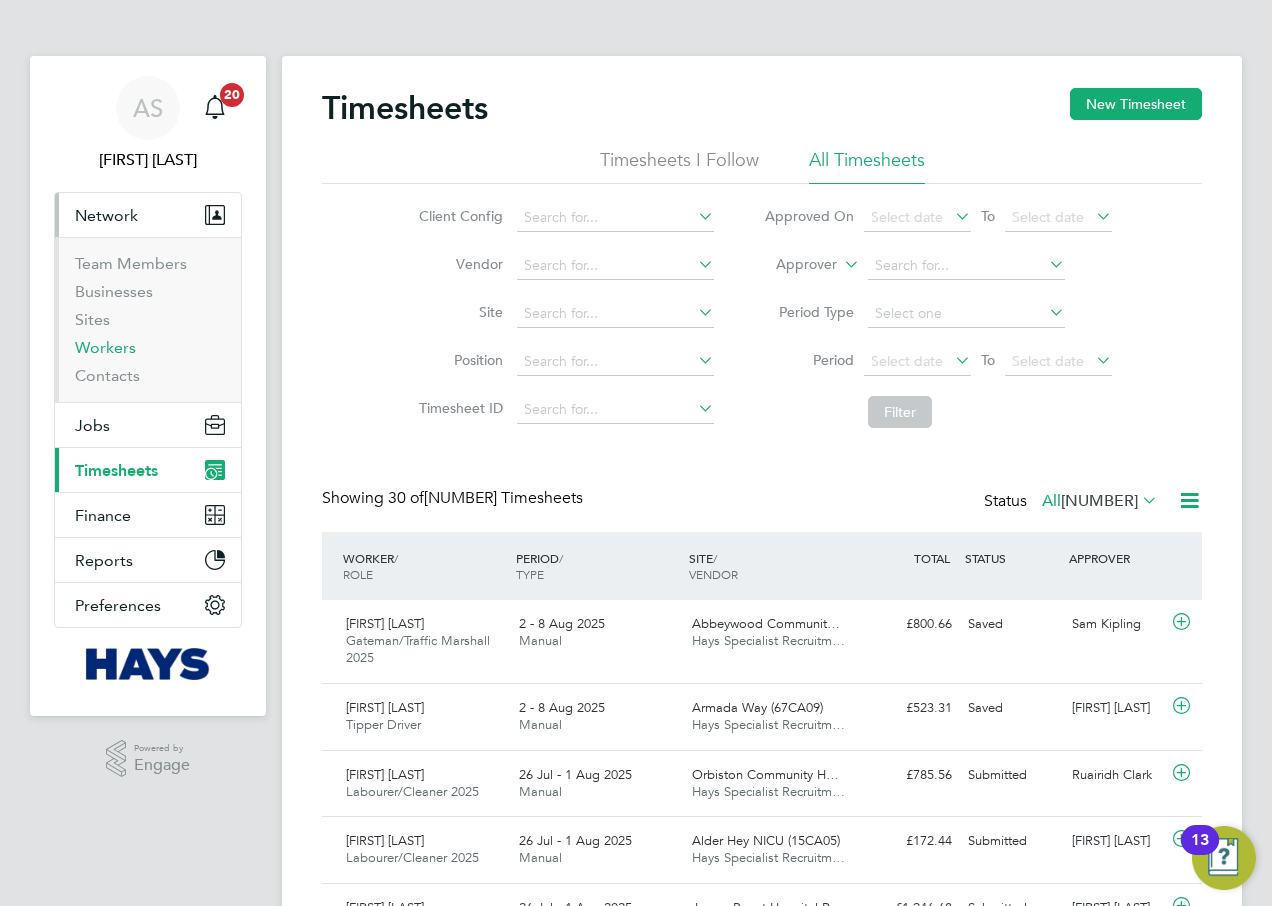 click on "Workers" at bounding box center (105, 347) 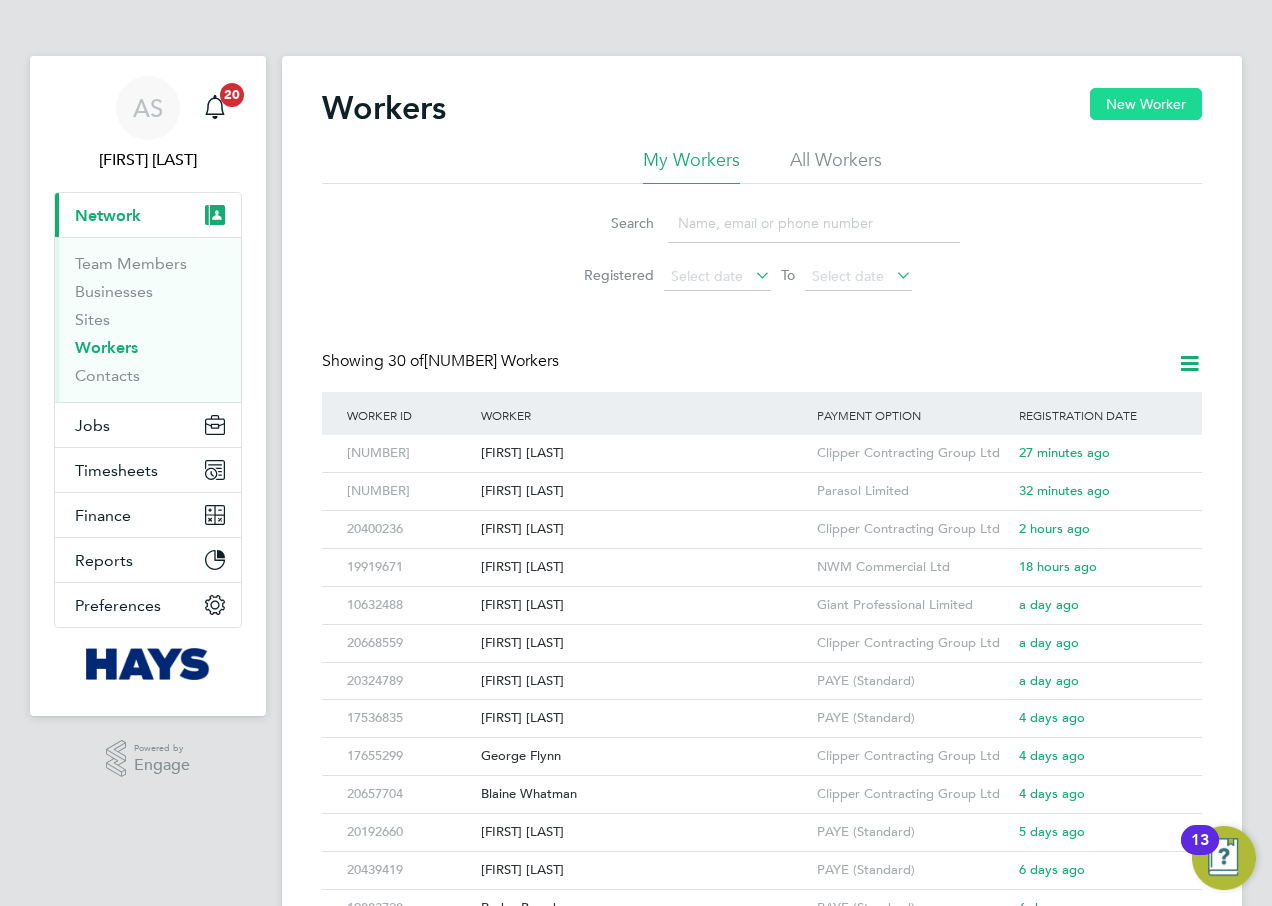 click on "New Worker" 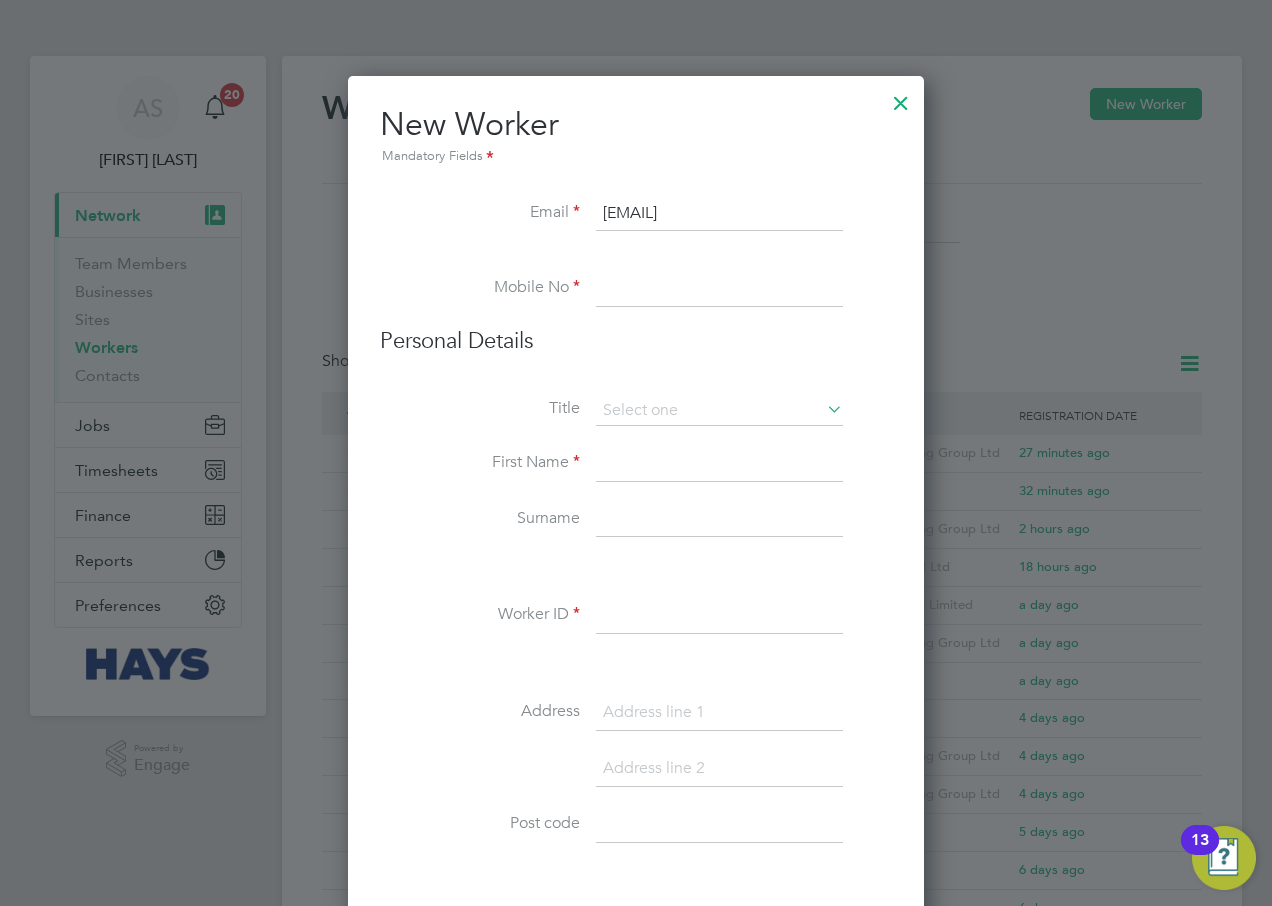 type on "[EMAIL]" 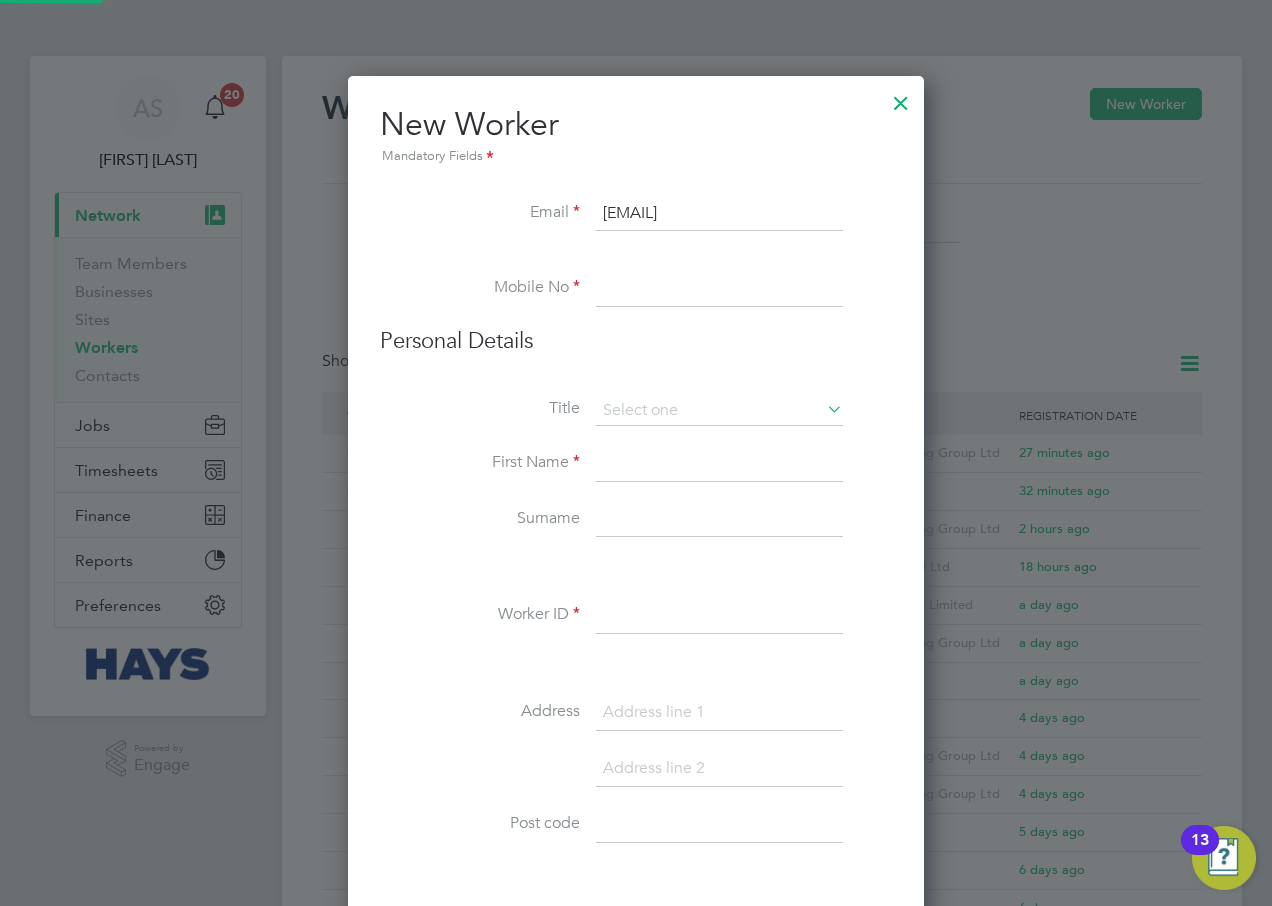 click at bounding box center [719, 289] 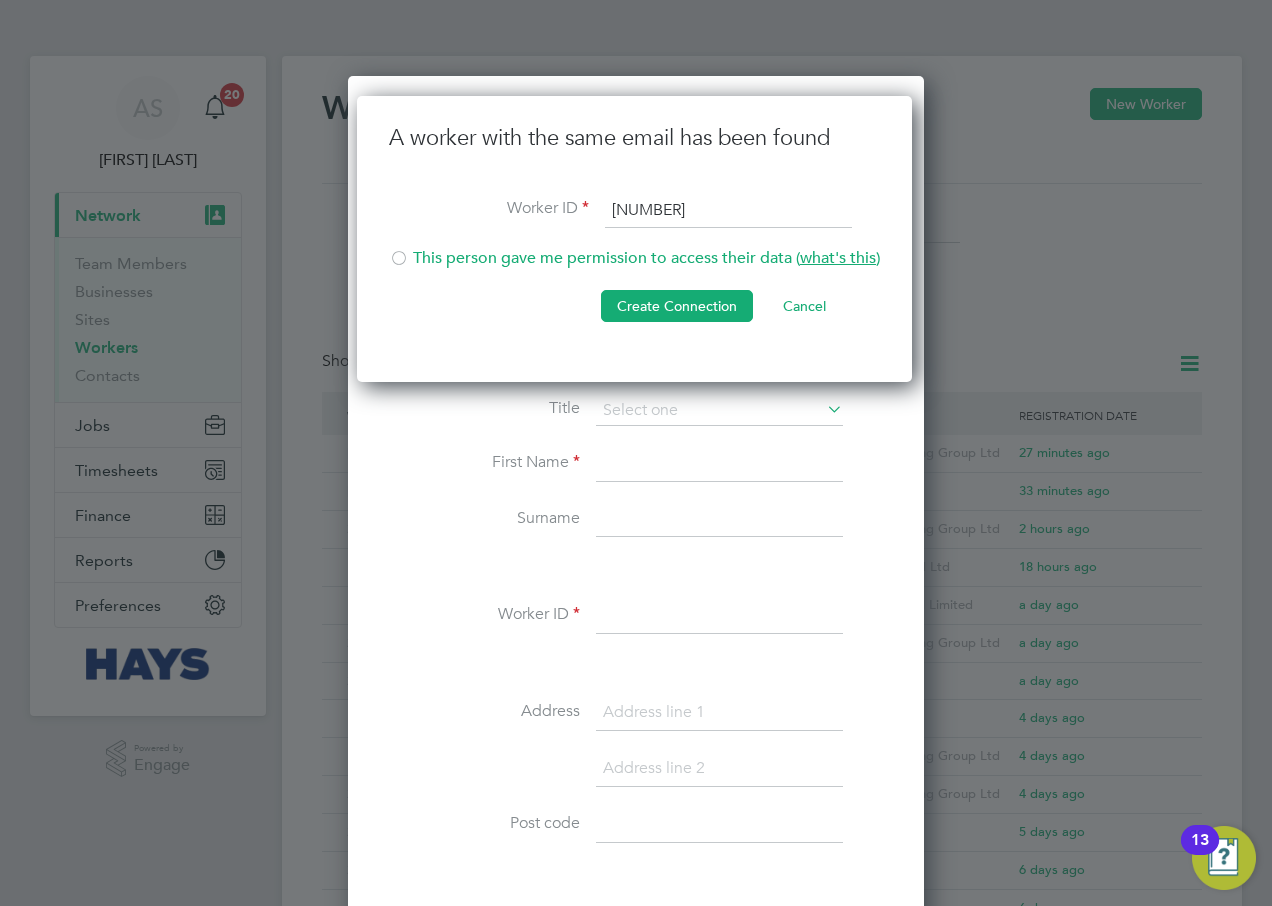 type on "[NUMBER]" 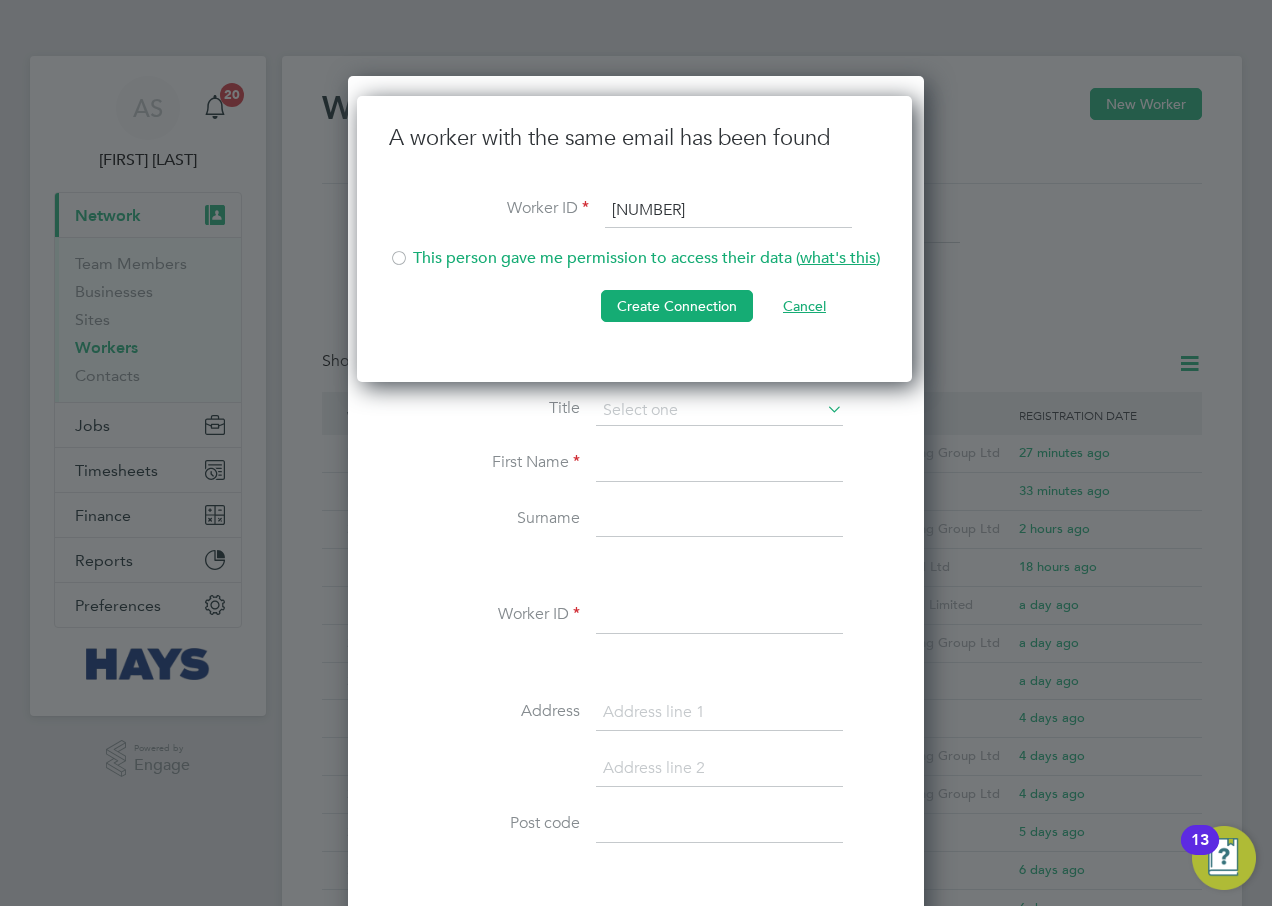 click on "Cancel" 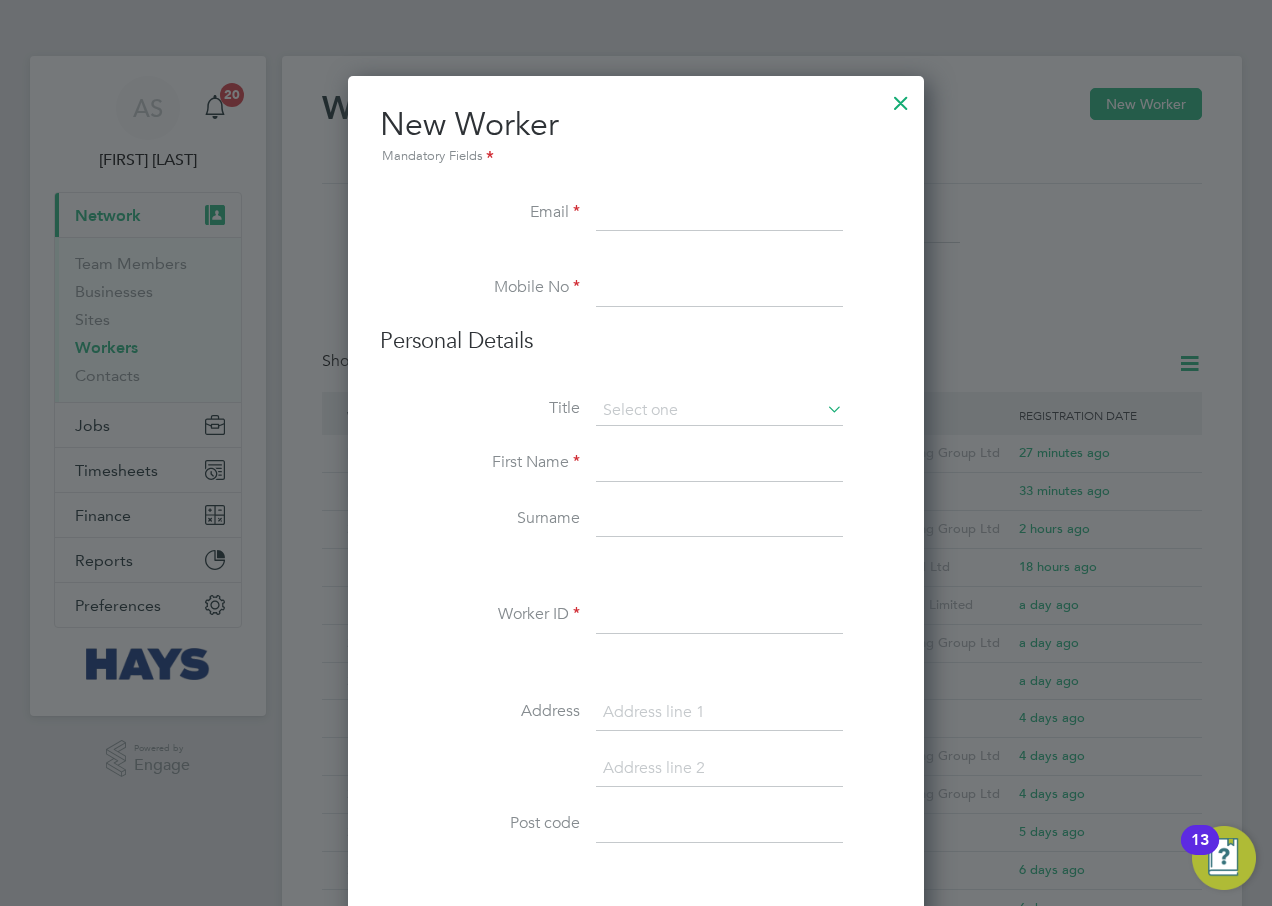 drag, startPoint x: 656, startPoint y: 205, endPoint x: 630, endPoint y: 215, distance: 27.856777 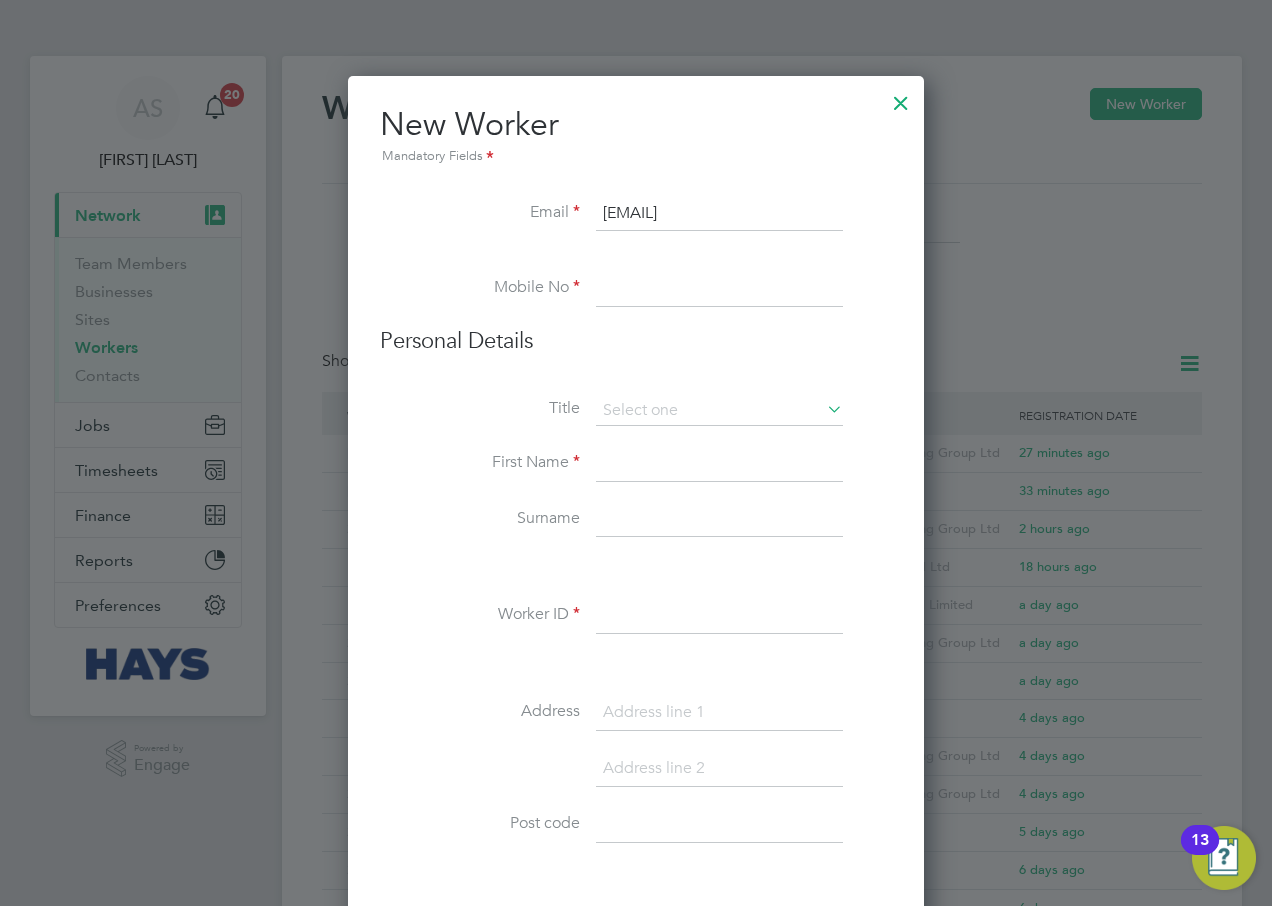 type on "[EMAIL]" 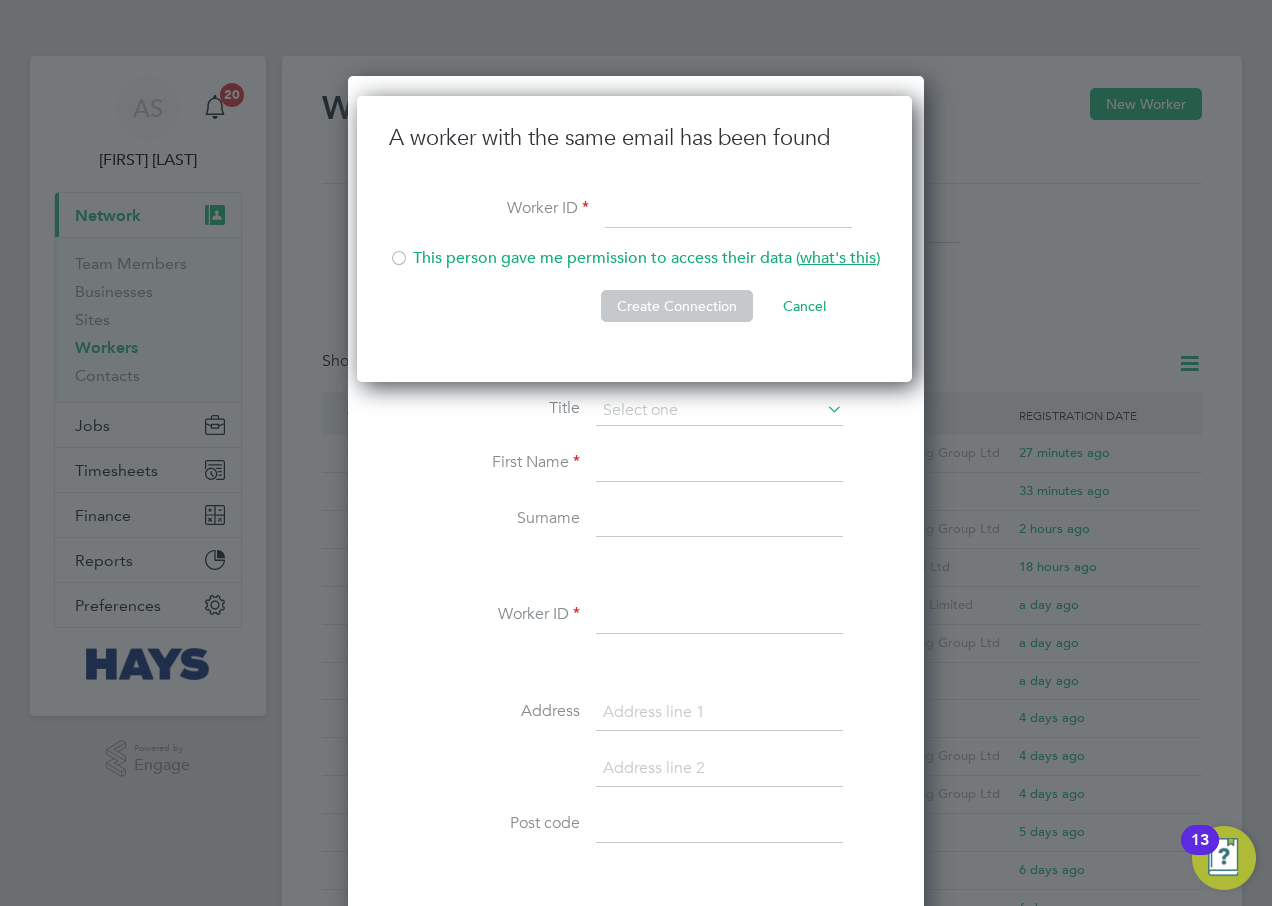 click on "Cancel" 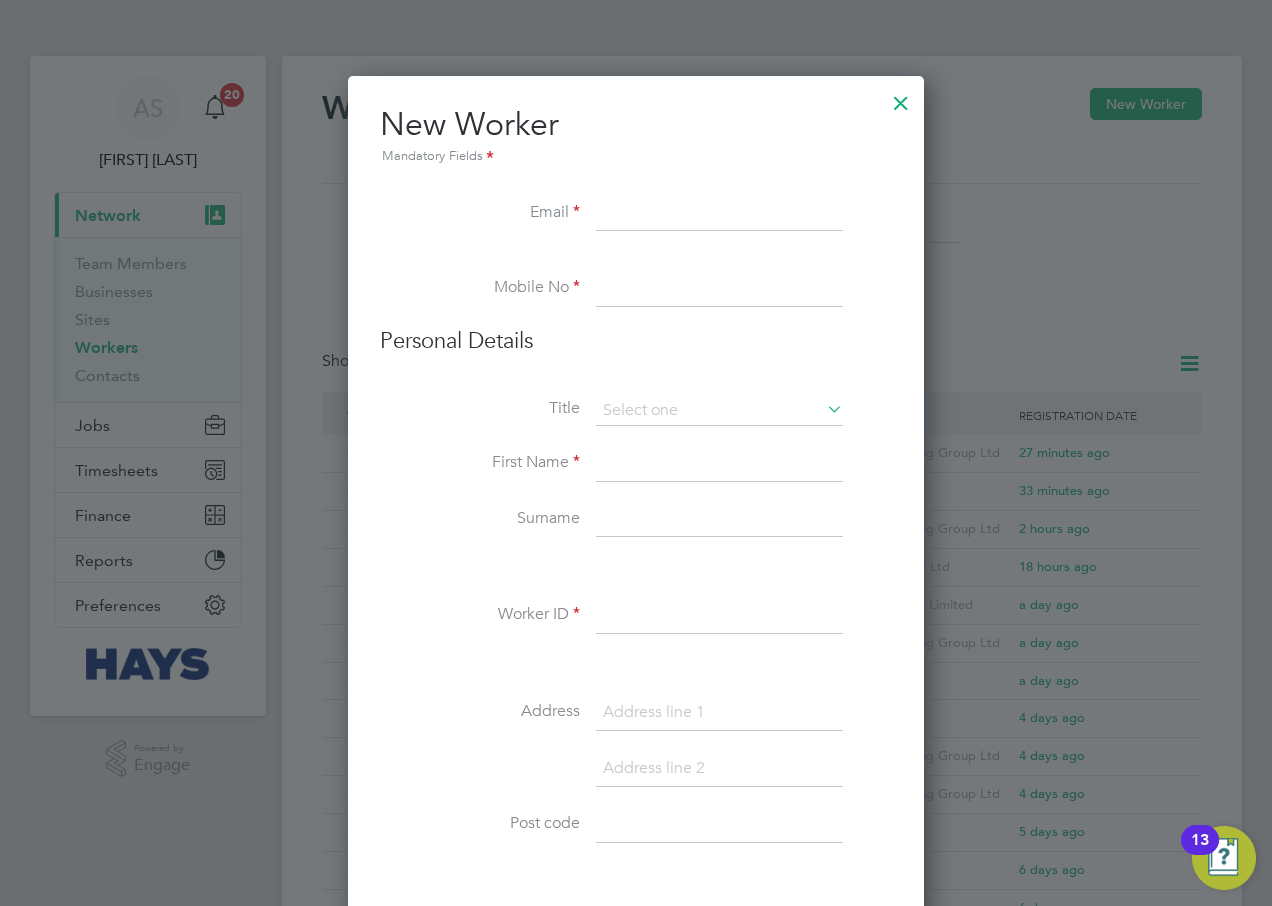 click 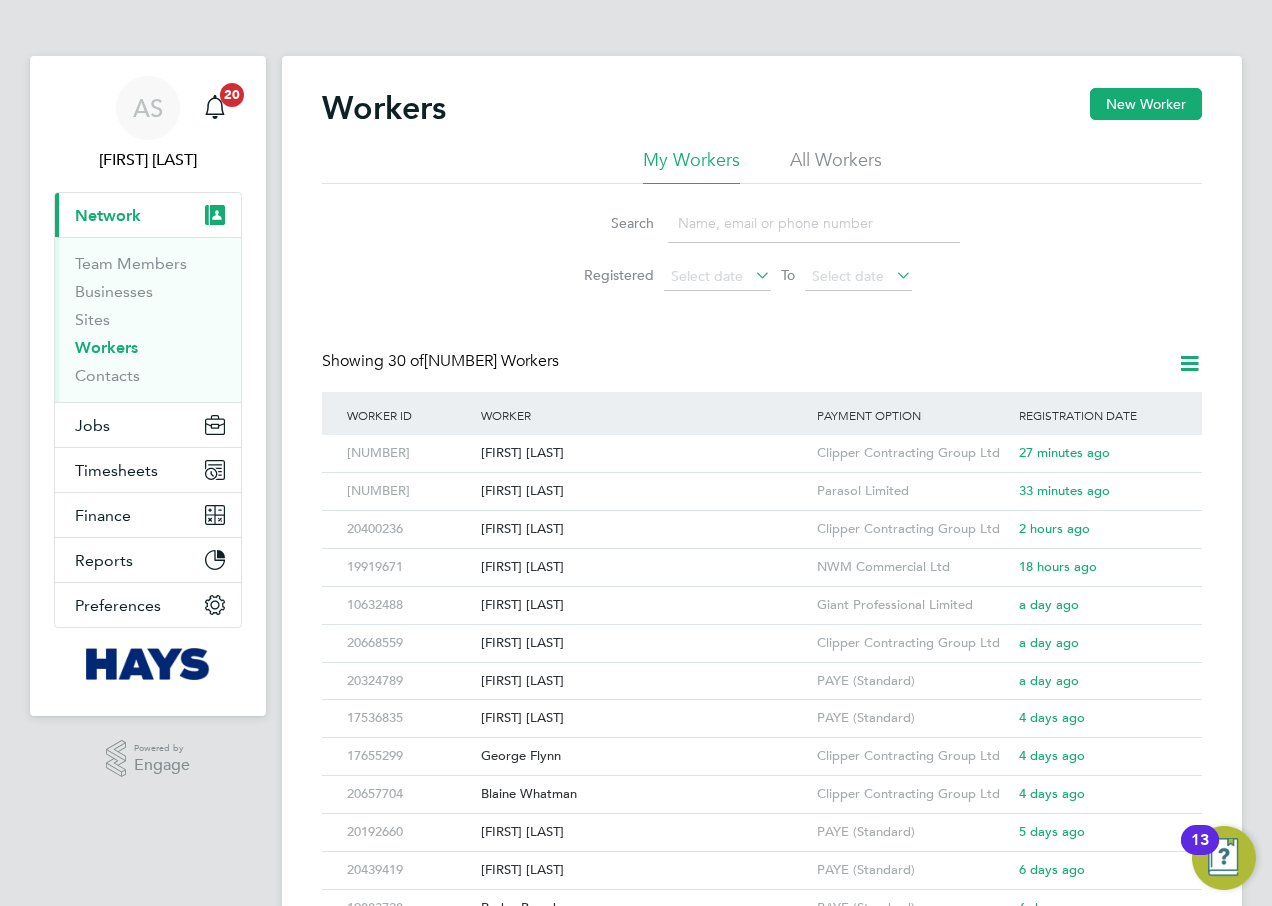 click on "All Workers" 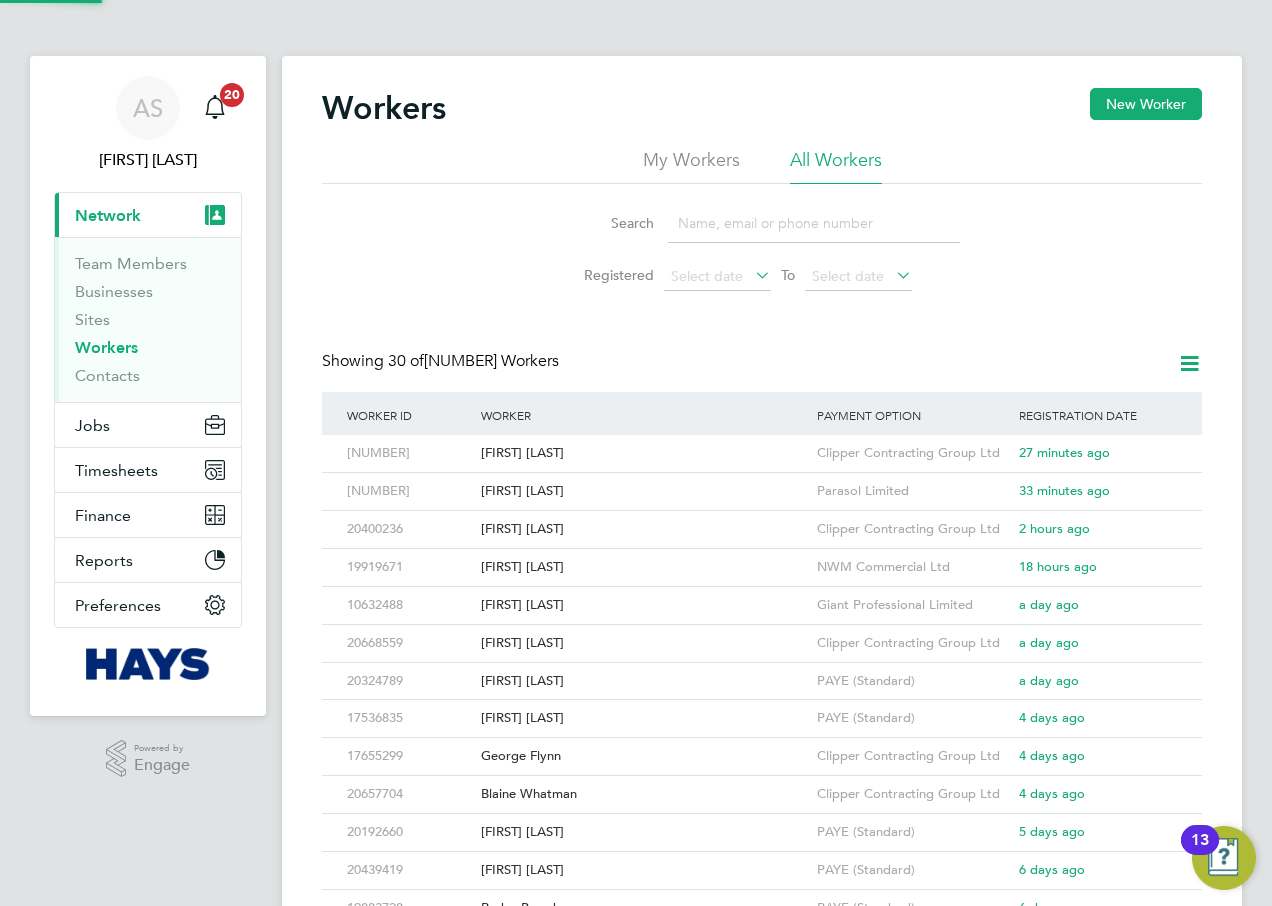 click 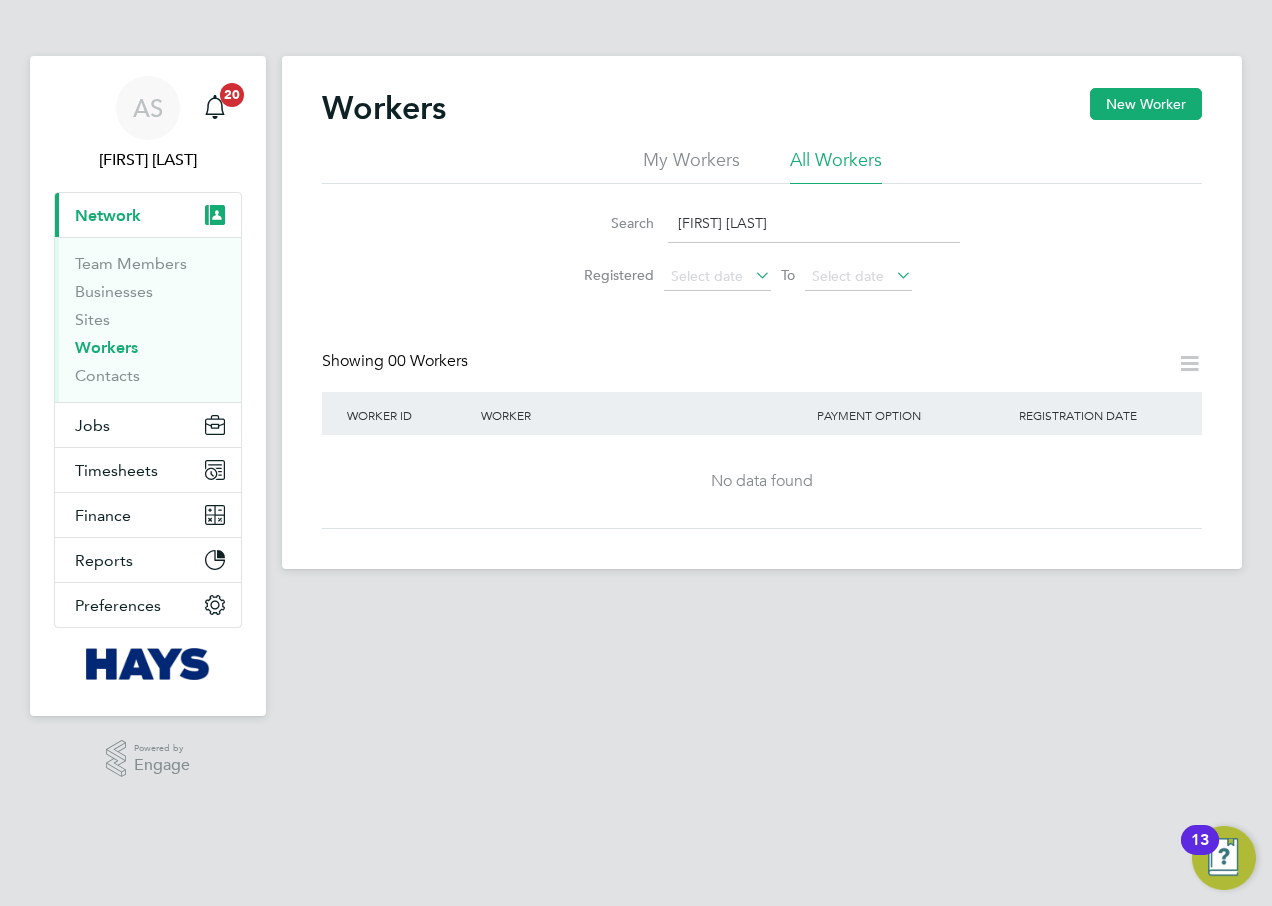 type on "[FIRST] [LAST]" 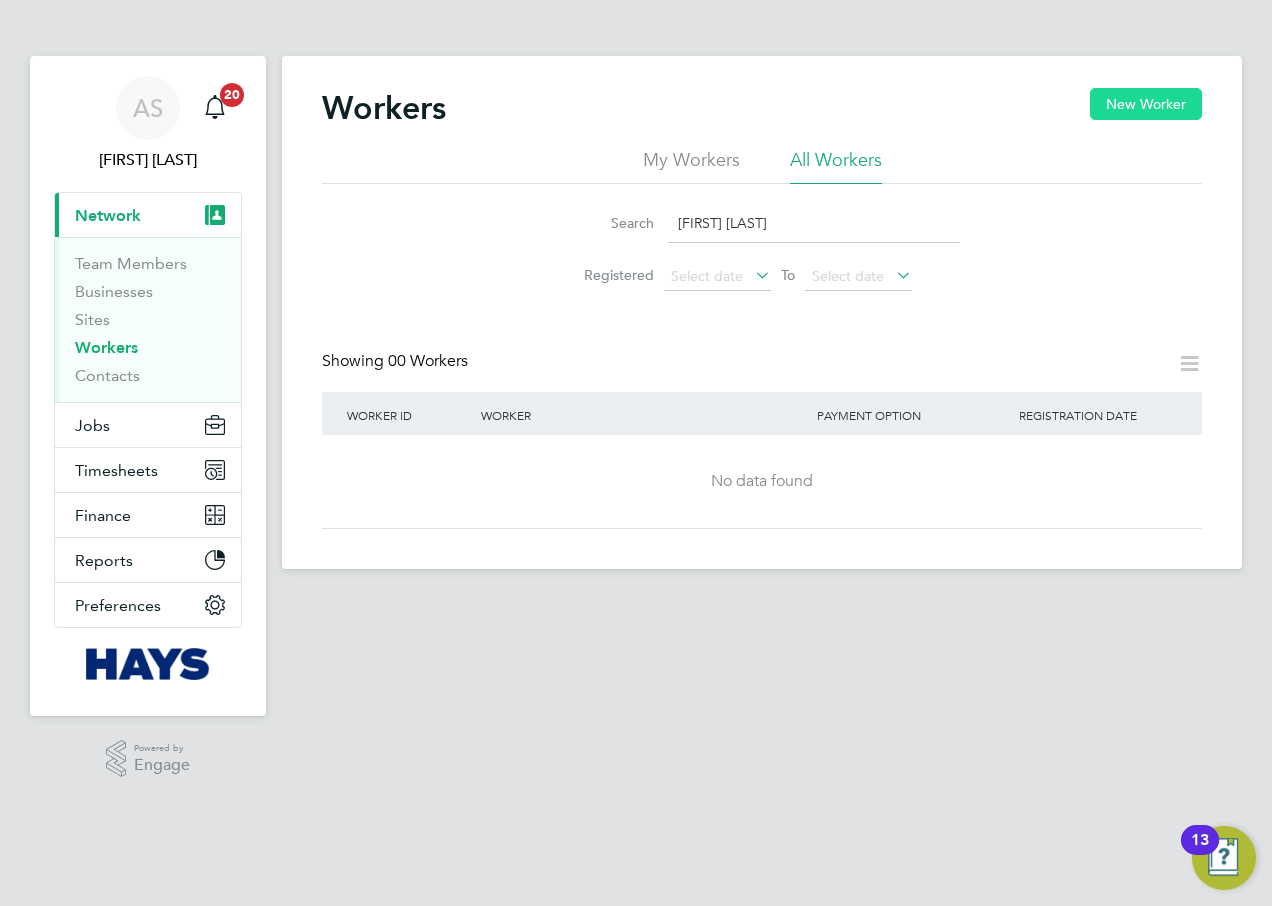 click on "New Worker" 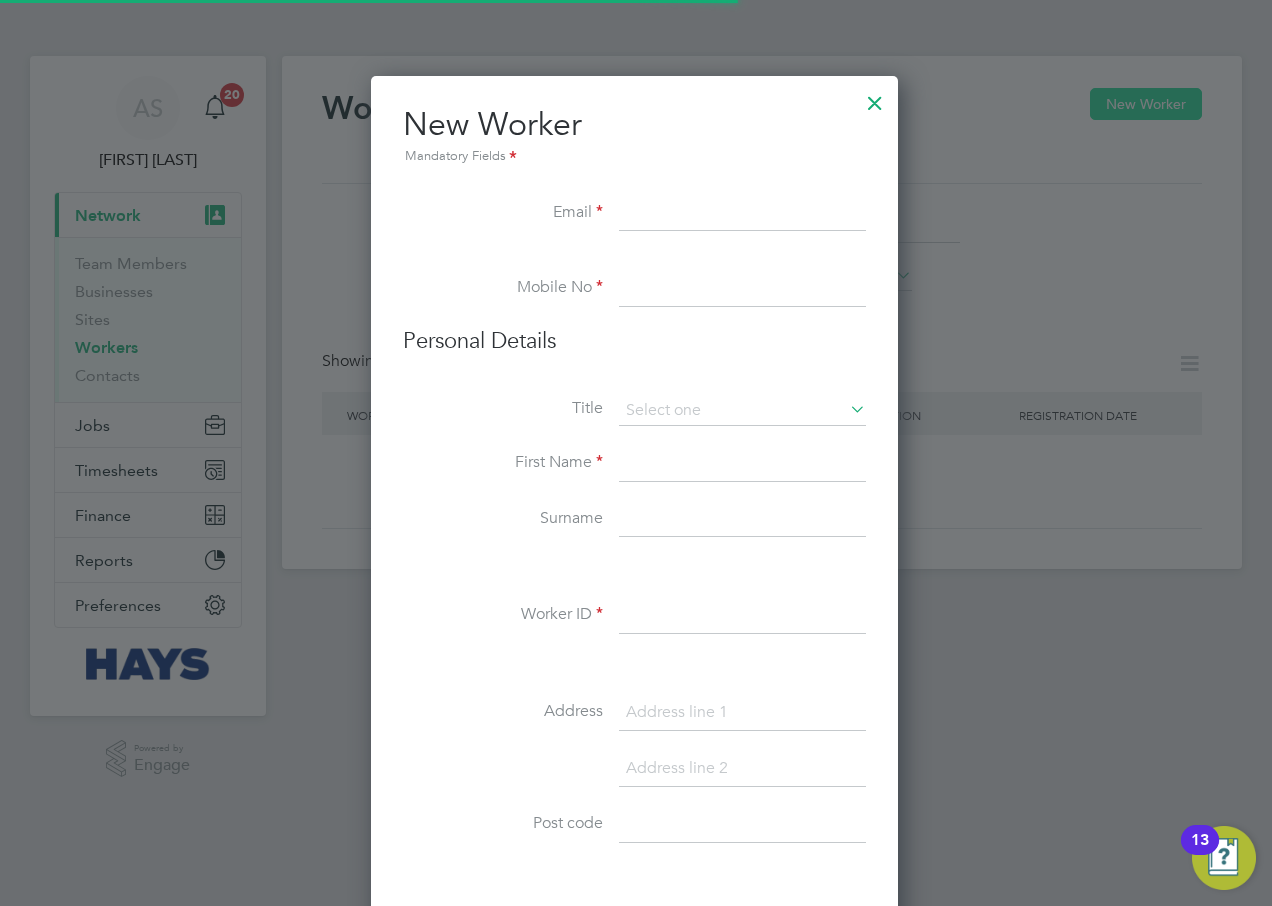 scroll, scrollTop: 10, scrollLeft: 10, axis: both 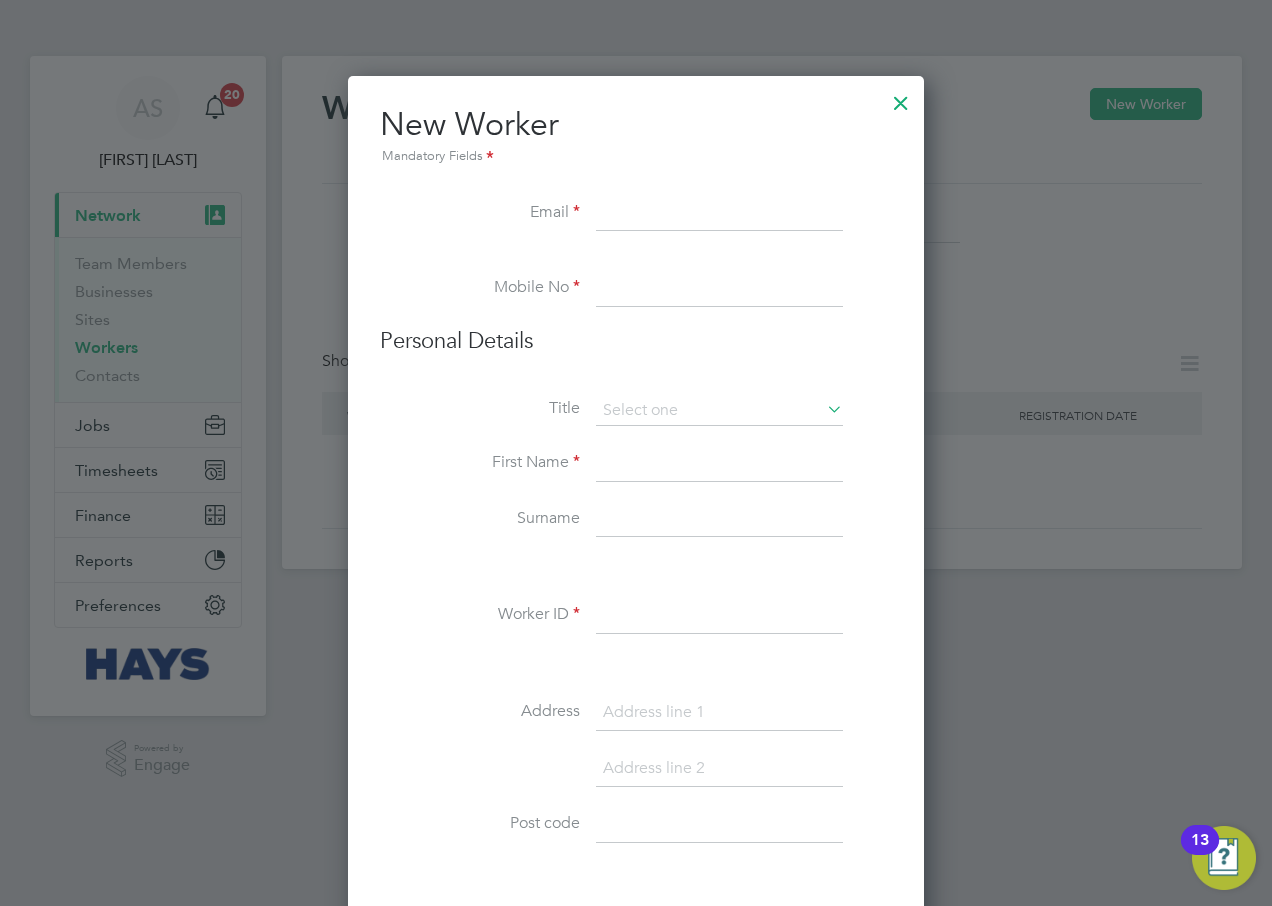 click at bounding box center (719, 214) 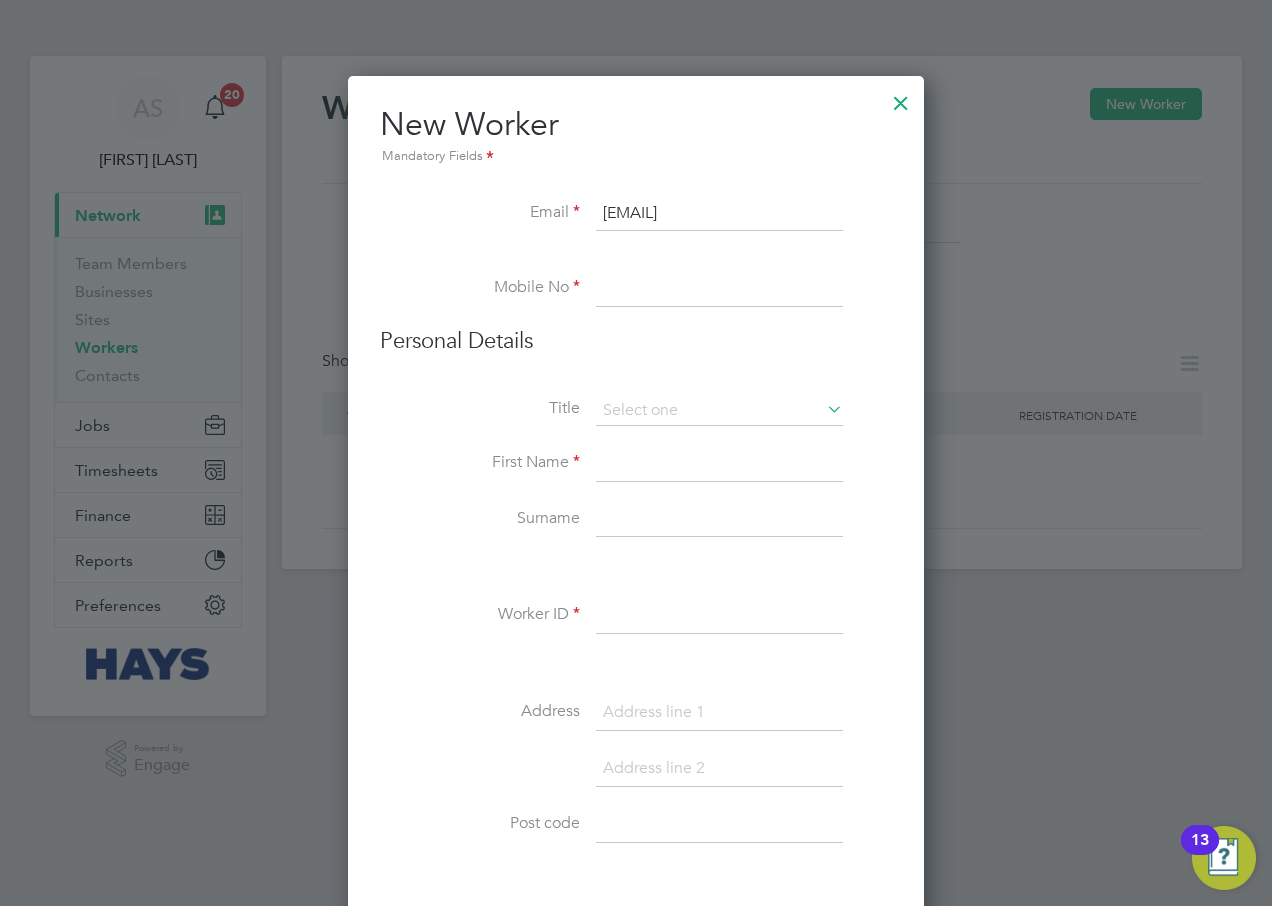 type on "[EMAIL]" 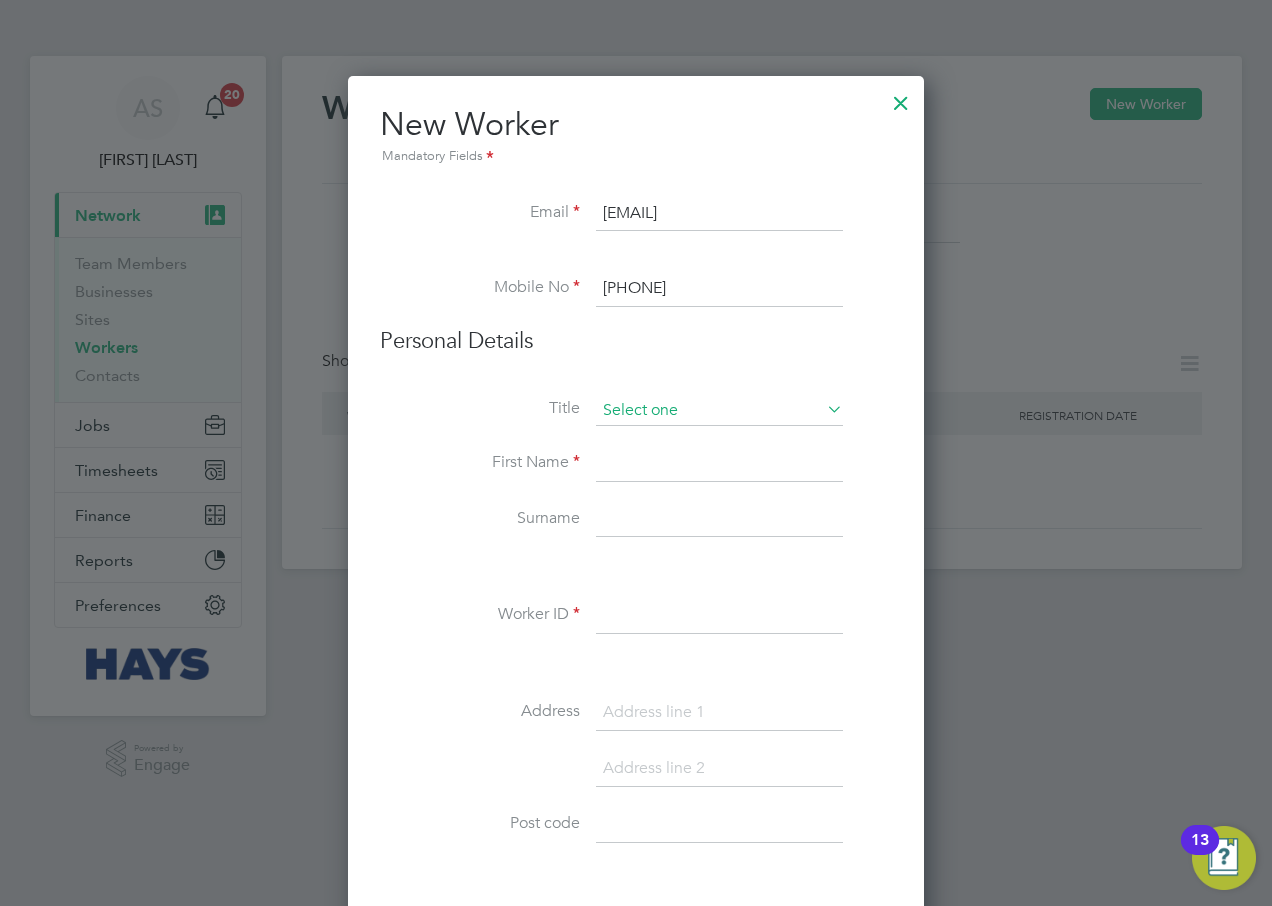 type on "[PHONE]" 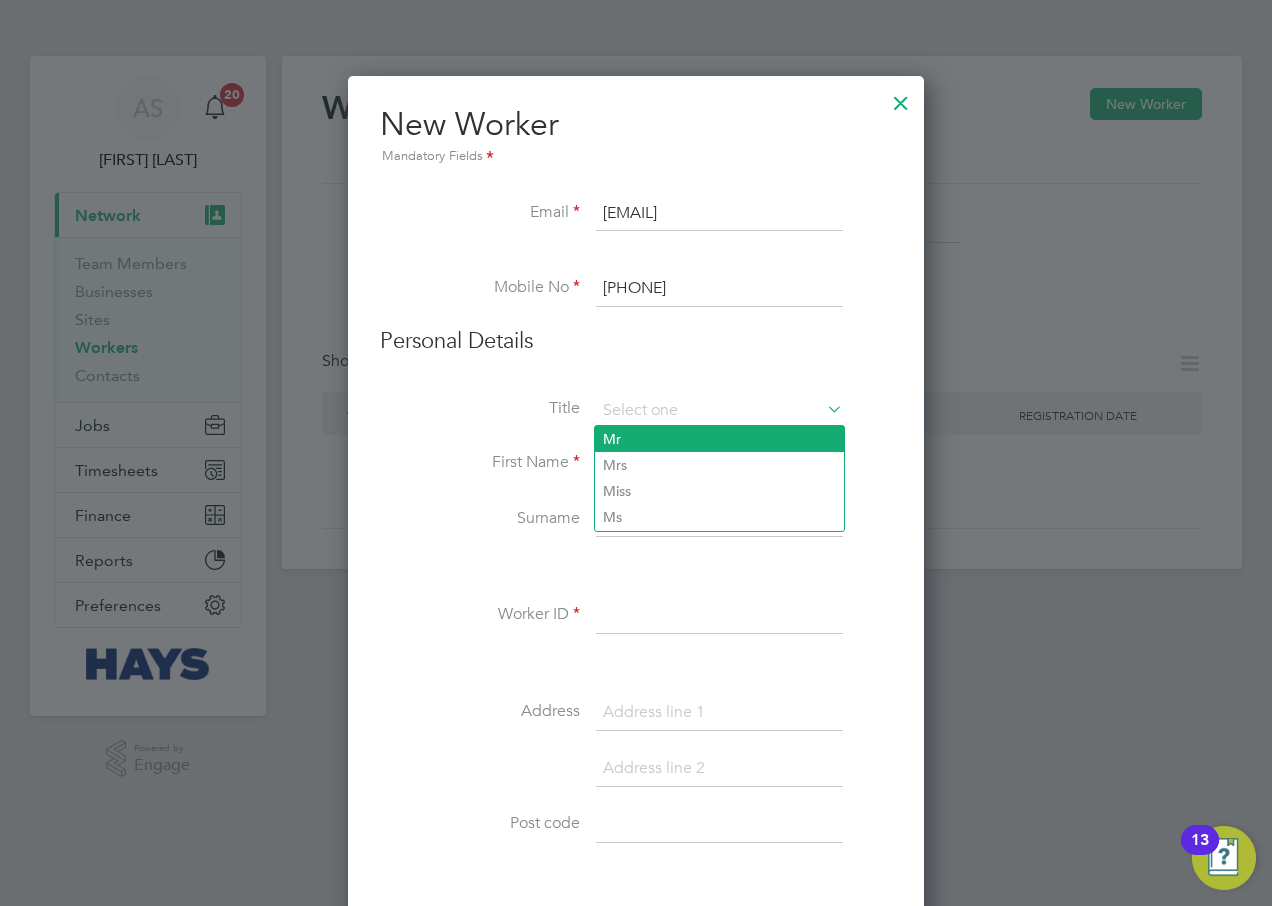 click on "Mr" 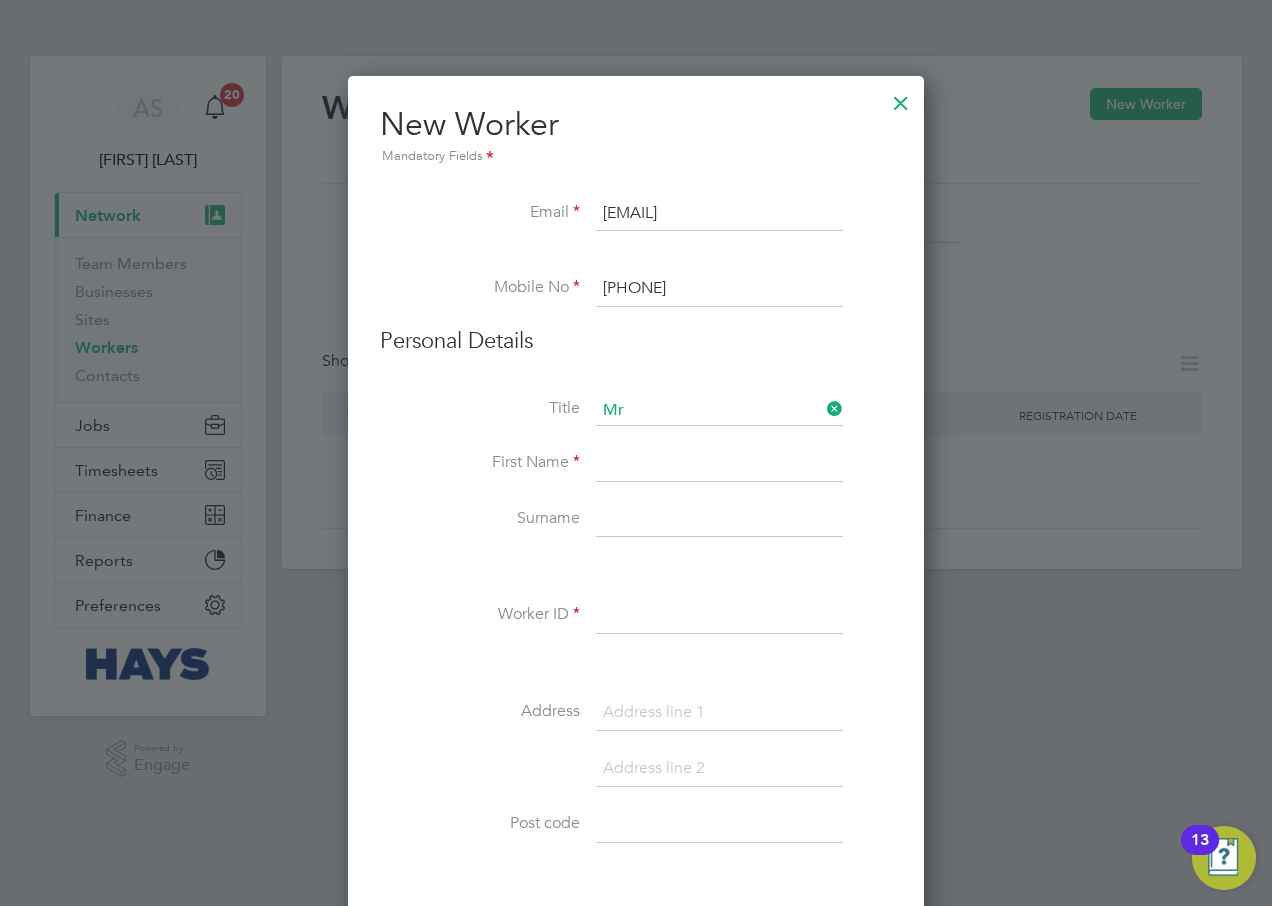 click at bounding box center (719, 464) 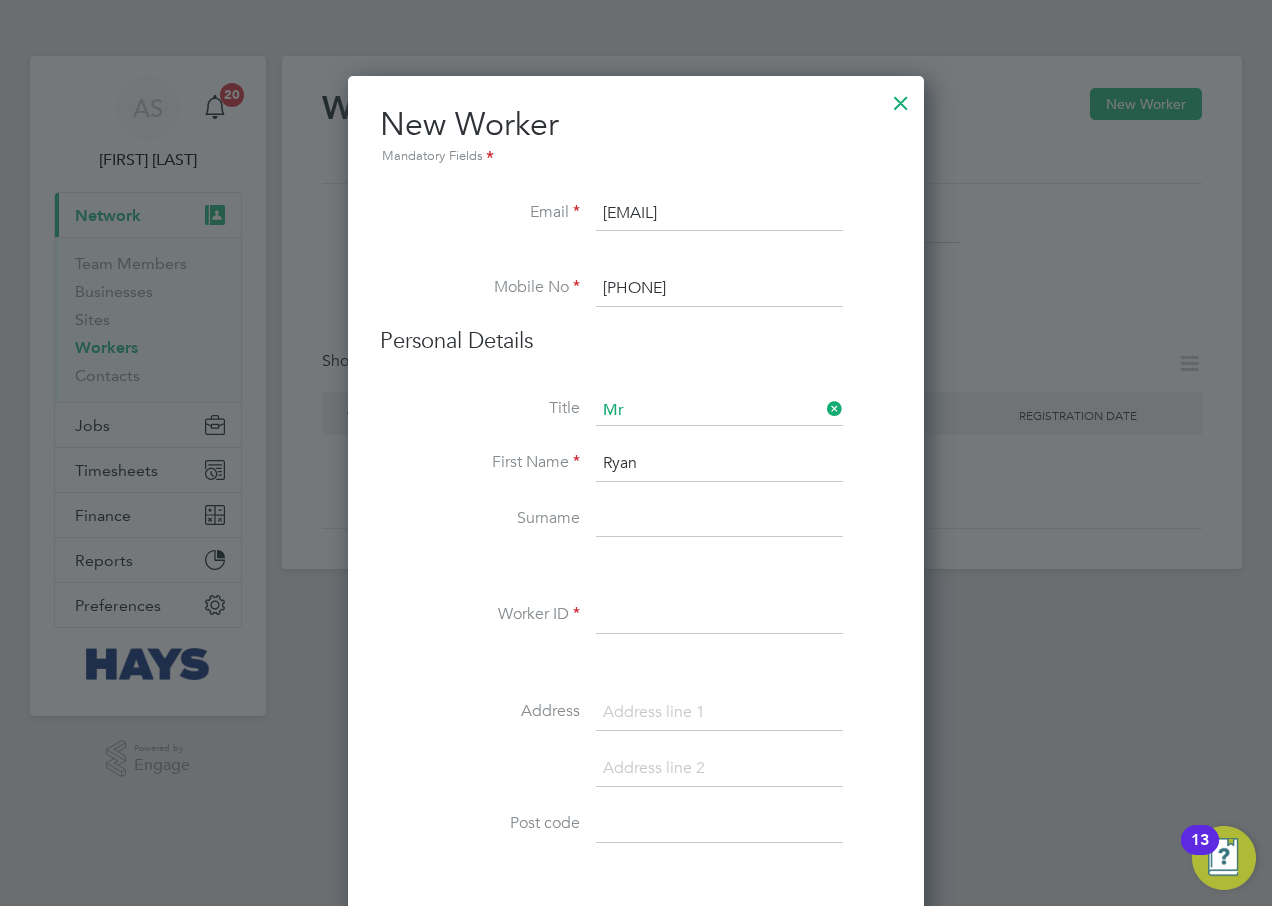 type on "Ryan" 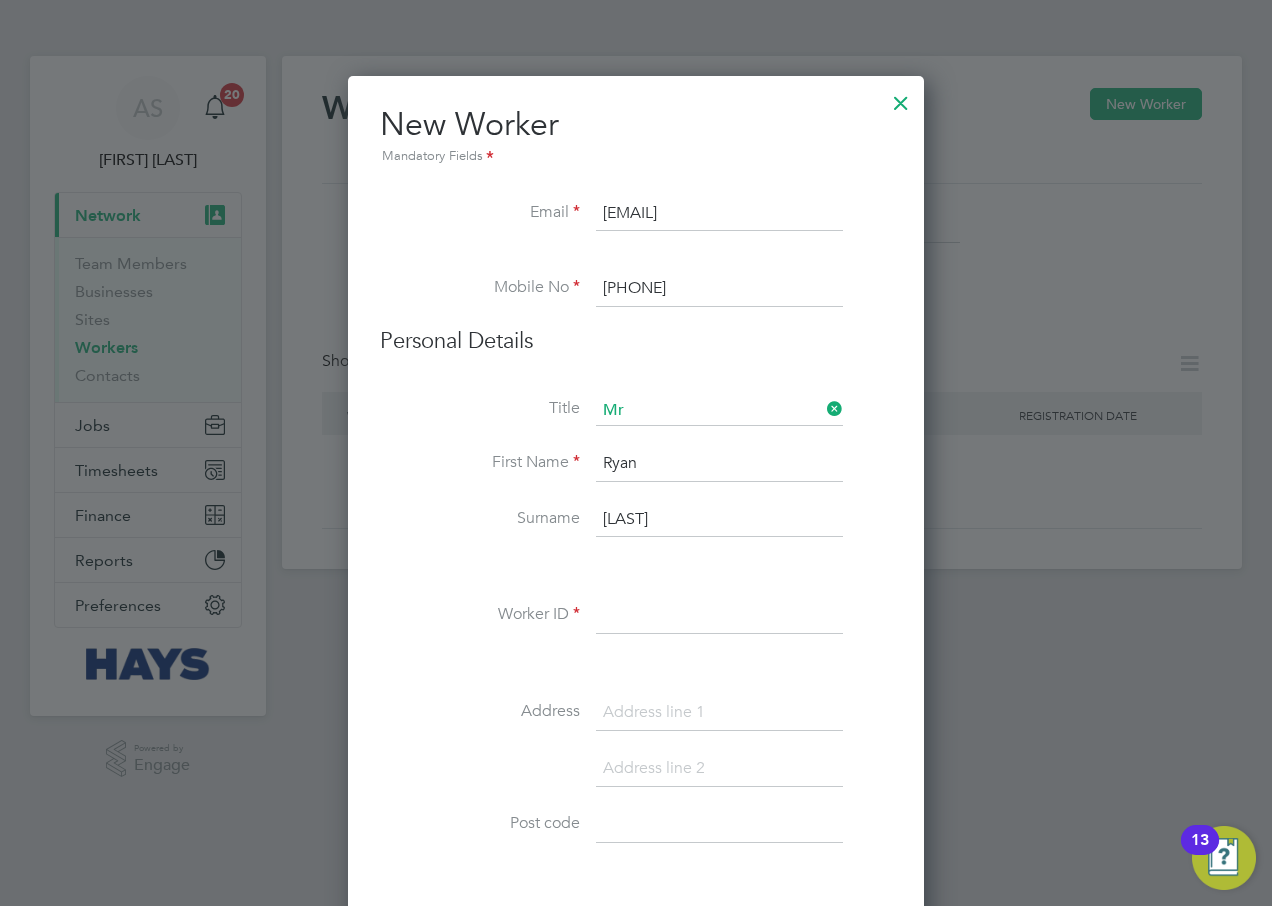 type on "[LAST]" 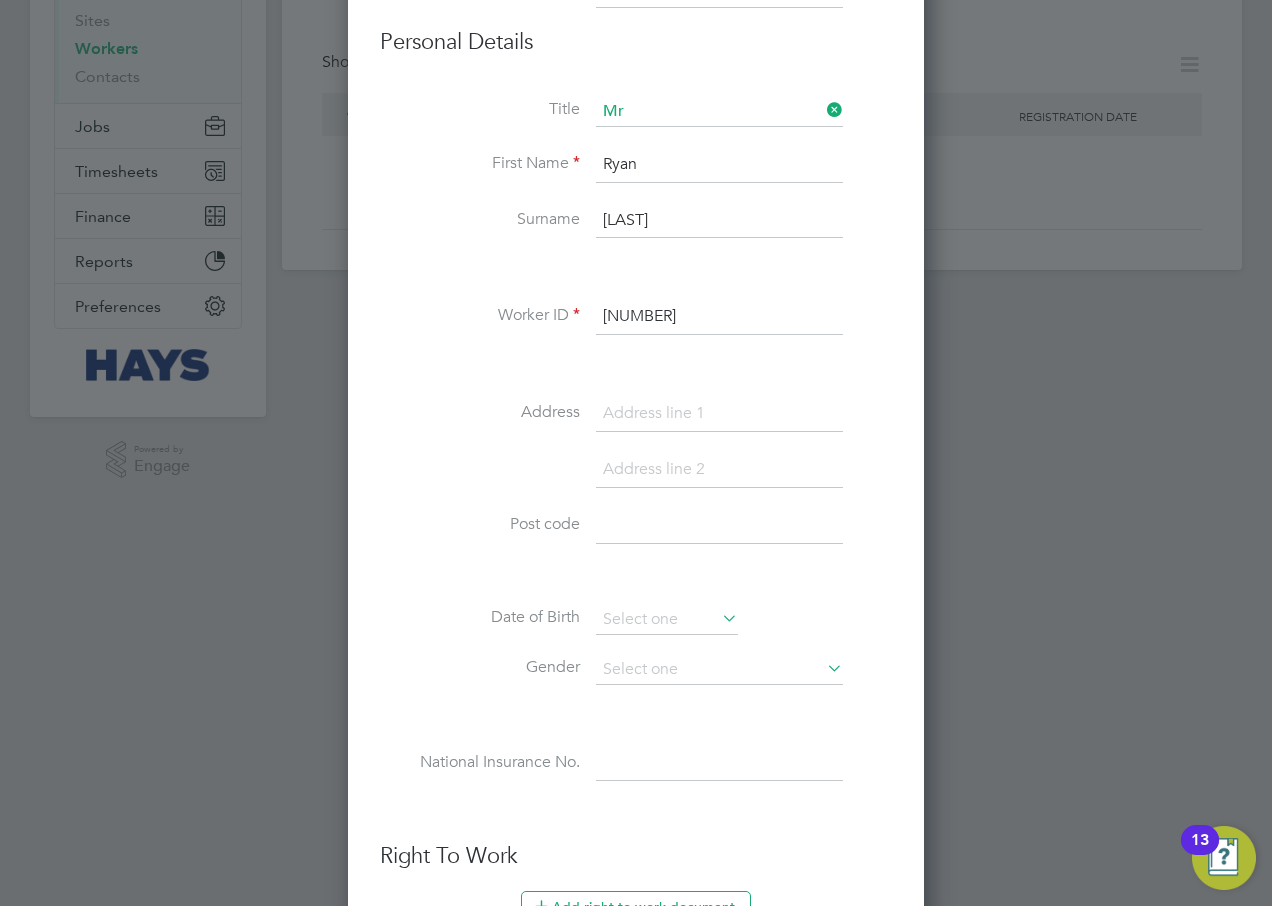 scroll, scrollTop: 300, scrollLeft: 0, axis: vertical 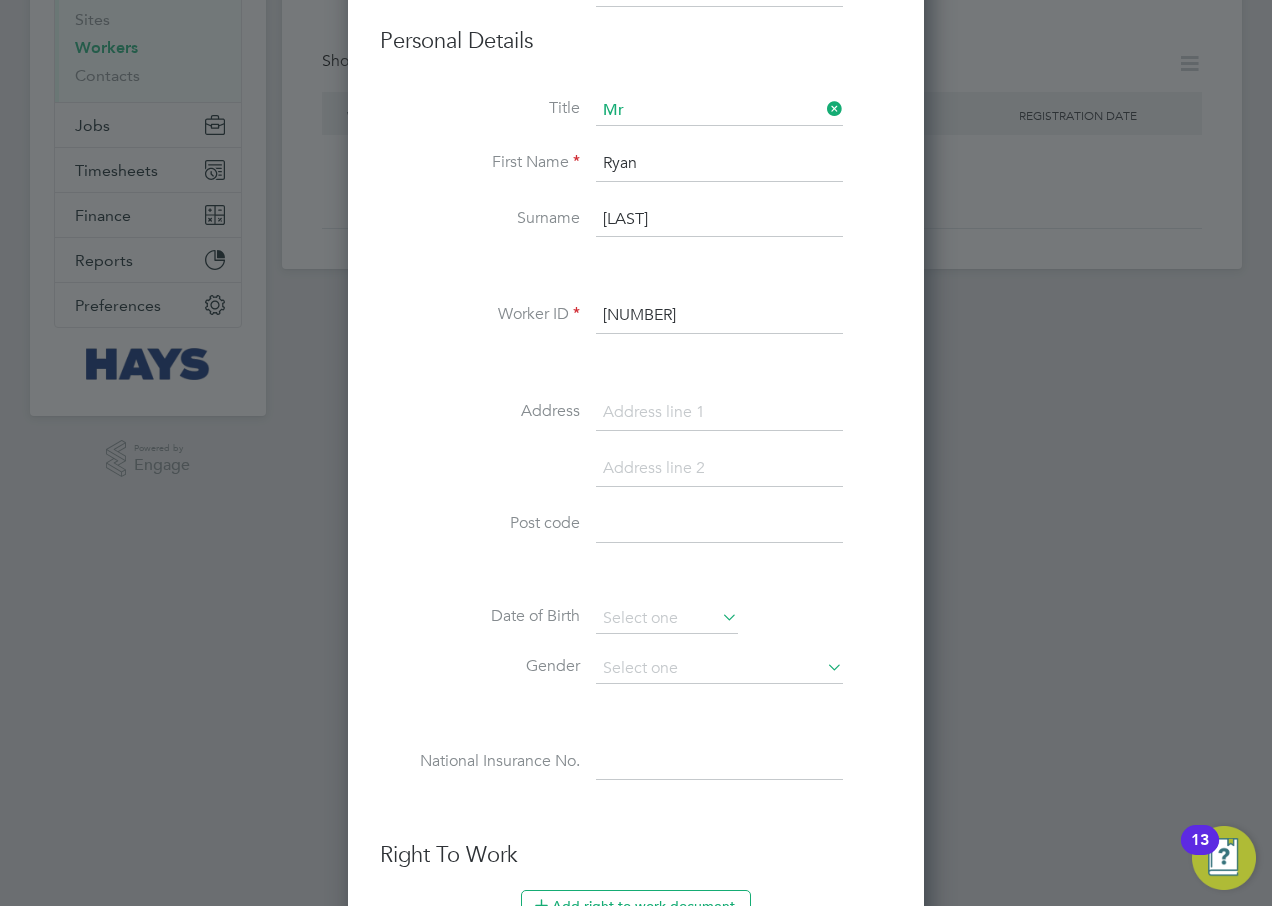 type on "[NUMBER]" 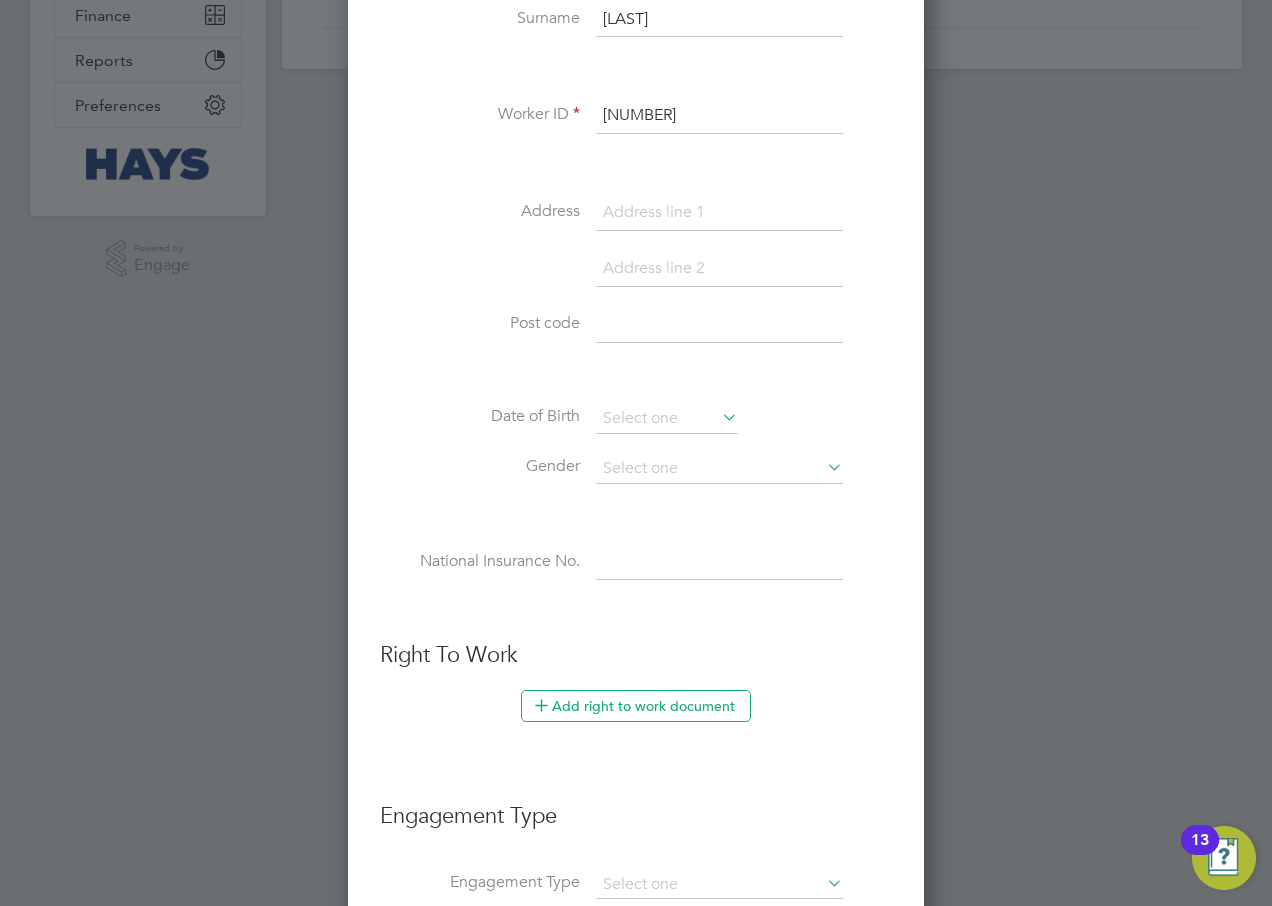 scroll, scrollTop: 464, scrollLeft: 0, axis: vertical 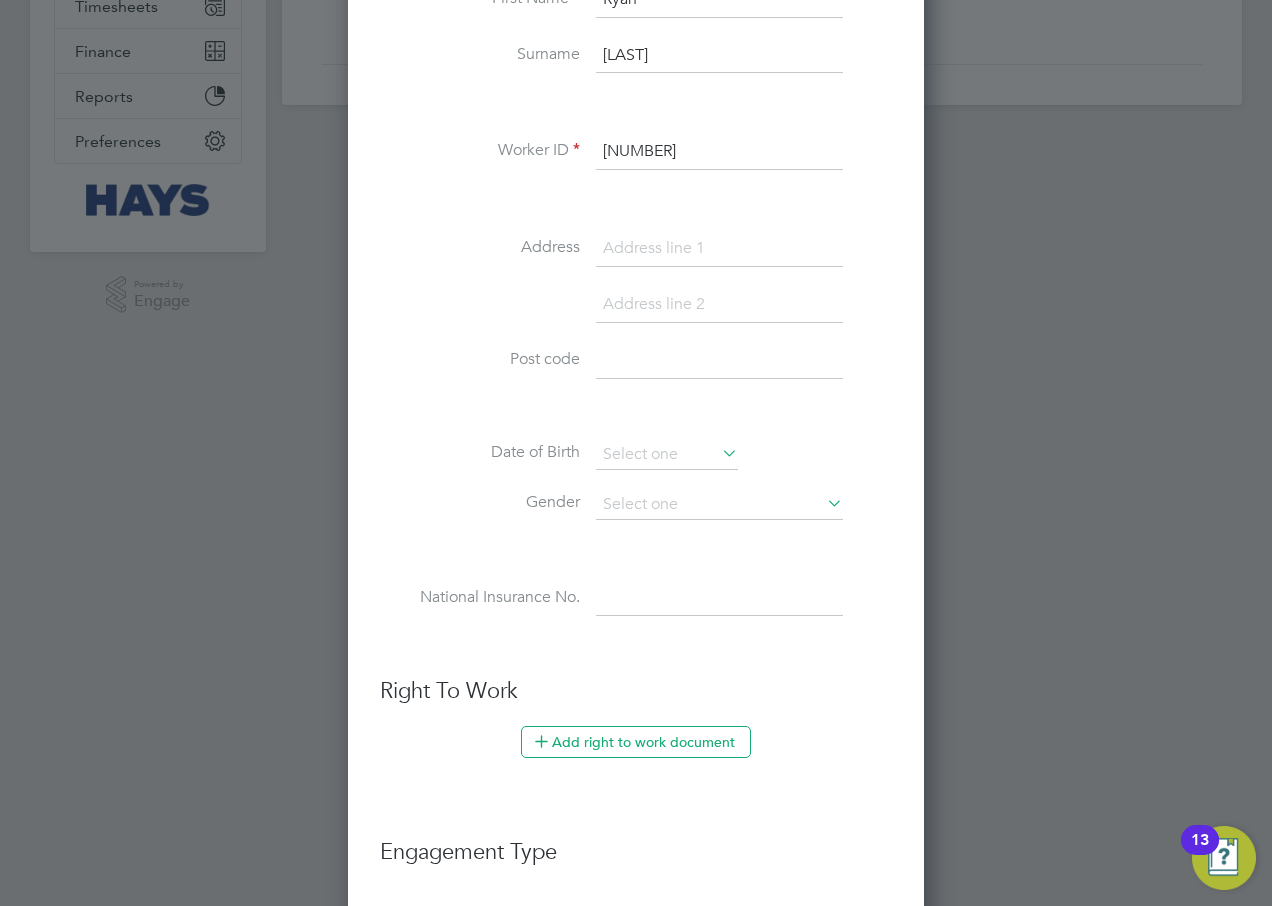 click at bounding box center (719, 249) 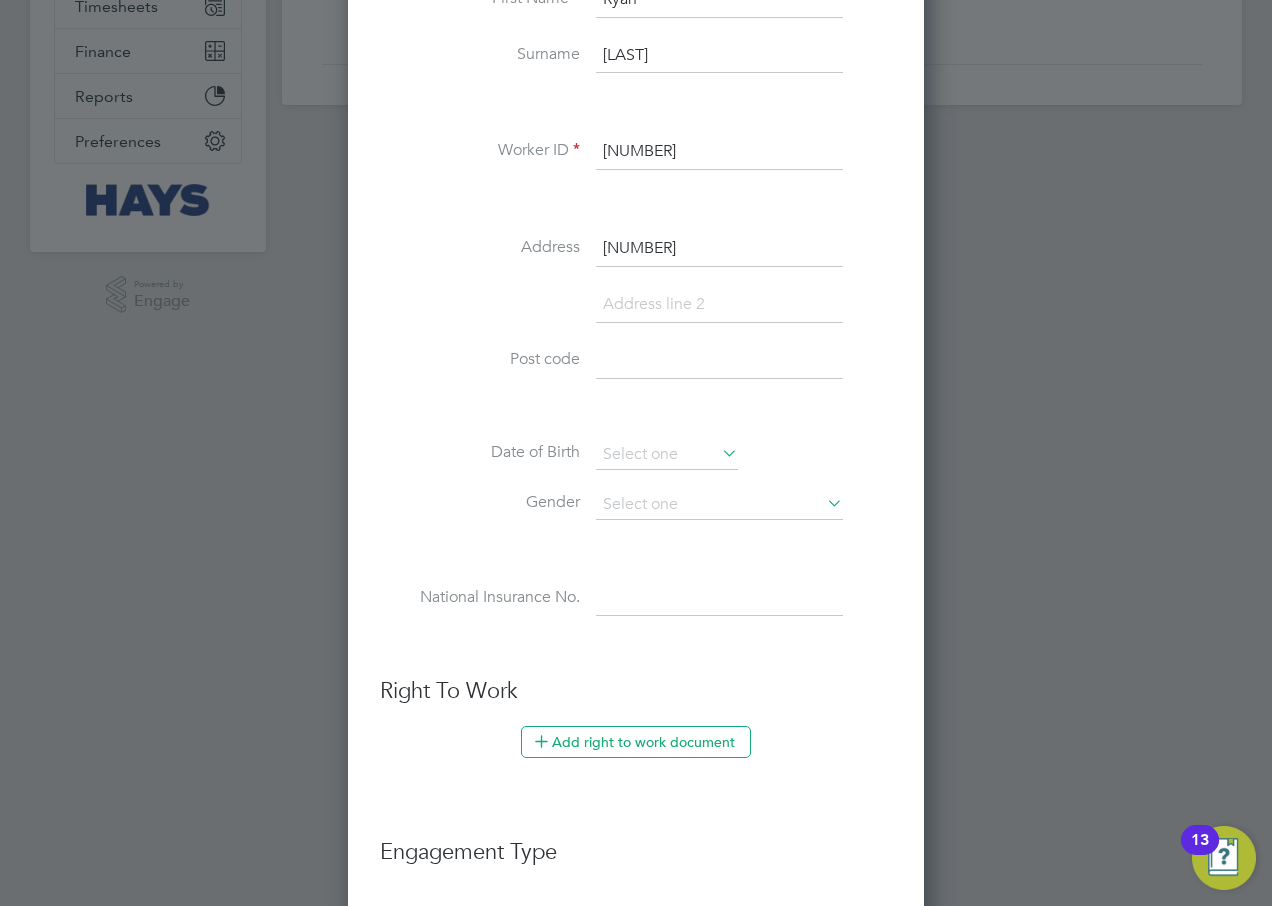 type on "[NUMBER]" 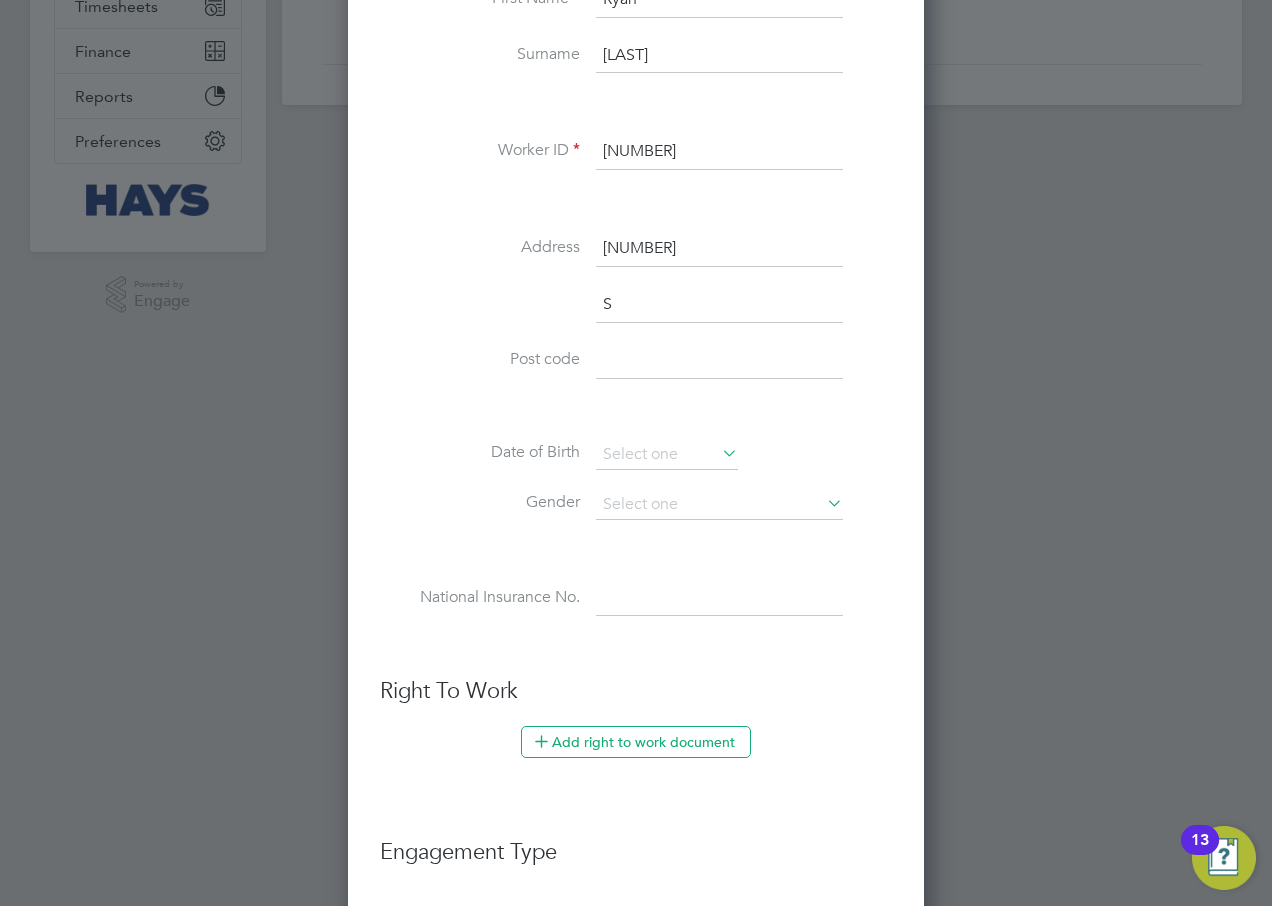 scroll, scrollTop: 10, scrollLeft: 10, axis: both 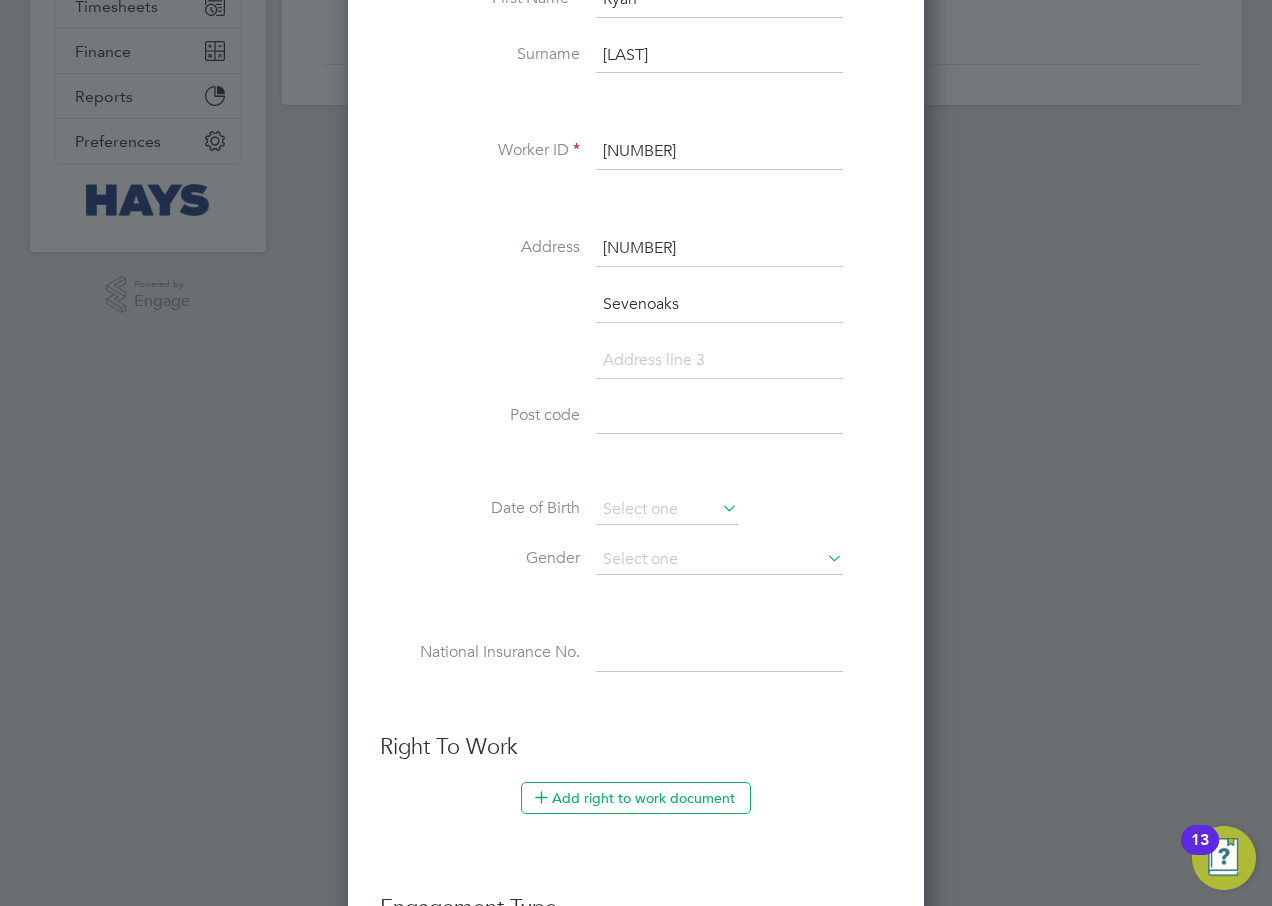 type on "Sevenoaks" 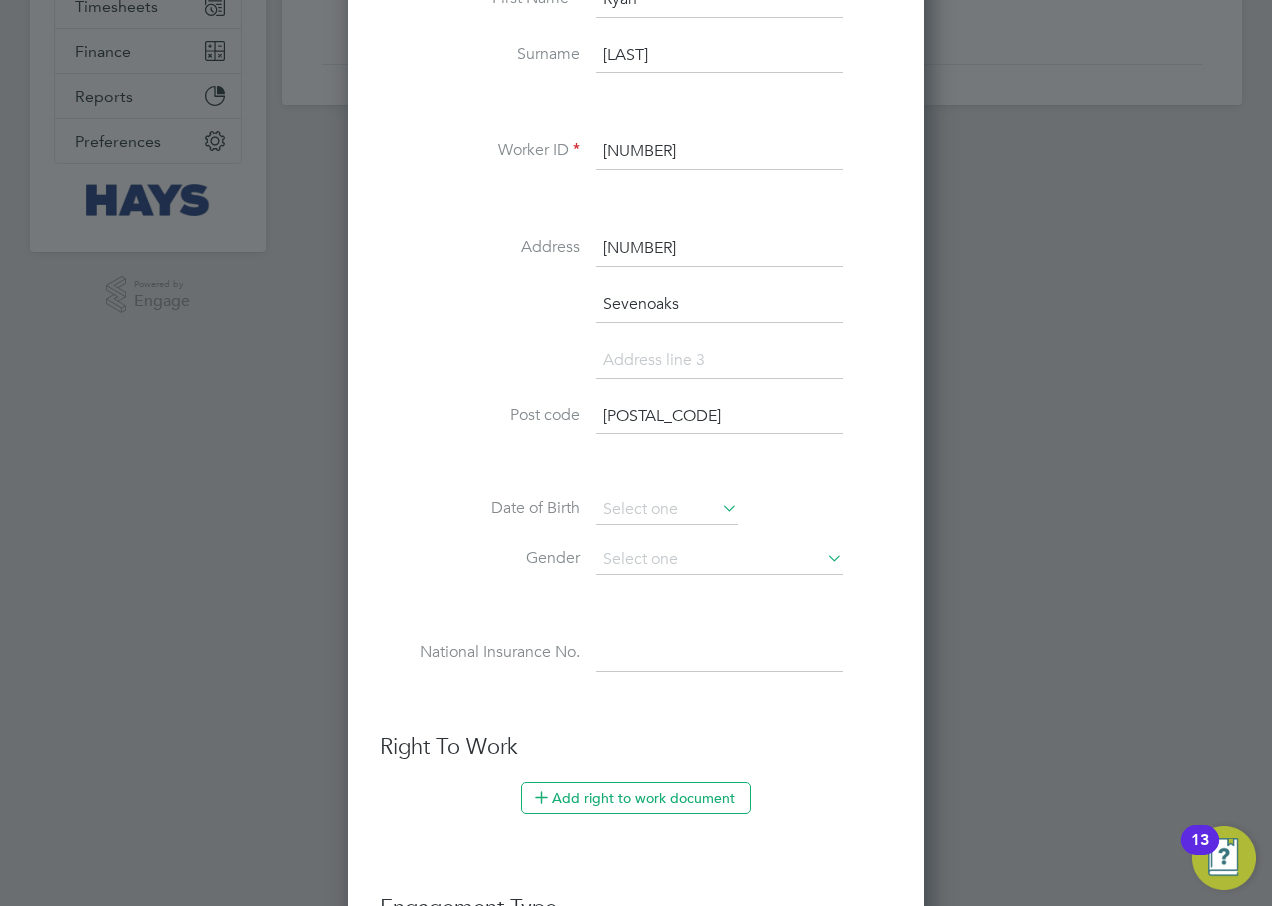 type on "[POSTAL_CODE]" 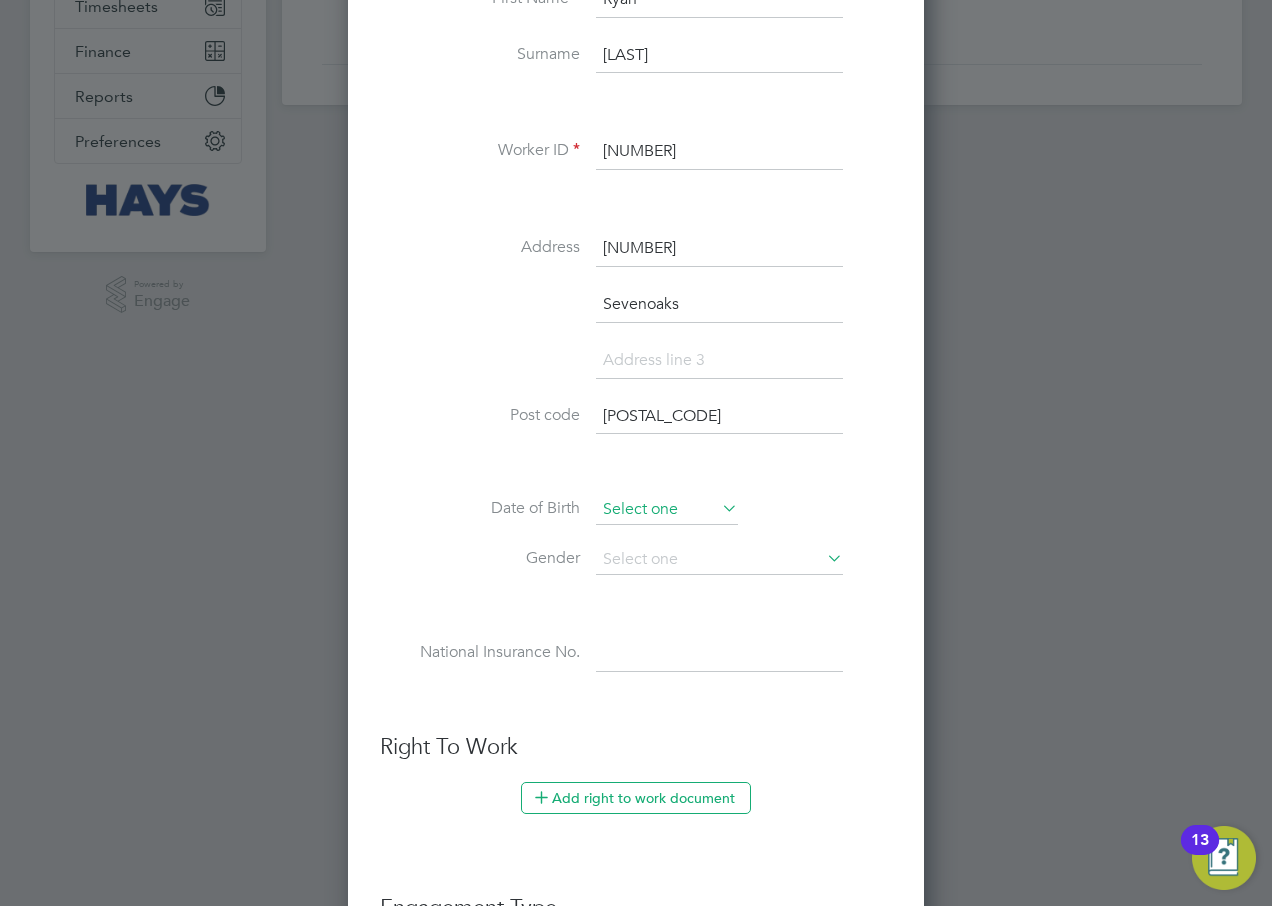 click at bounding box center [667, 510] 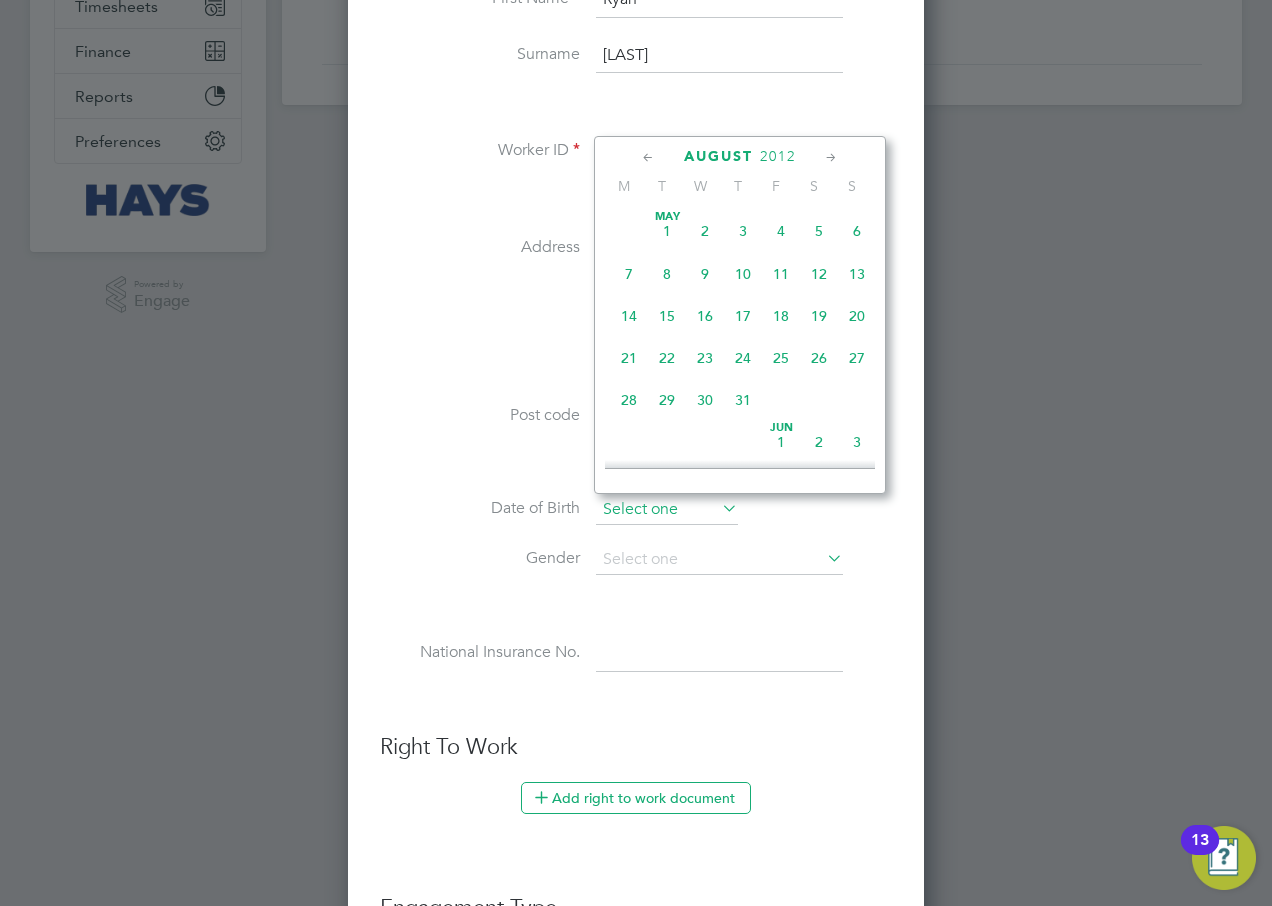 scroll, scrollTop: 606, scrollLeft: 0, axis: vertical 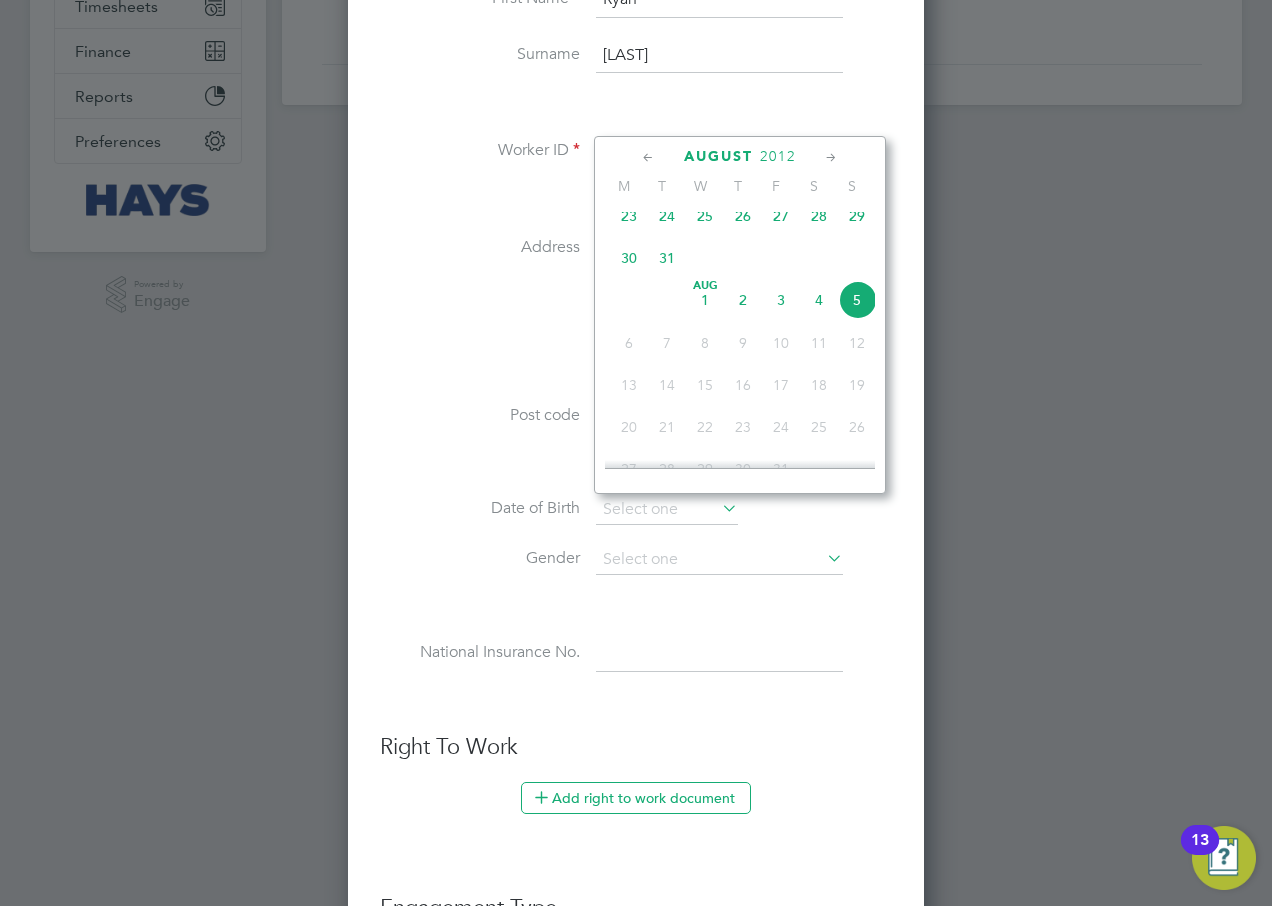 click on "2012" 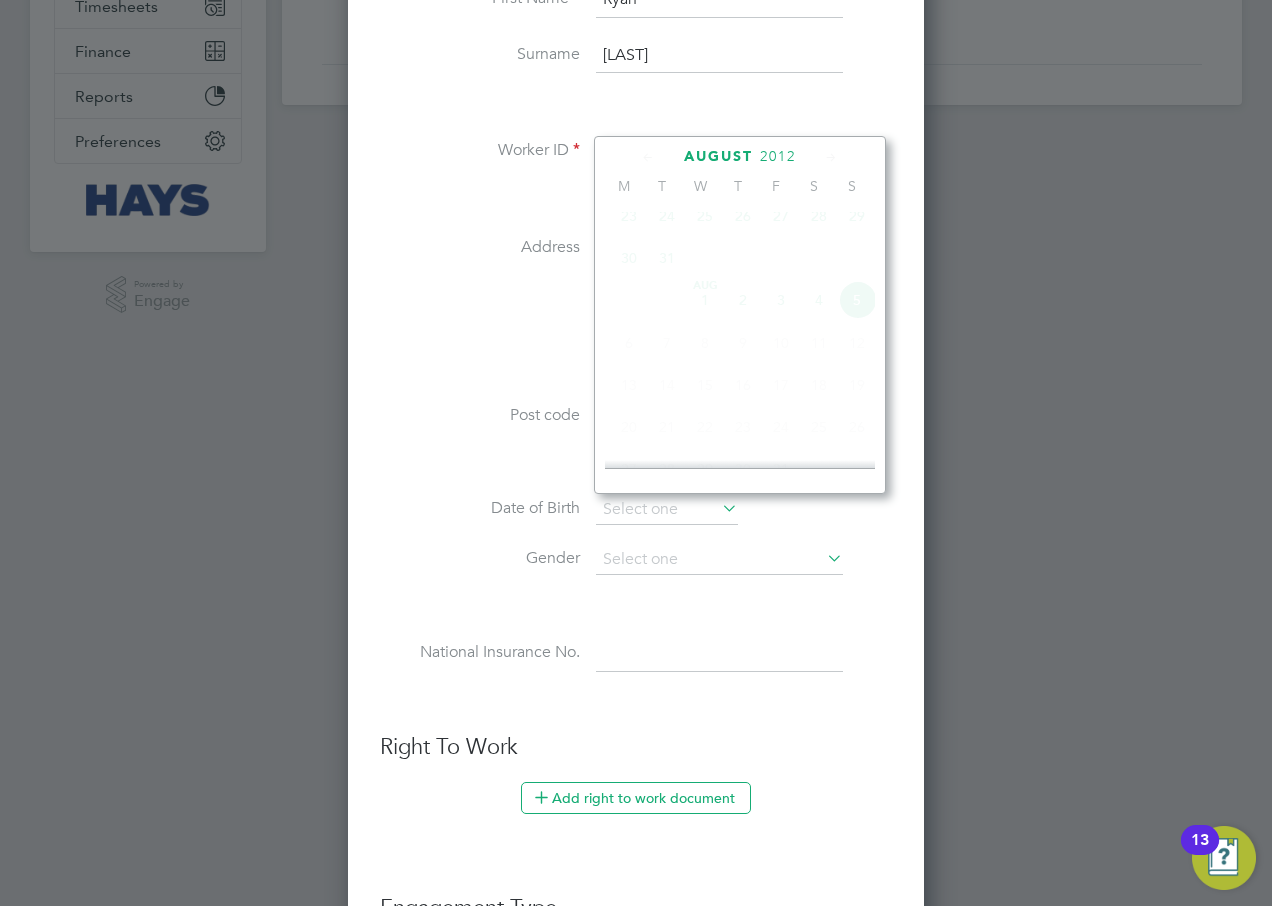scroll, scrollTop: 530, scrollLeft: 0, axis: vertical 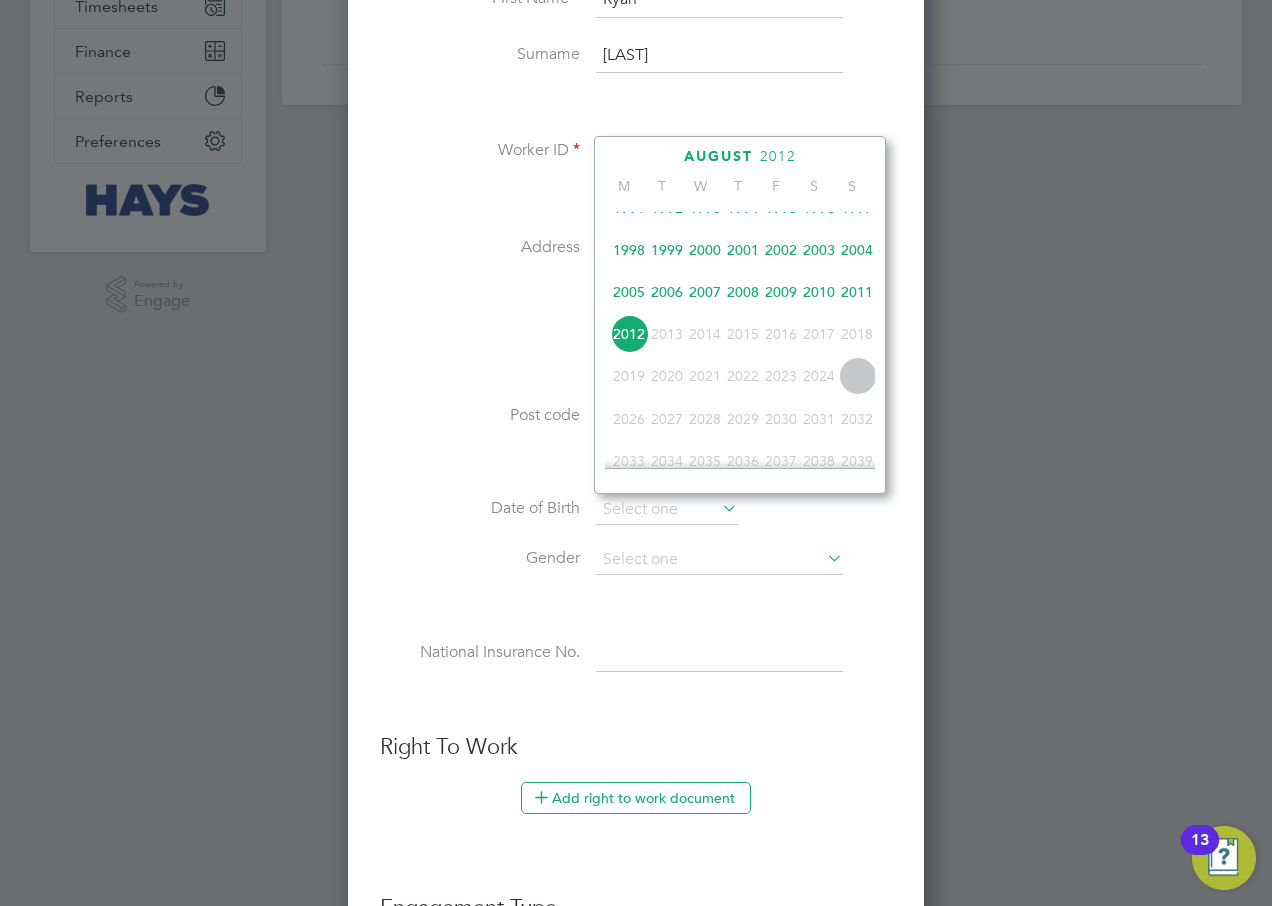 click on "1995" 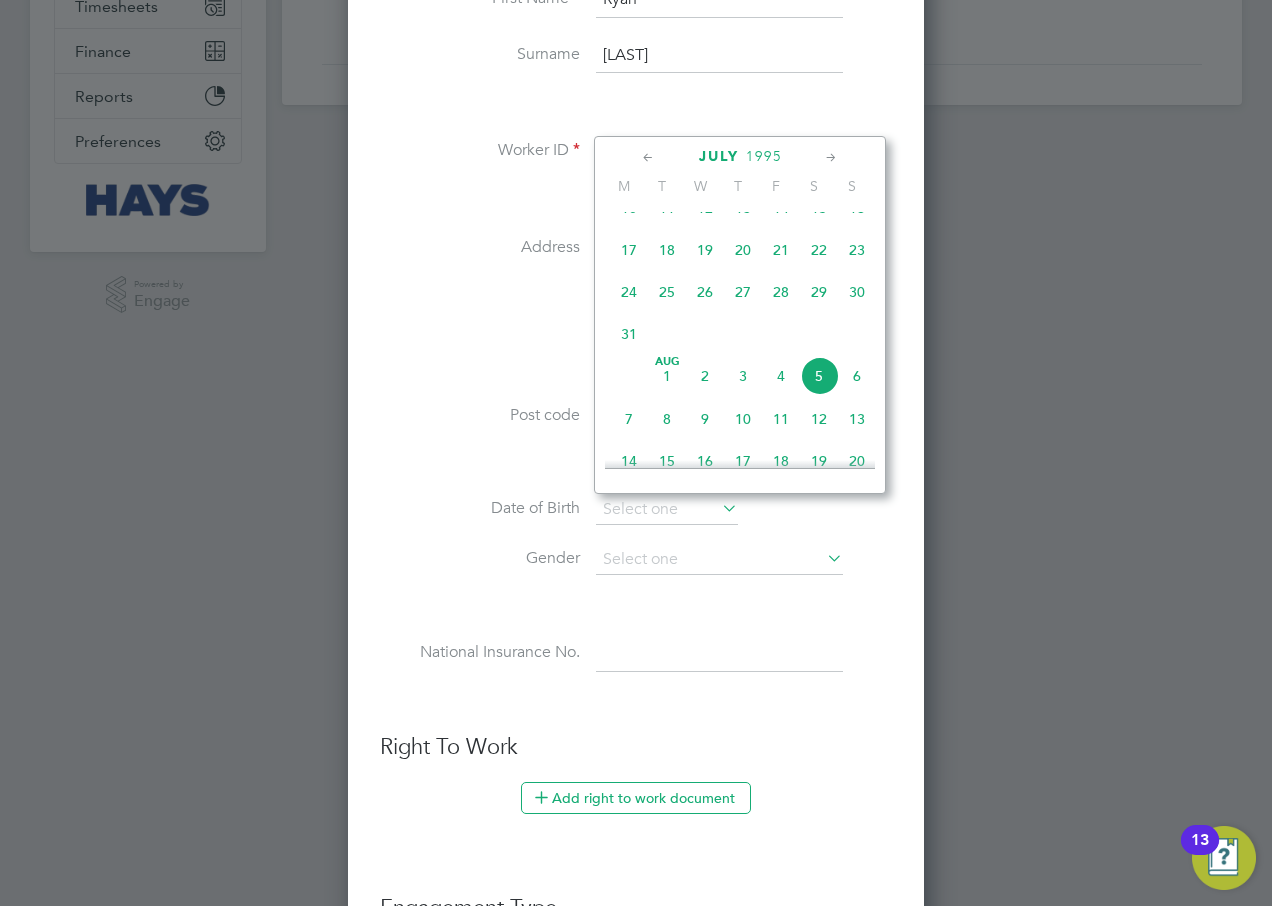 click 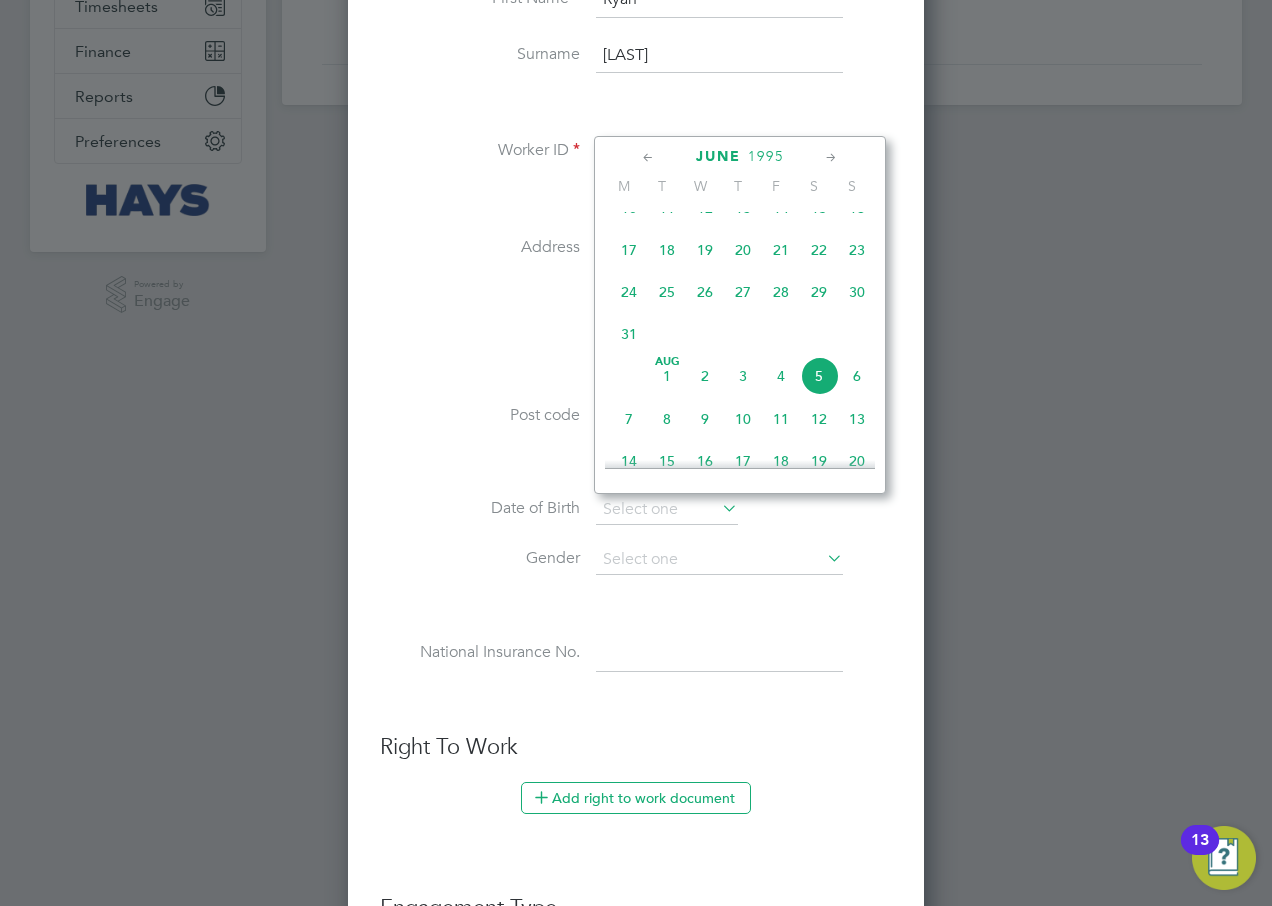scroll, scrollTop: 216, scrollLeft: 0, axis: vertical 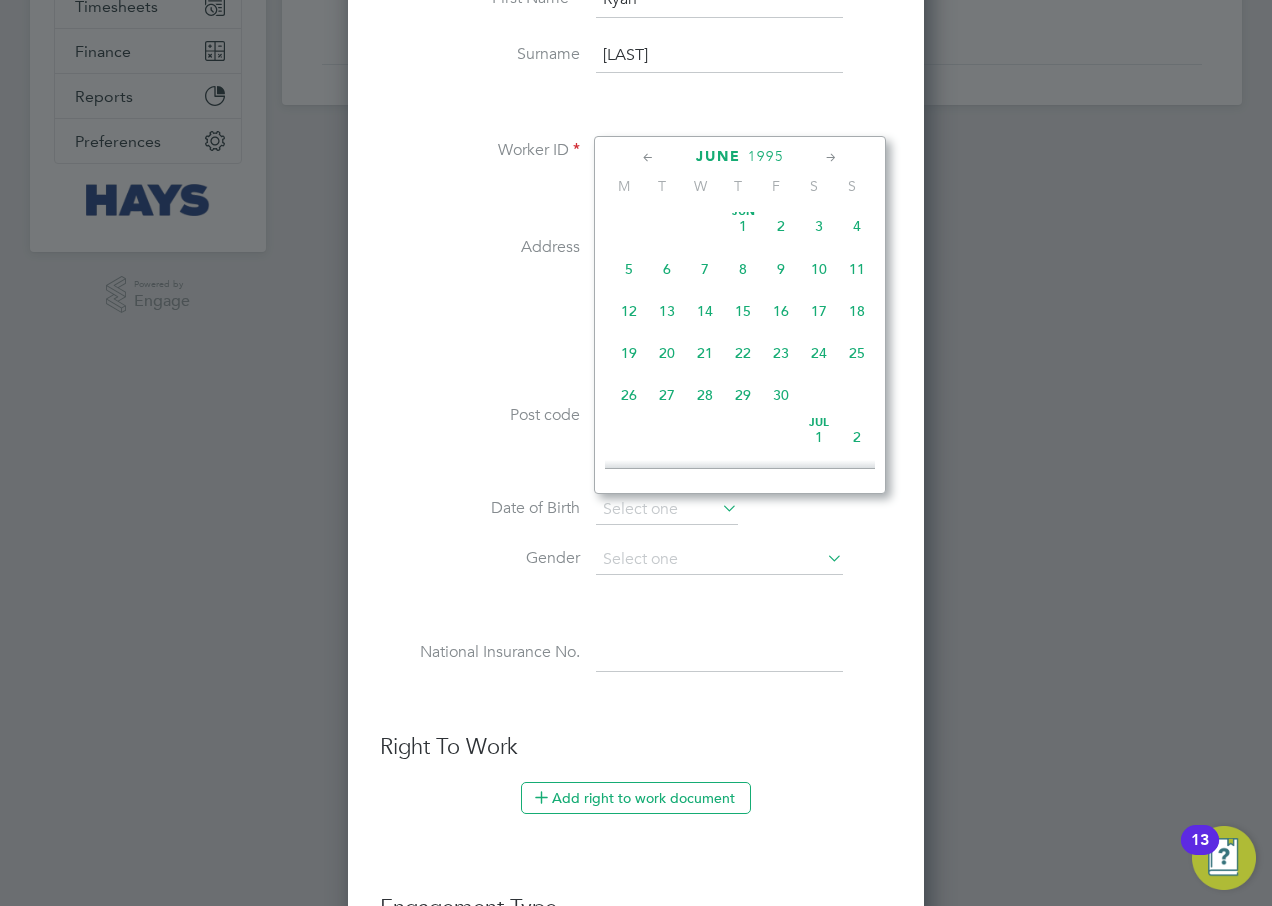 click 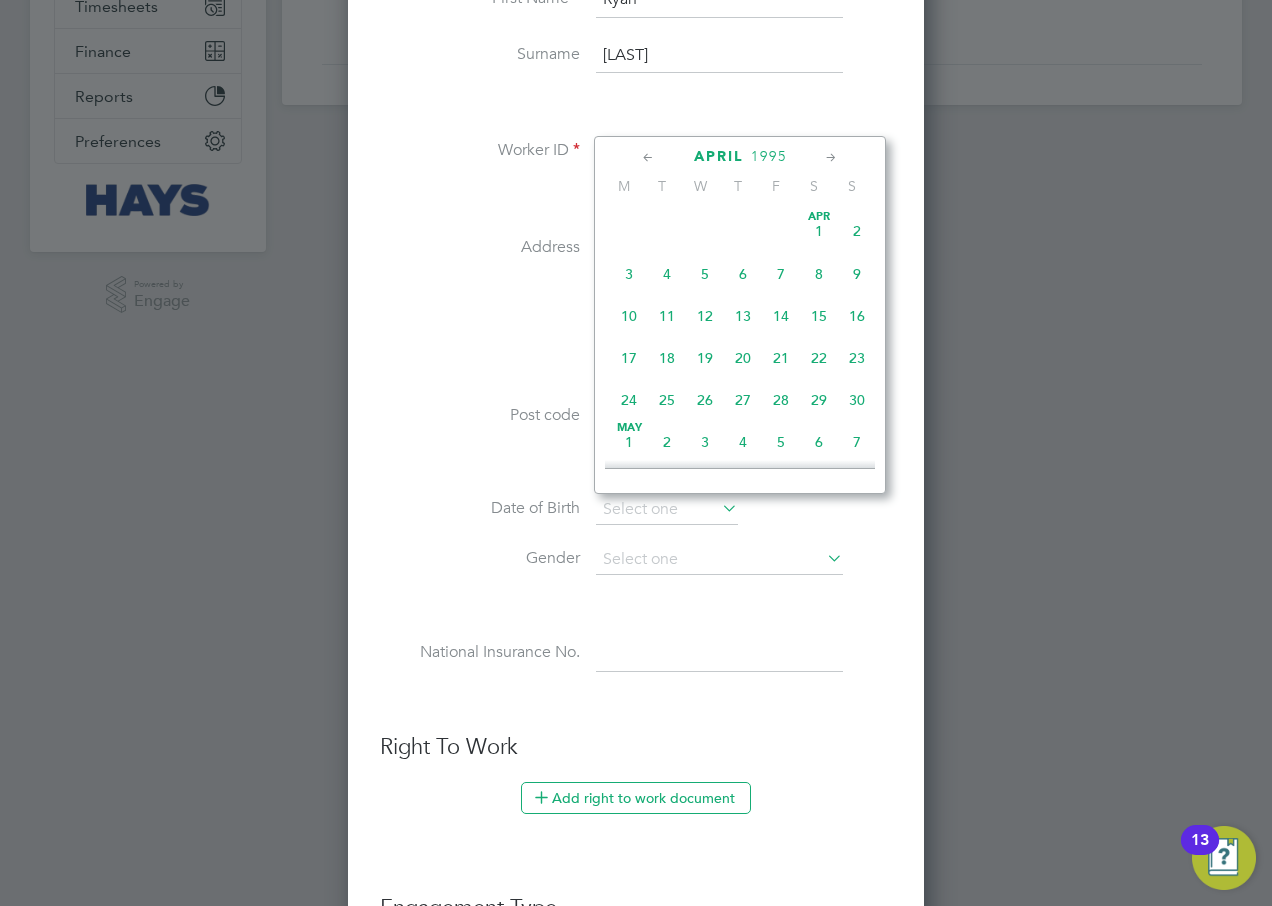 click 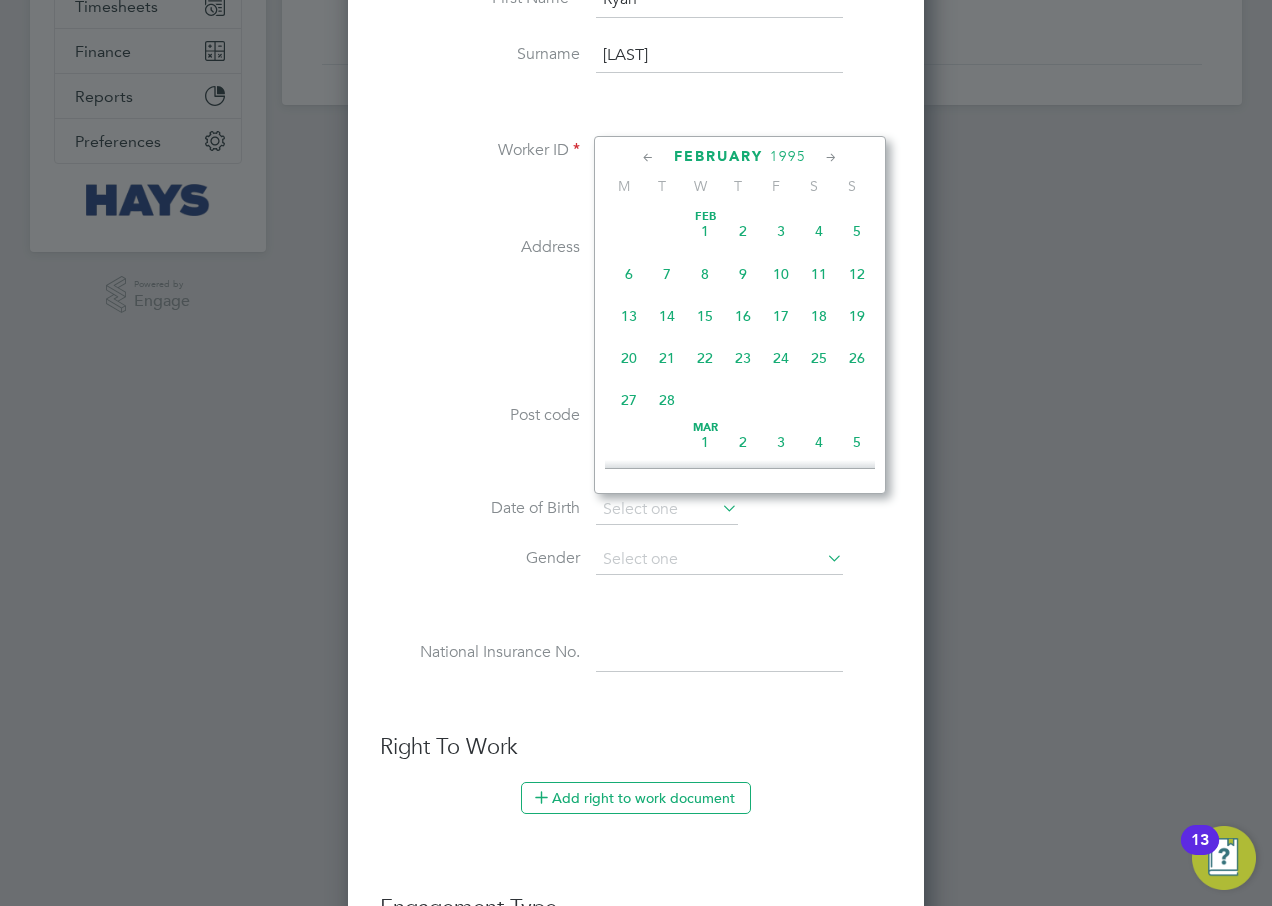 click on "12" 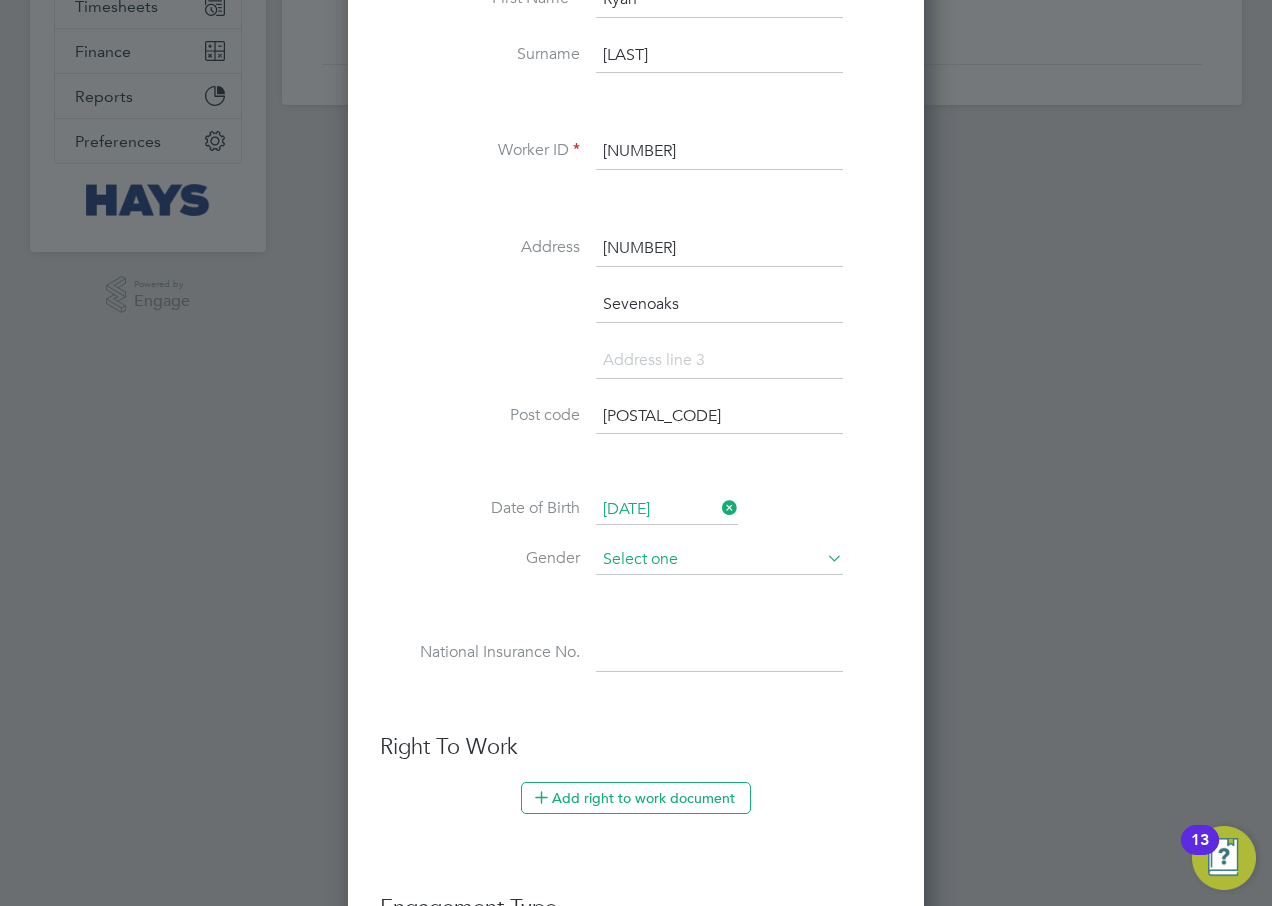 click at bounding box center [719, 560] 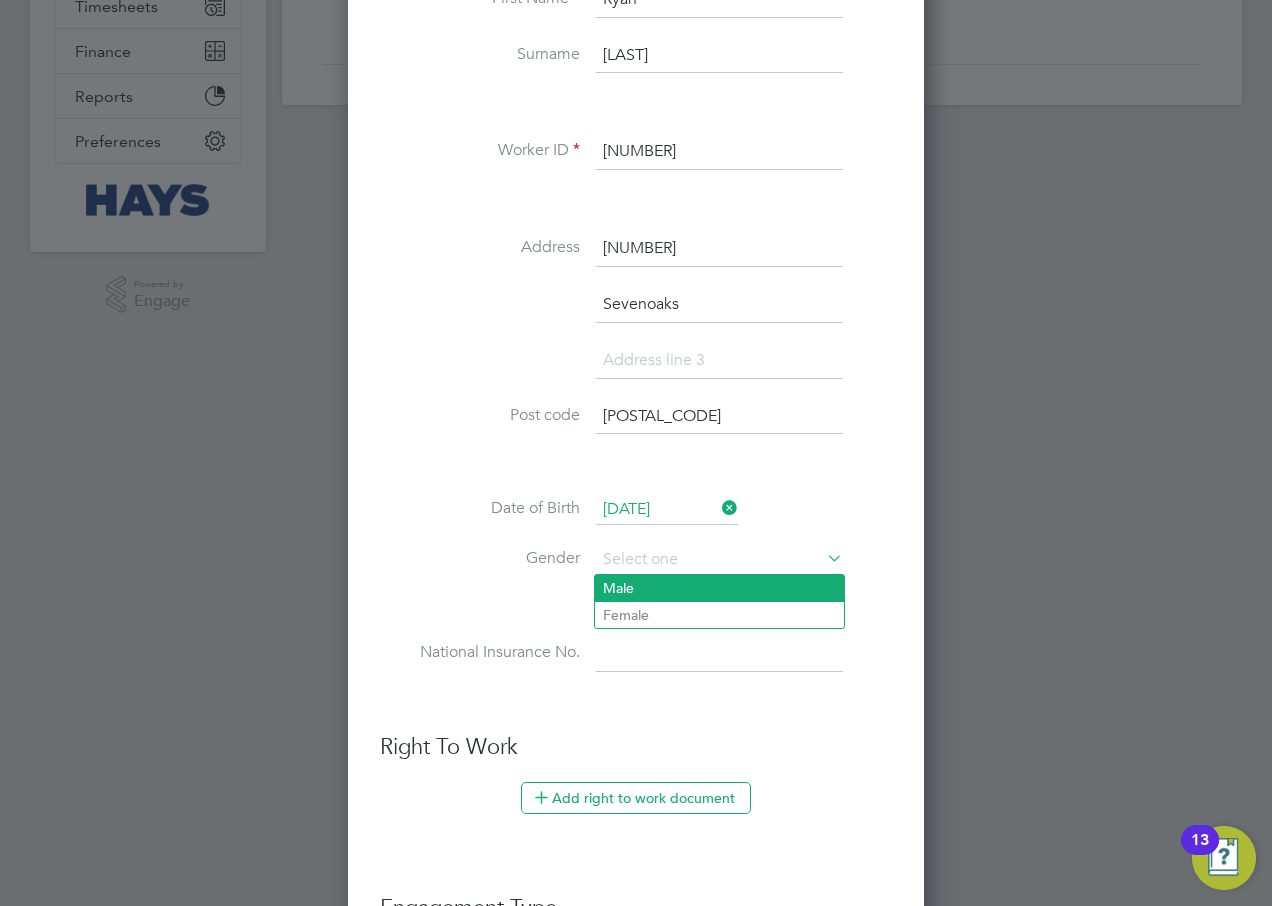 click on "Male" 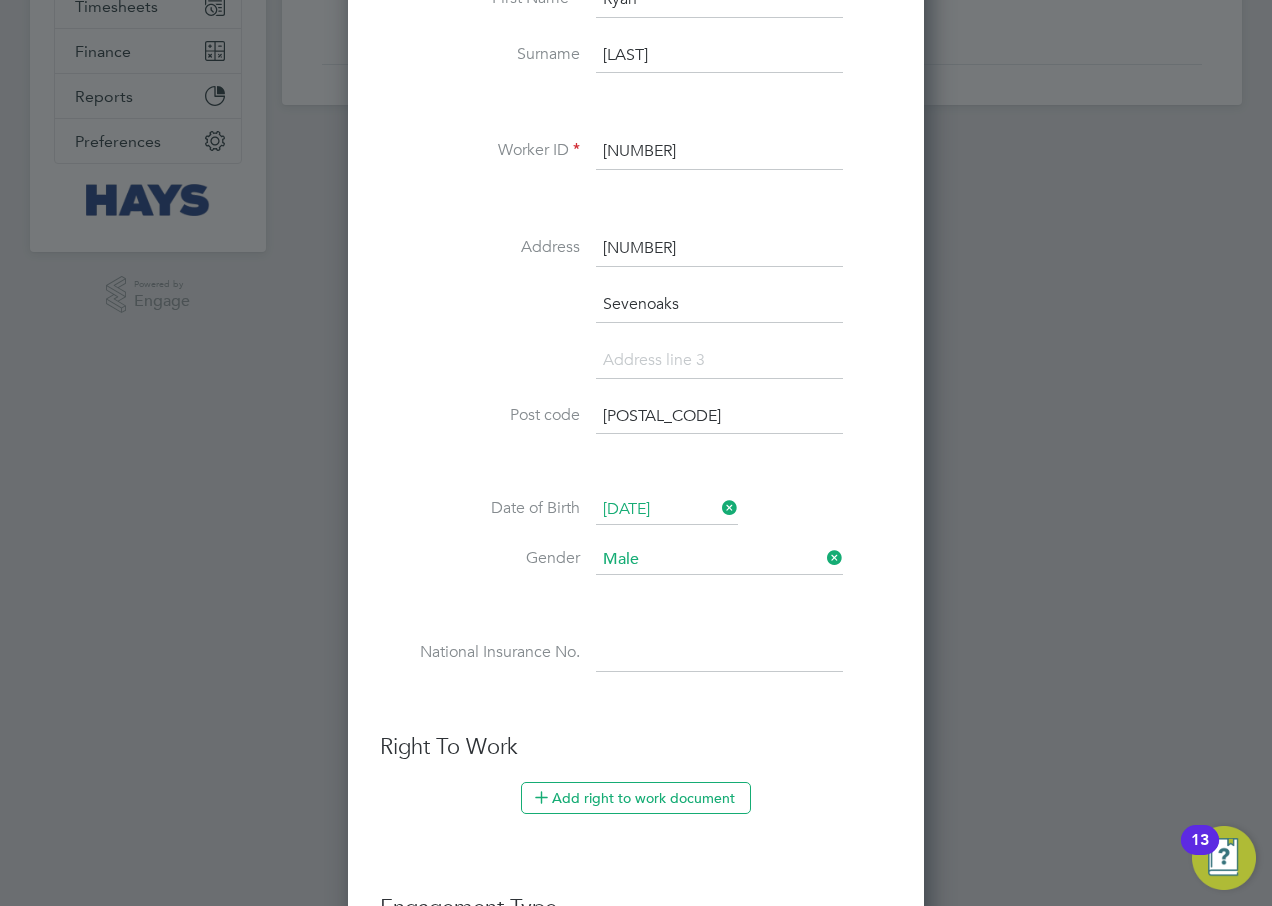 click on "Date of Birth   [DATE]" at bounding box center [636, 520] 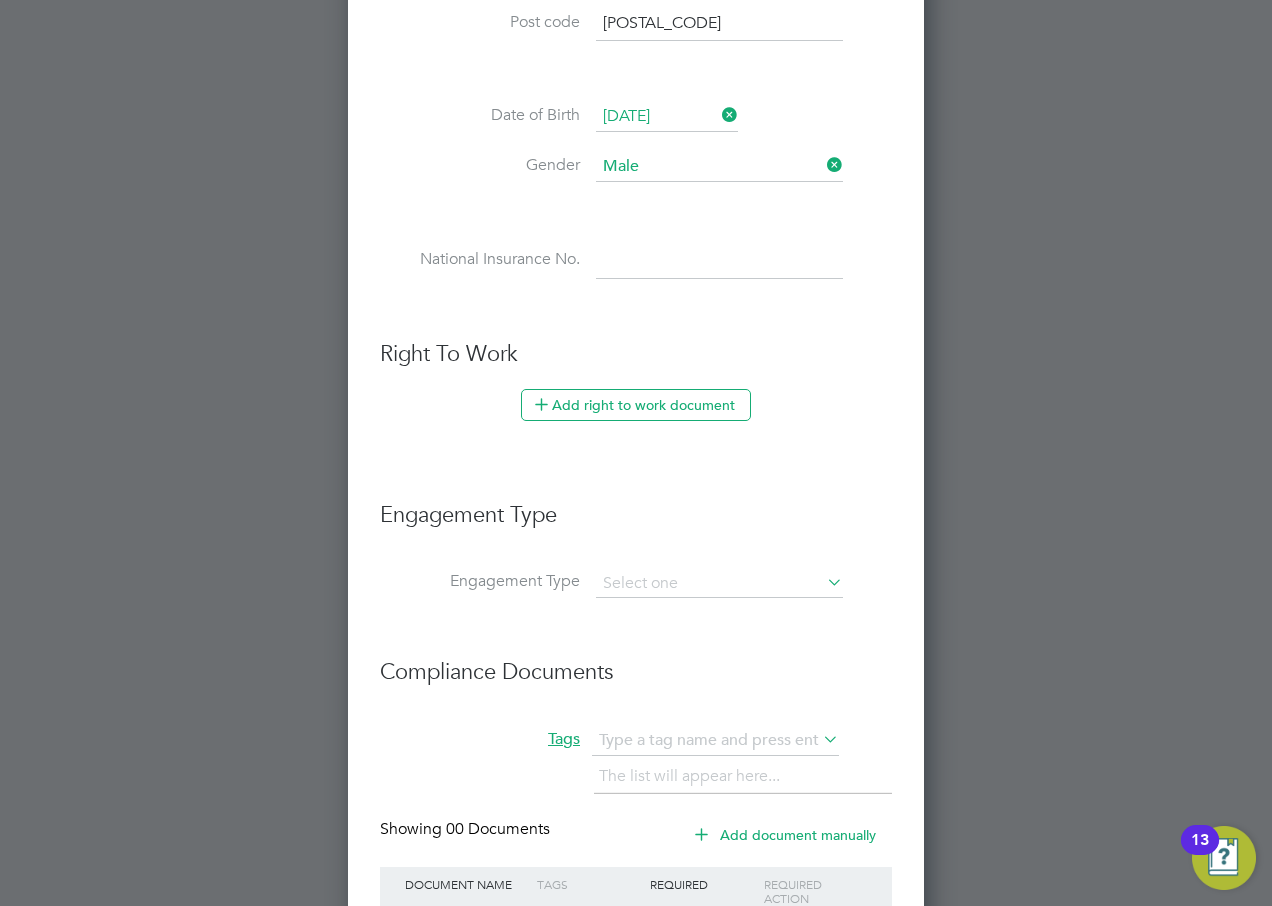 scroll, scrollTop: 864, scrollLeft: 0, axis: vertical 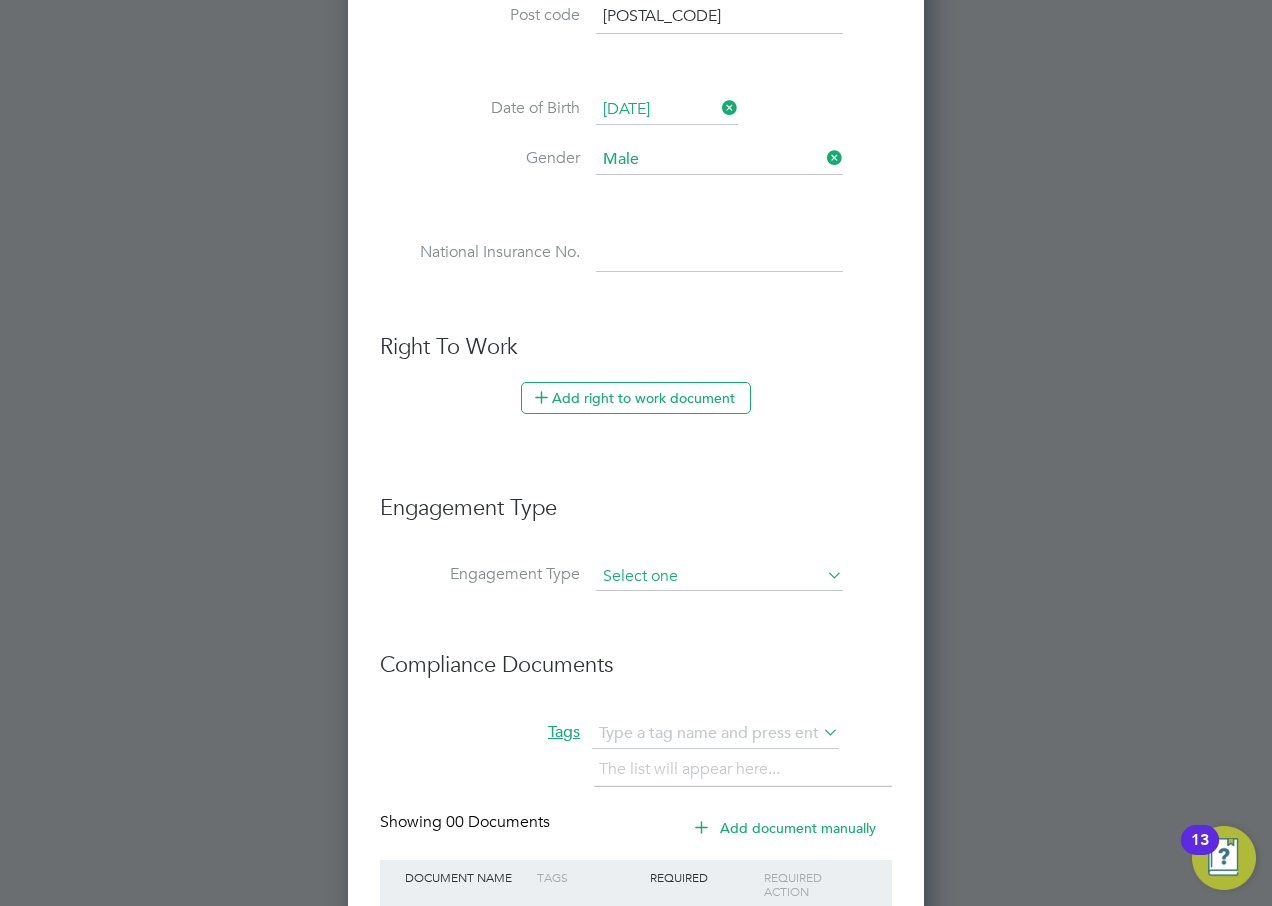 click at bounding box center [719, 577] 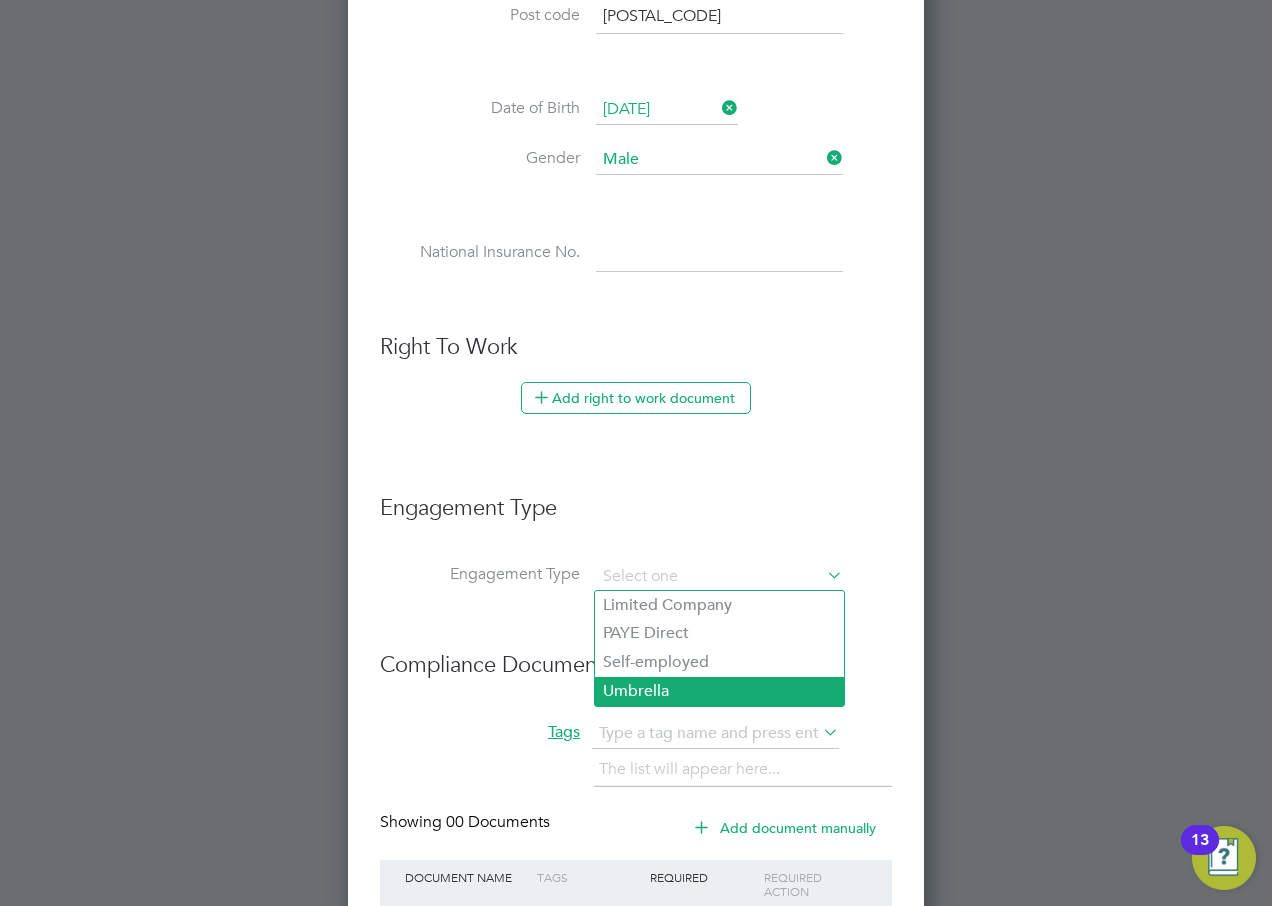 click on "Umbrella" 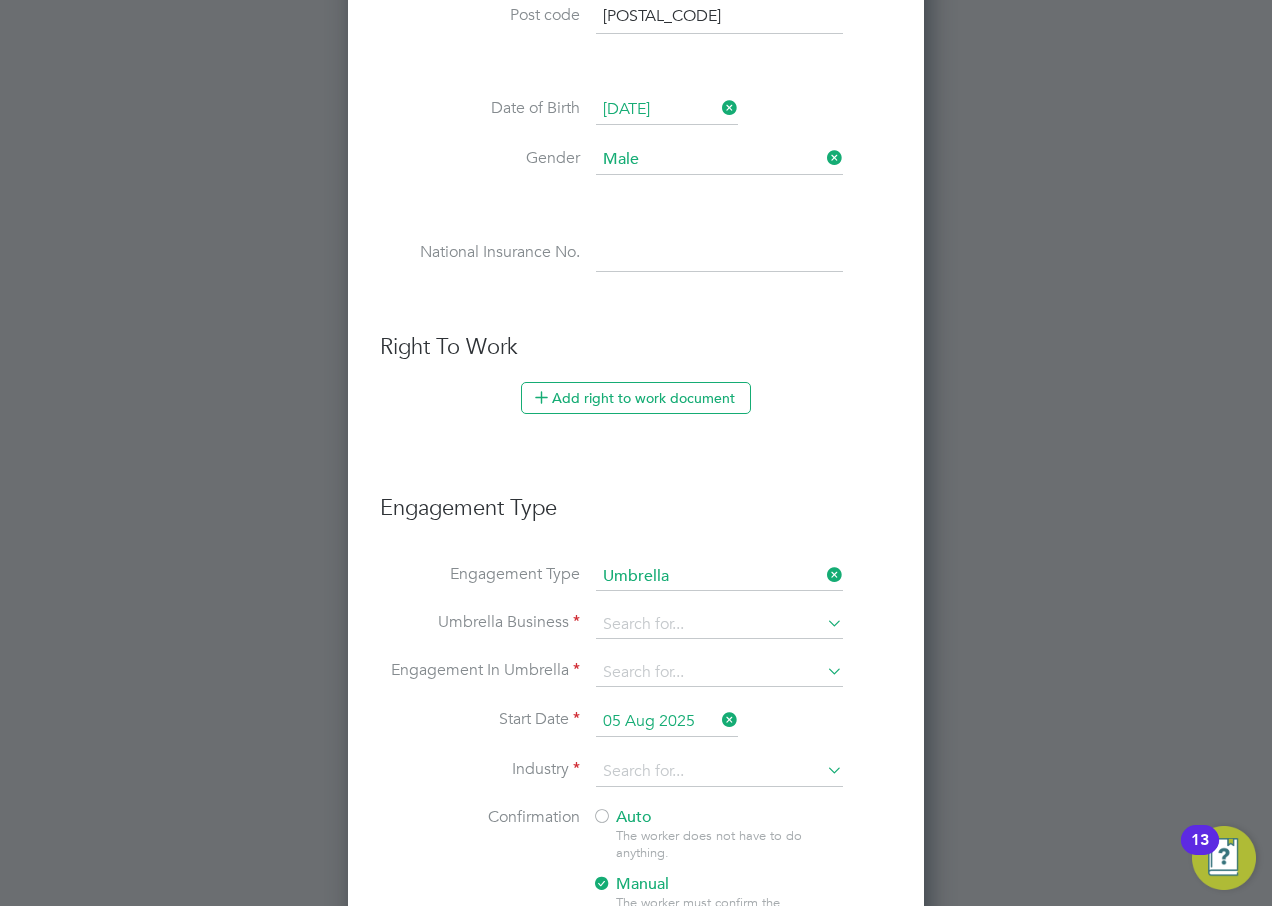 scroll, scrollTop: 10, scrollLeft: 10, axis: both 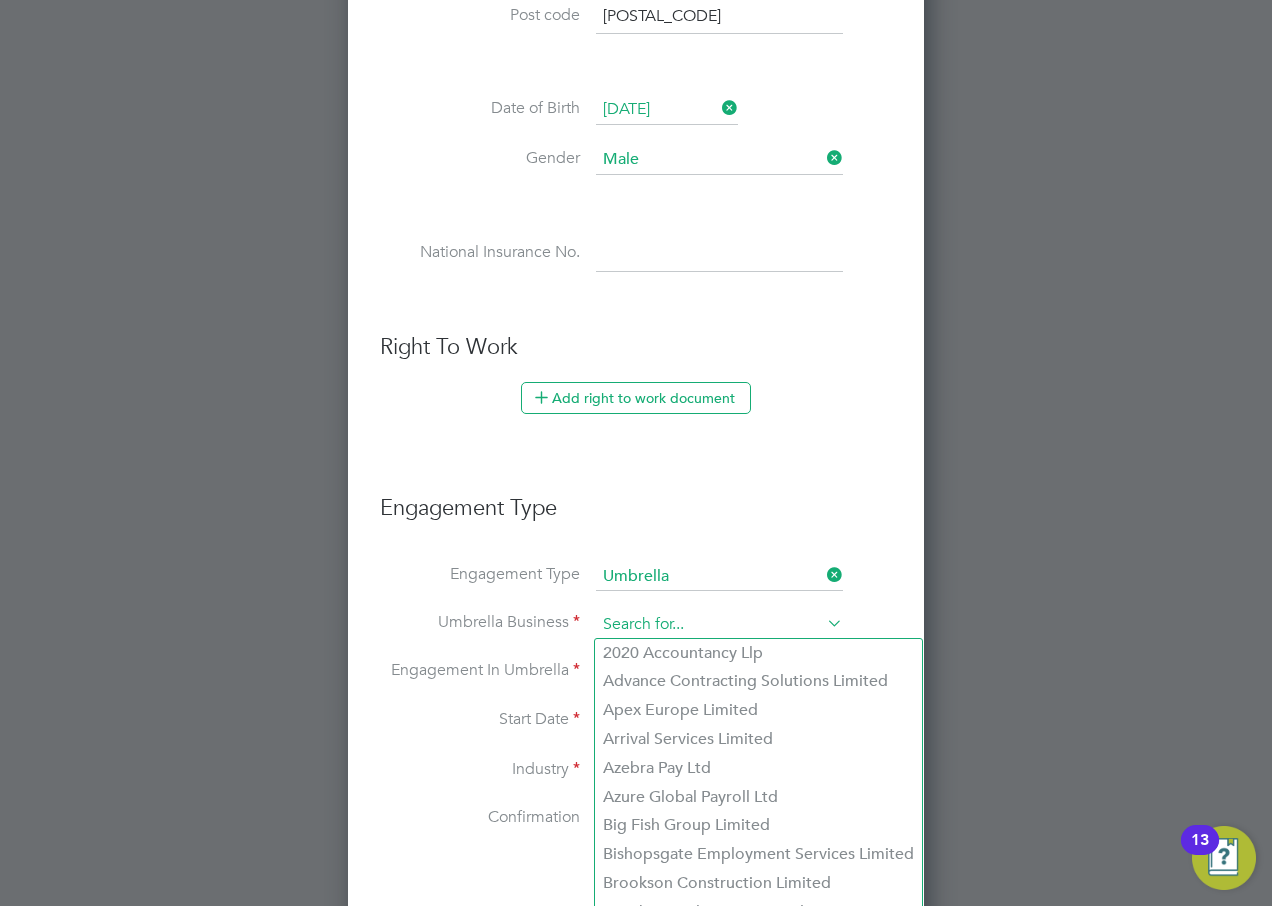 click at bounding box center (719, 625) 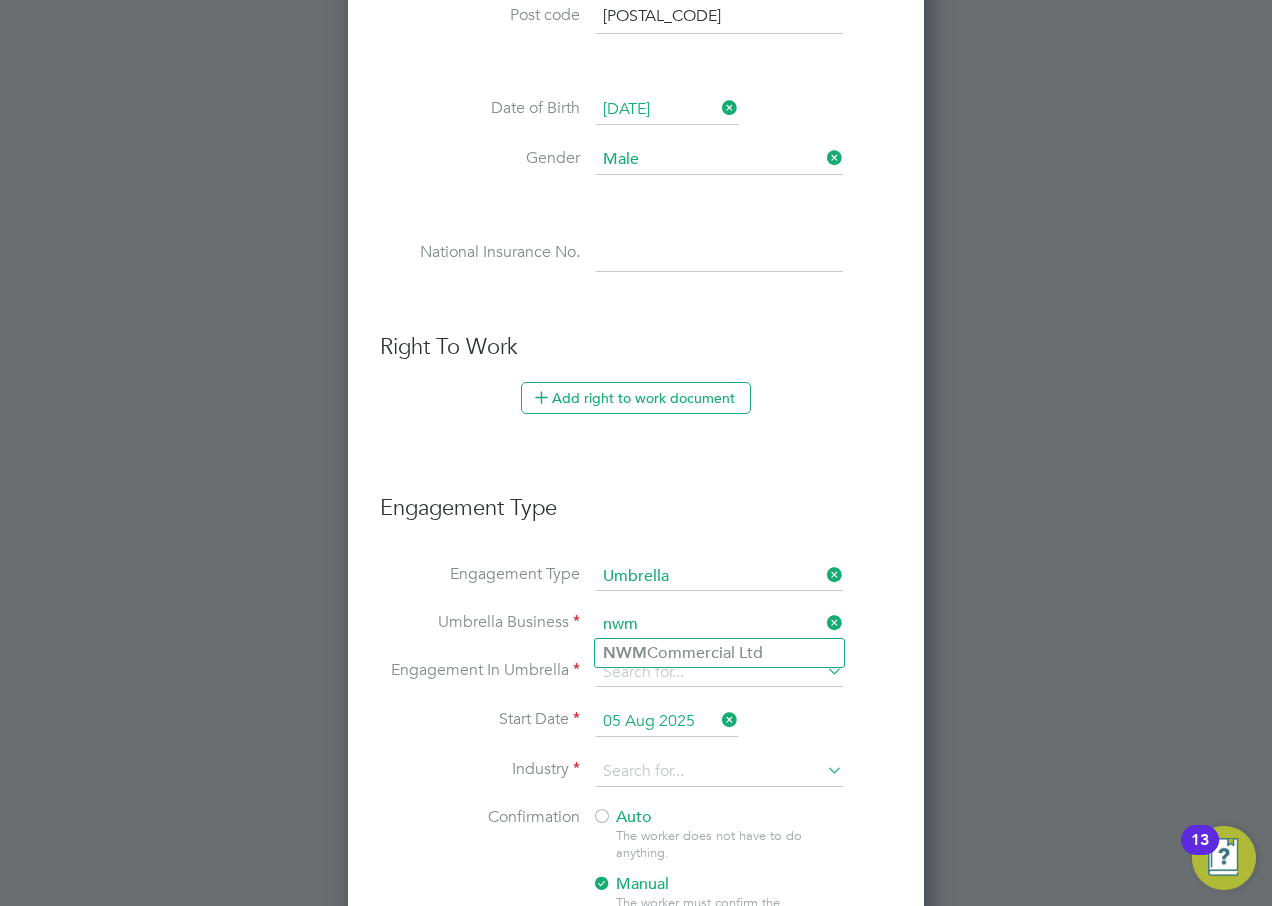 type on "NWM Commercial Ltd" 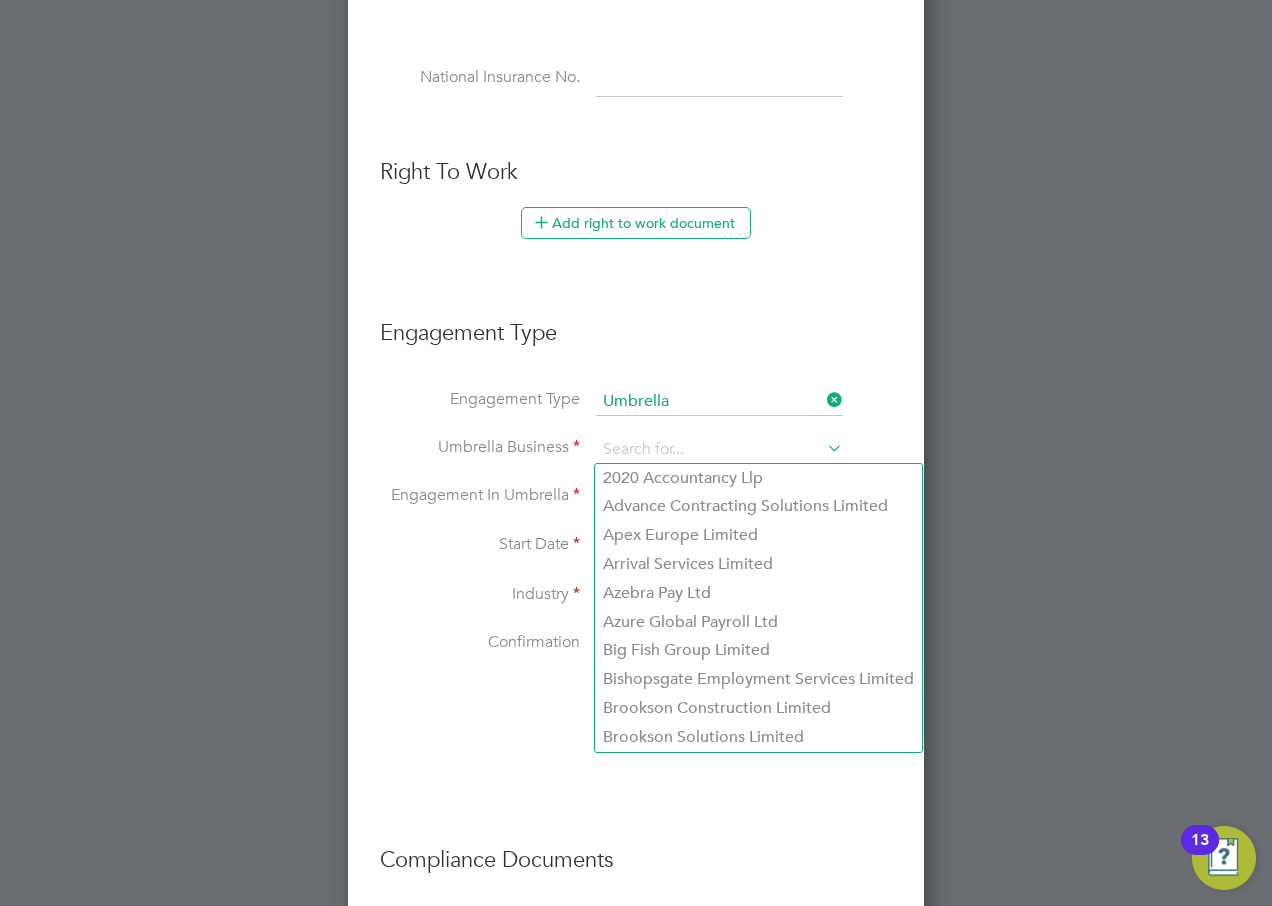 scroll, scrollTop: 1064, scrollLeft: 0, axis: vertical 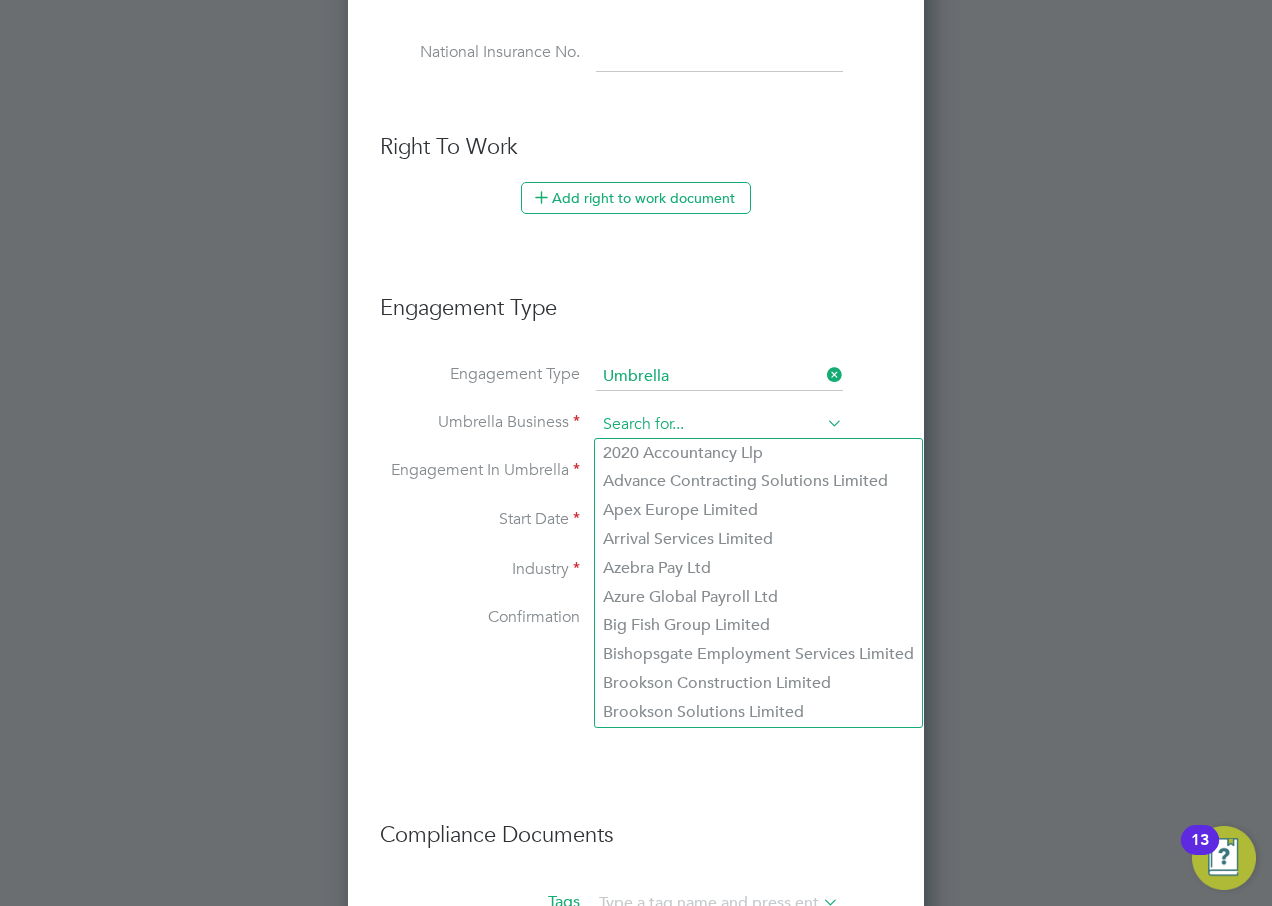 click at bounding box center (719, 425) 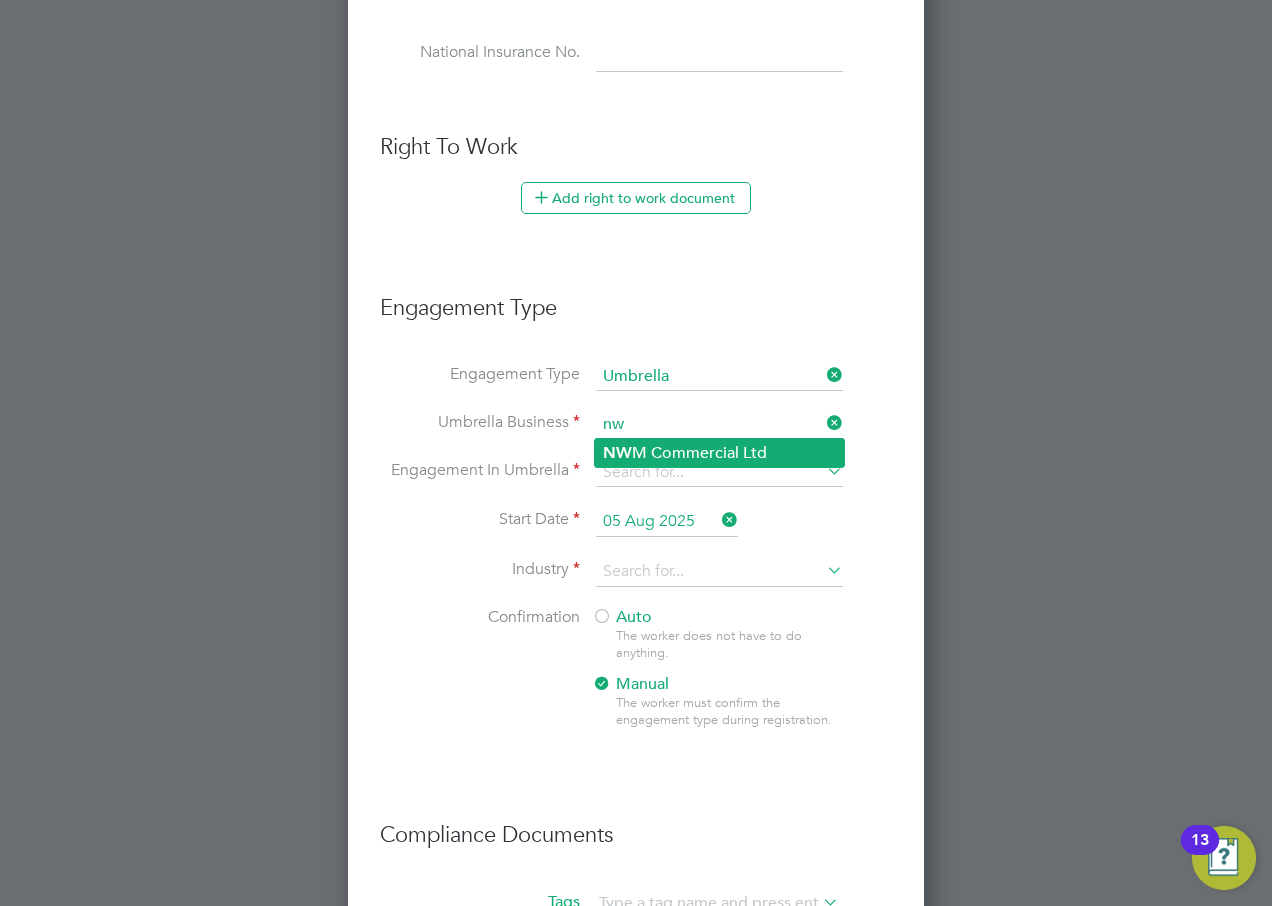 click on "NW" 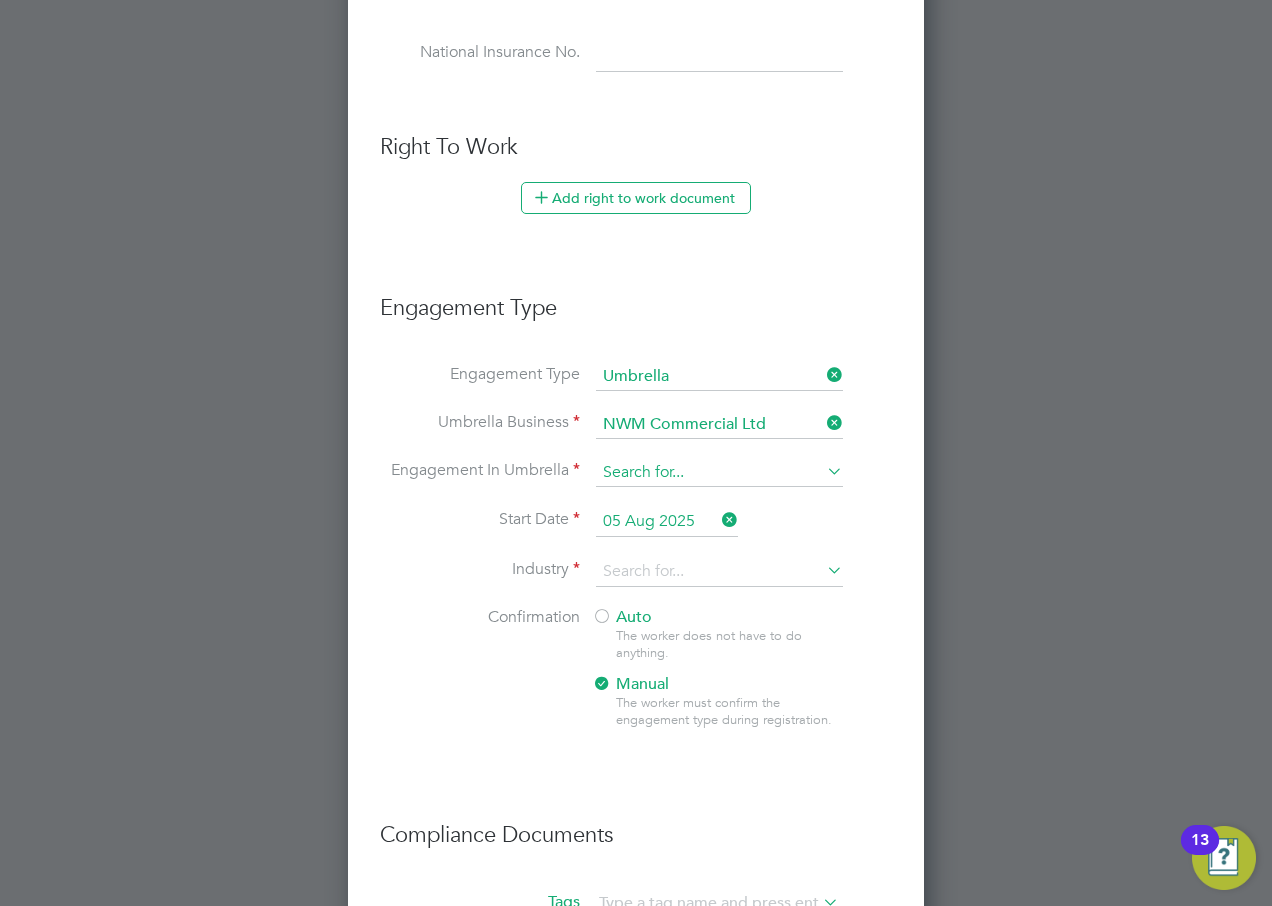 click at bounding box center (719, 473) 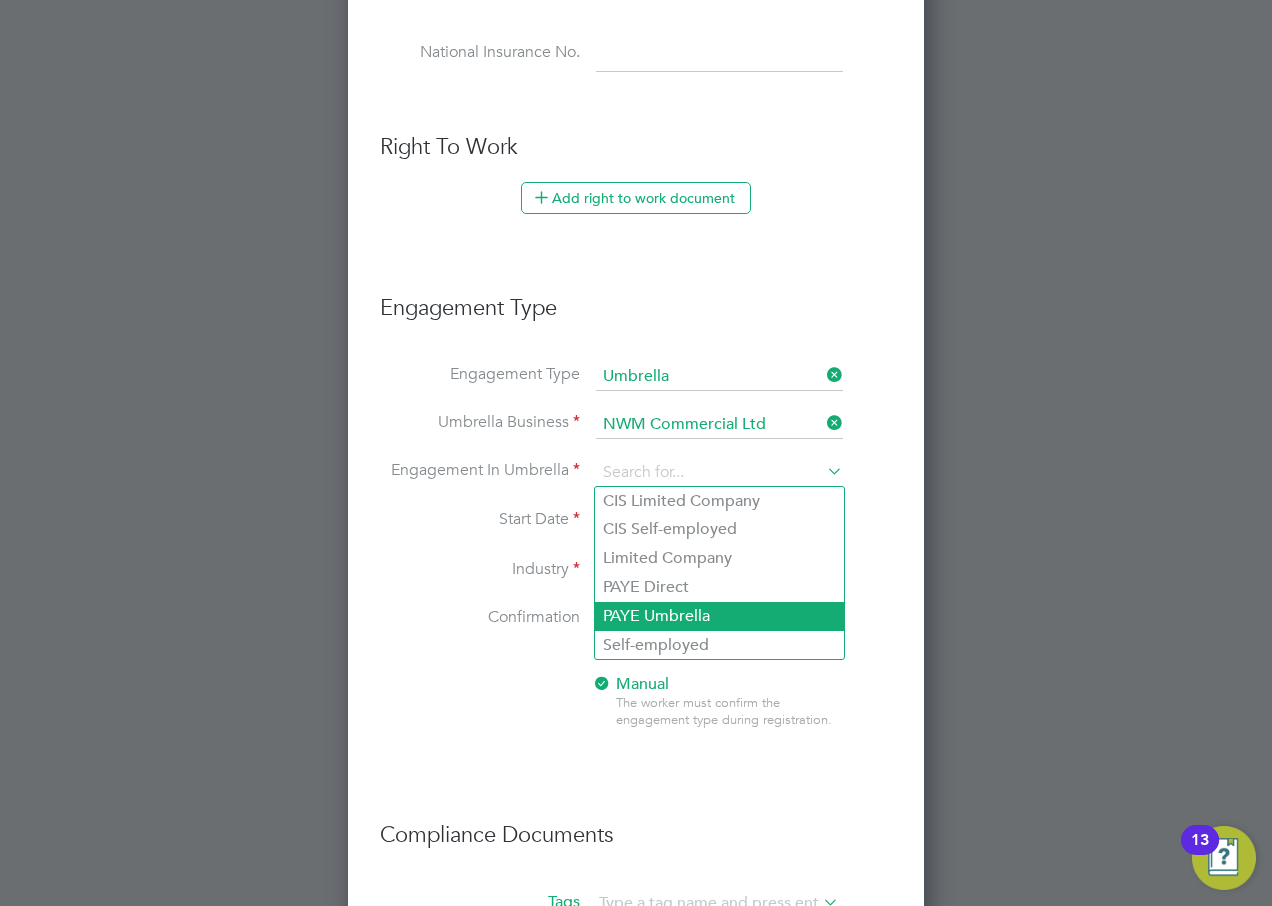 click on "PAYE Umbrella" 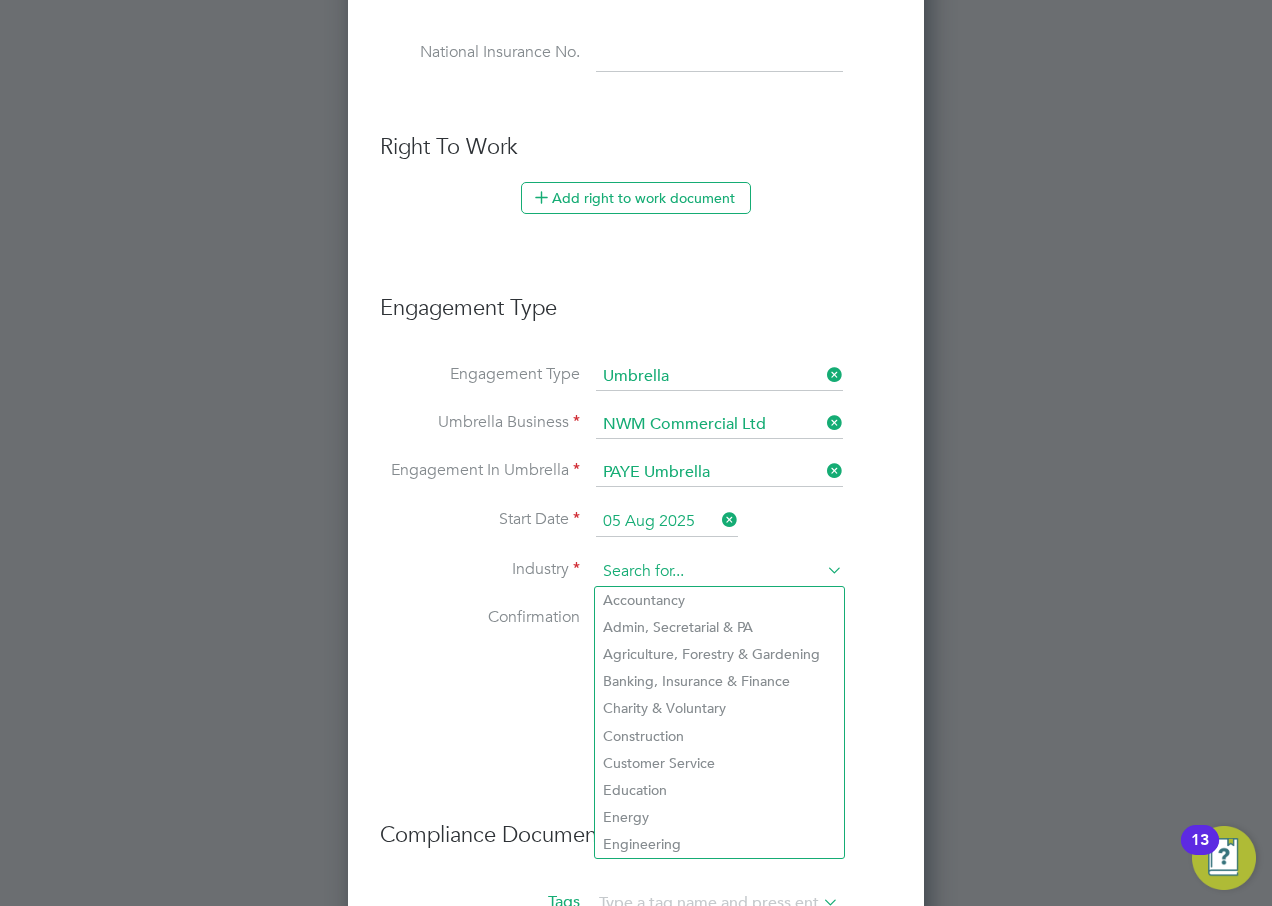 click at bounding box center [719, 572] 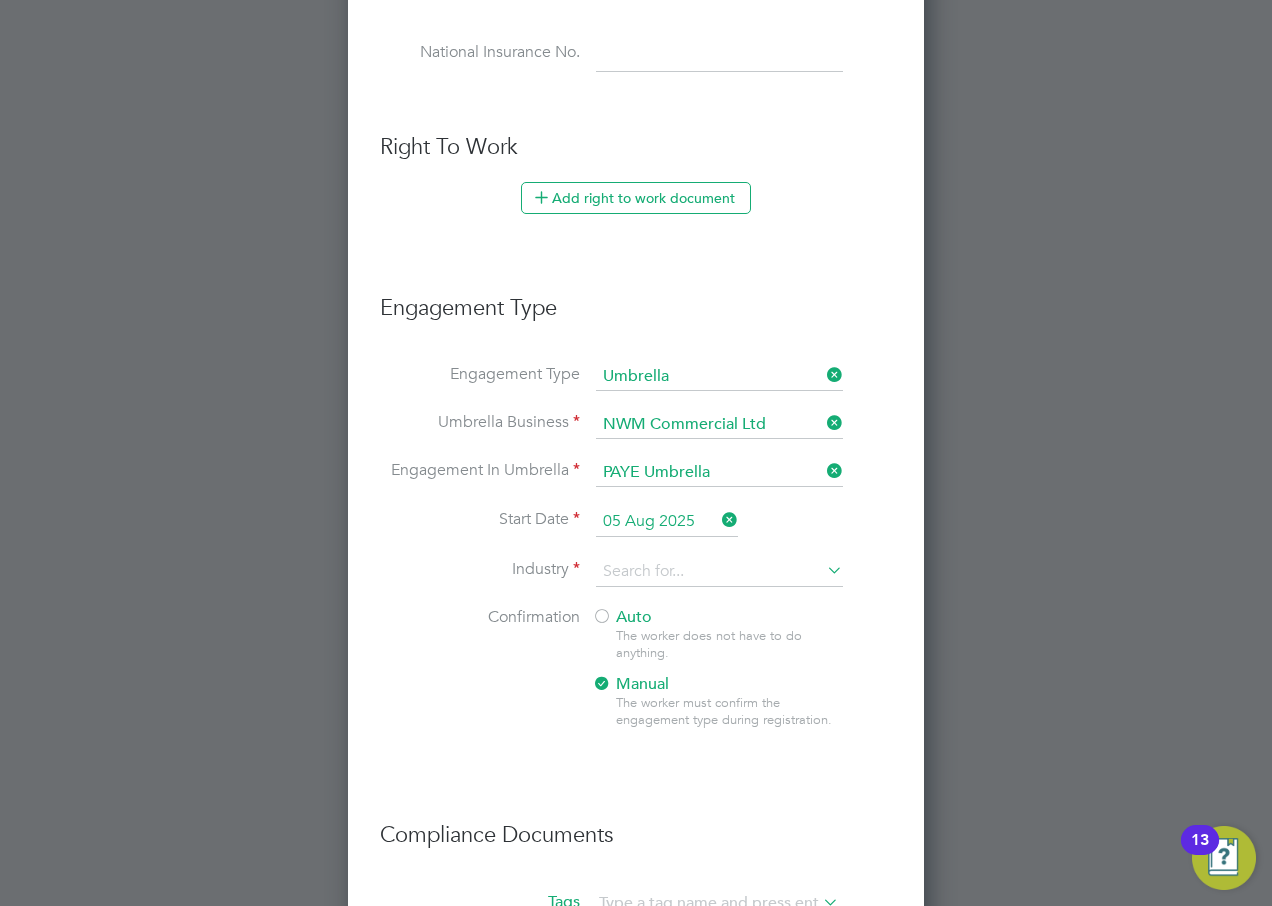 click on "Construction" 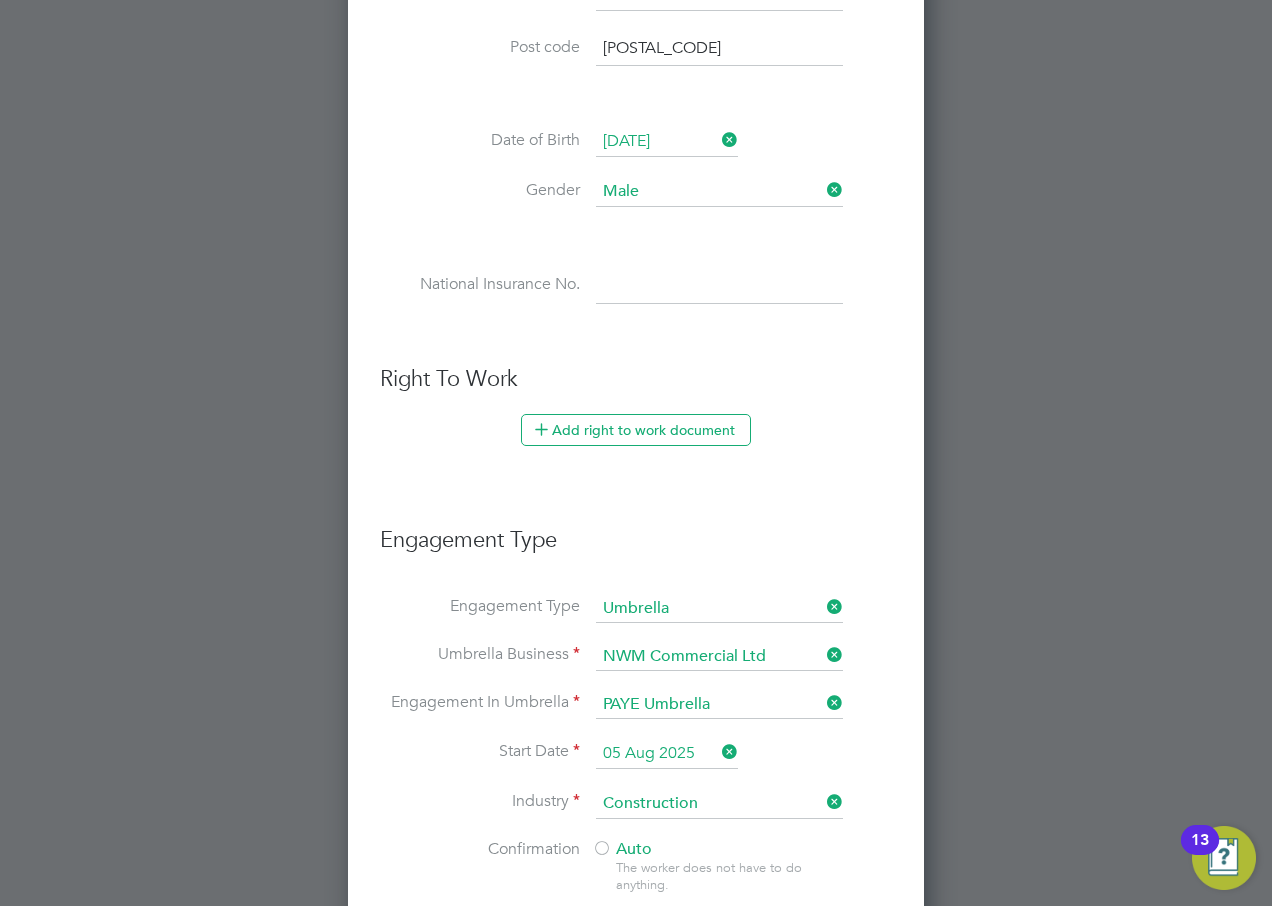 scroll, scrollTop: 790, scrollLeft: 0, axis: vertical 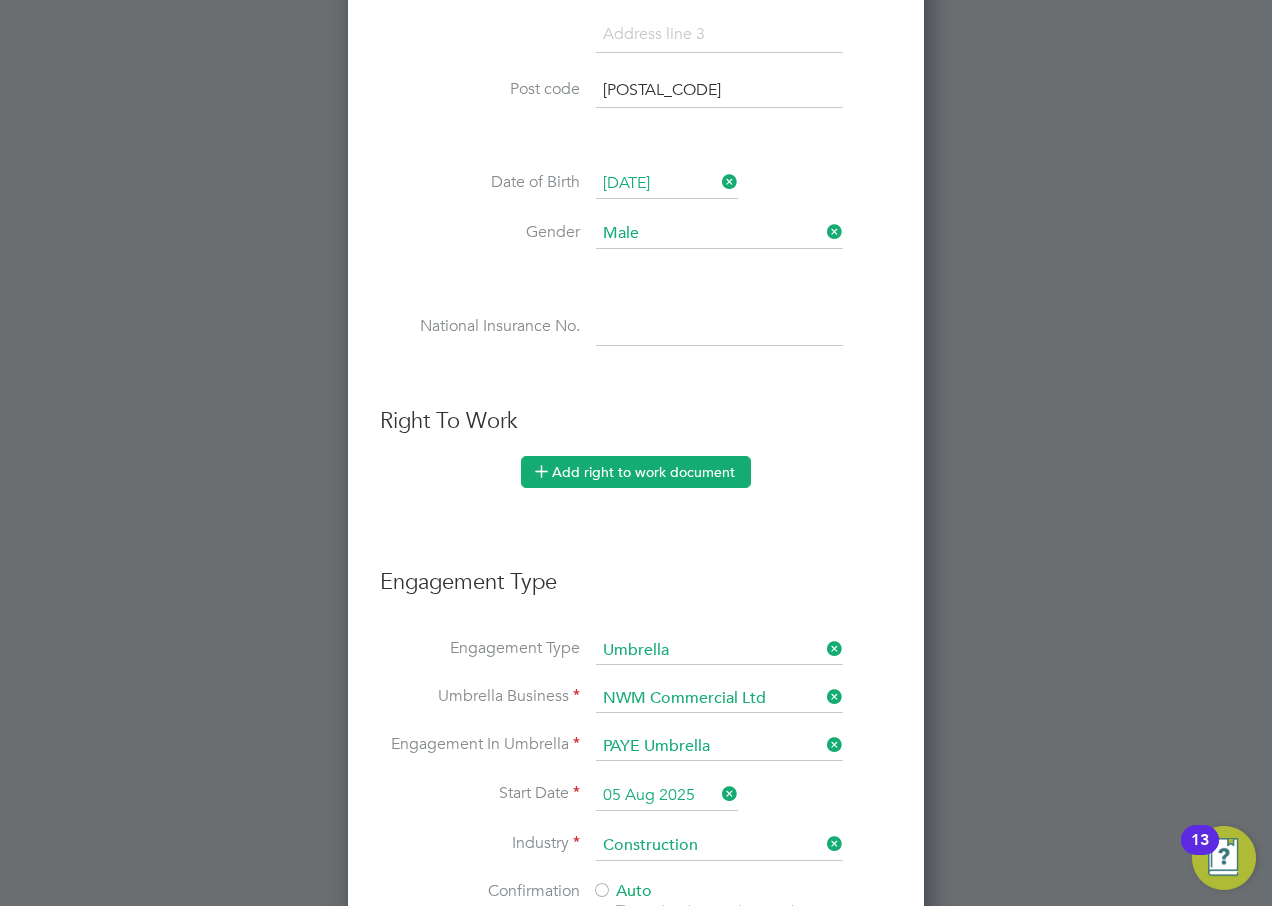 click on "Add right to work document" at bounding box center (636, 472) 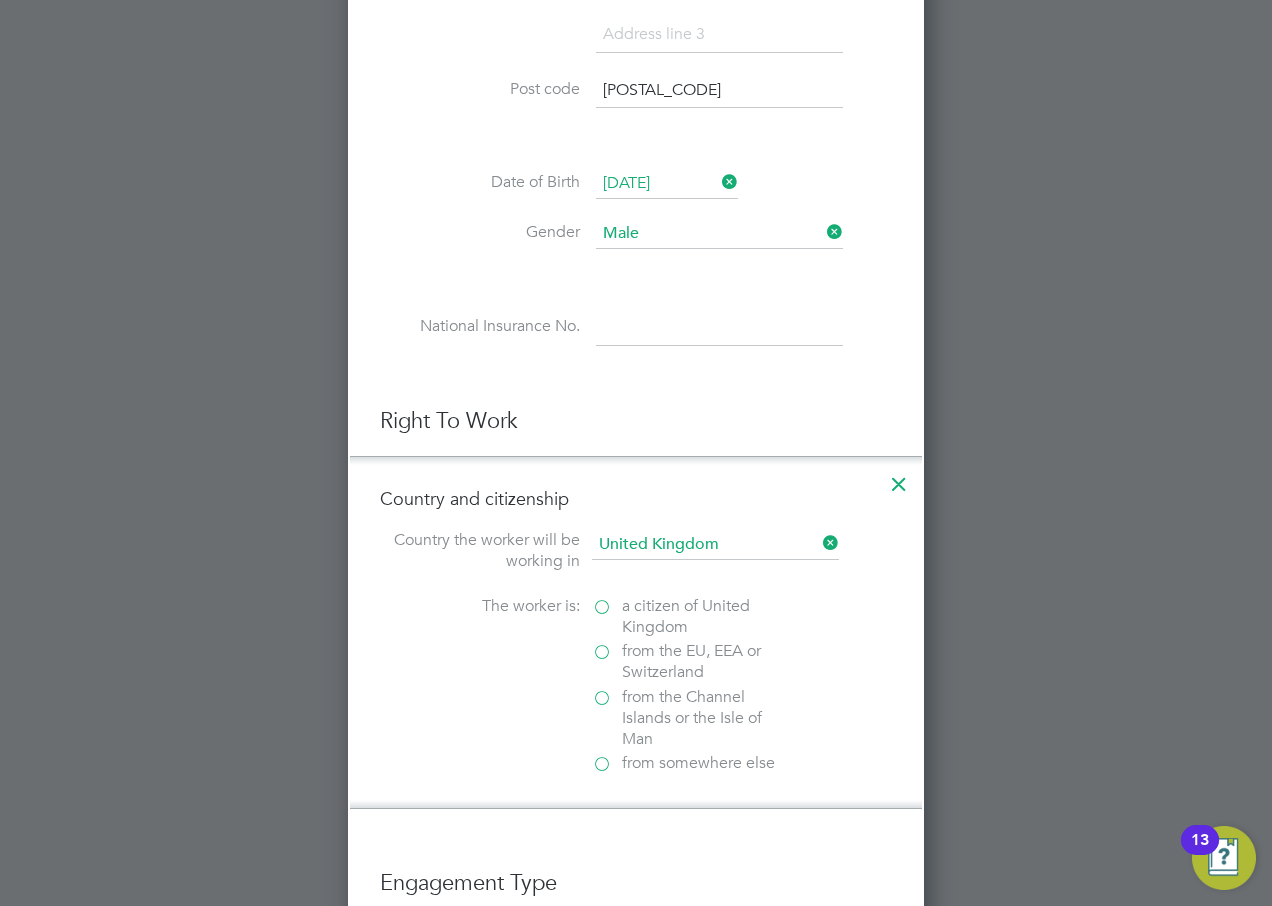 scroll, scrollTop: 10, scrollLeft: 10, axis: both 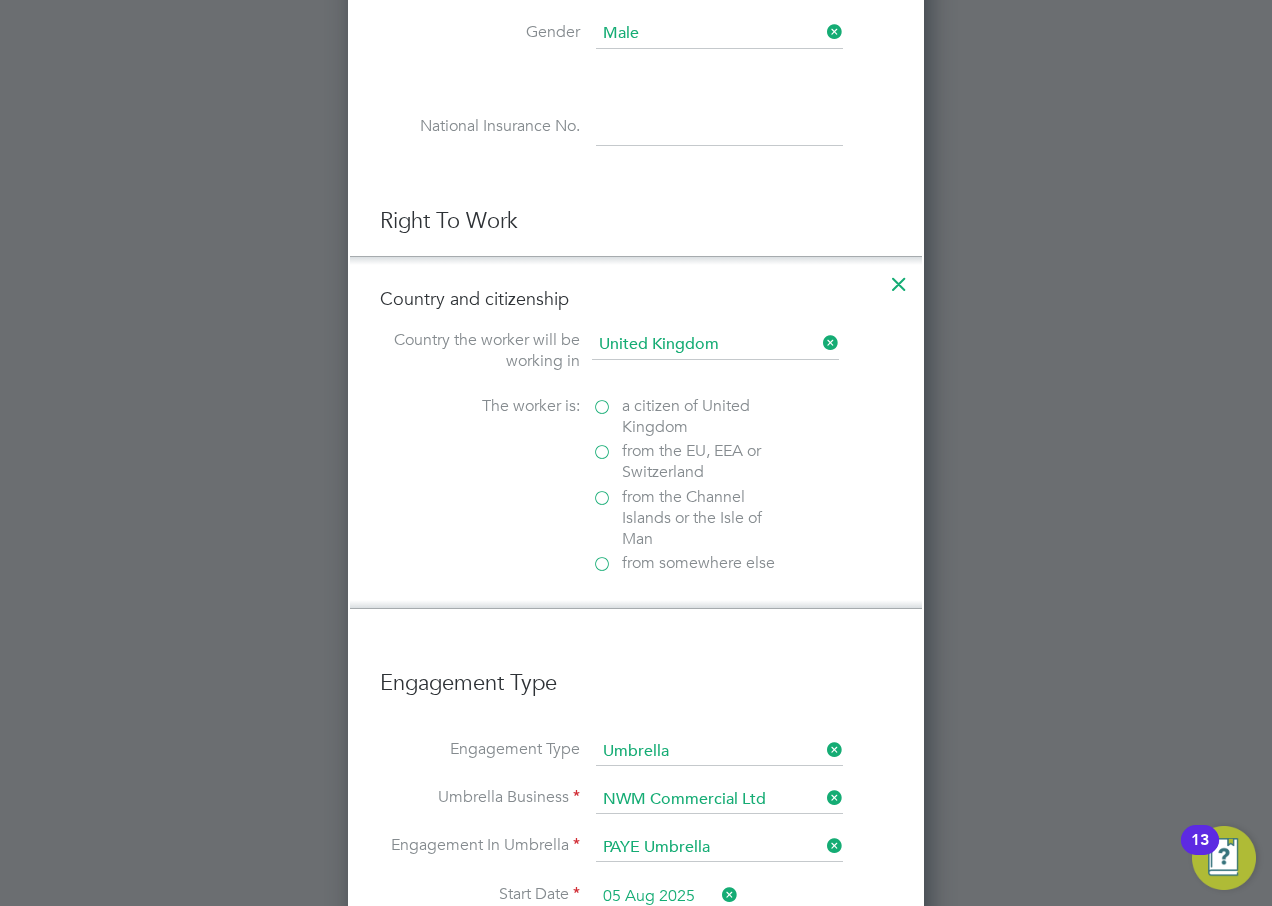 click on "a citizen of United Kingdom" at bounding box center (692, 417) 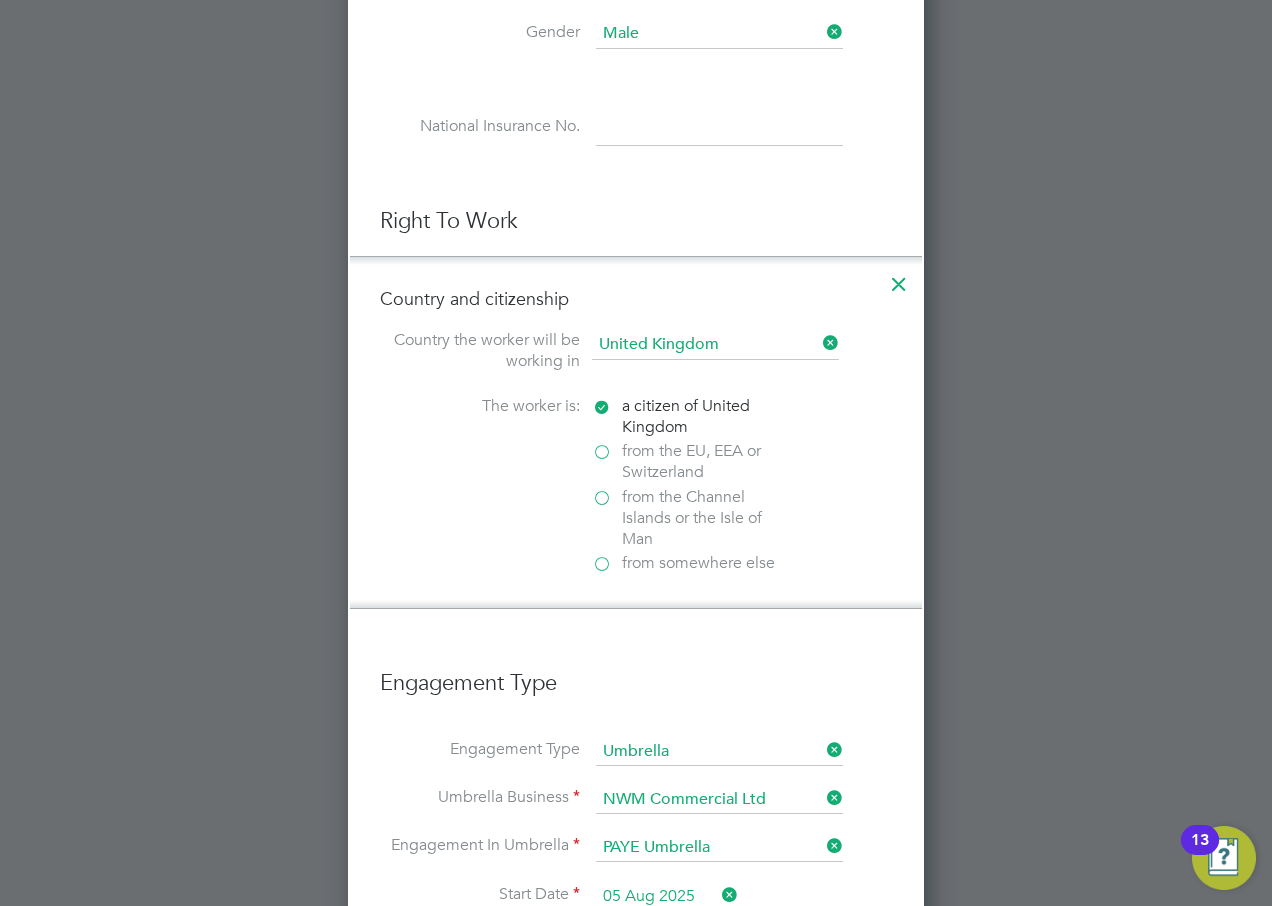 scroll, scrollTop: 10, scrollLeft: 10, axis: both 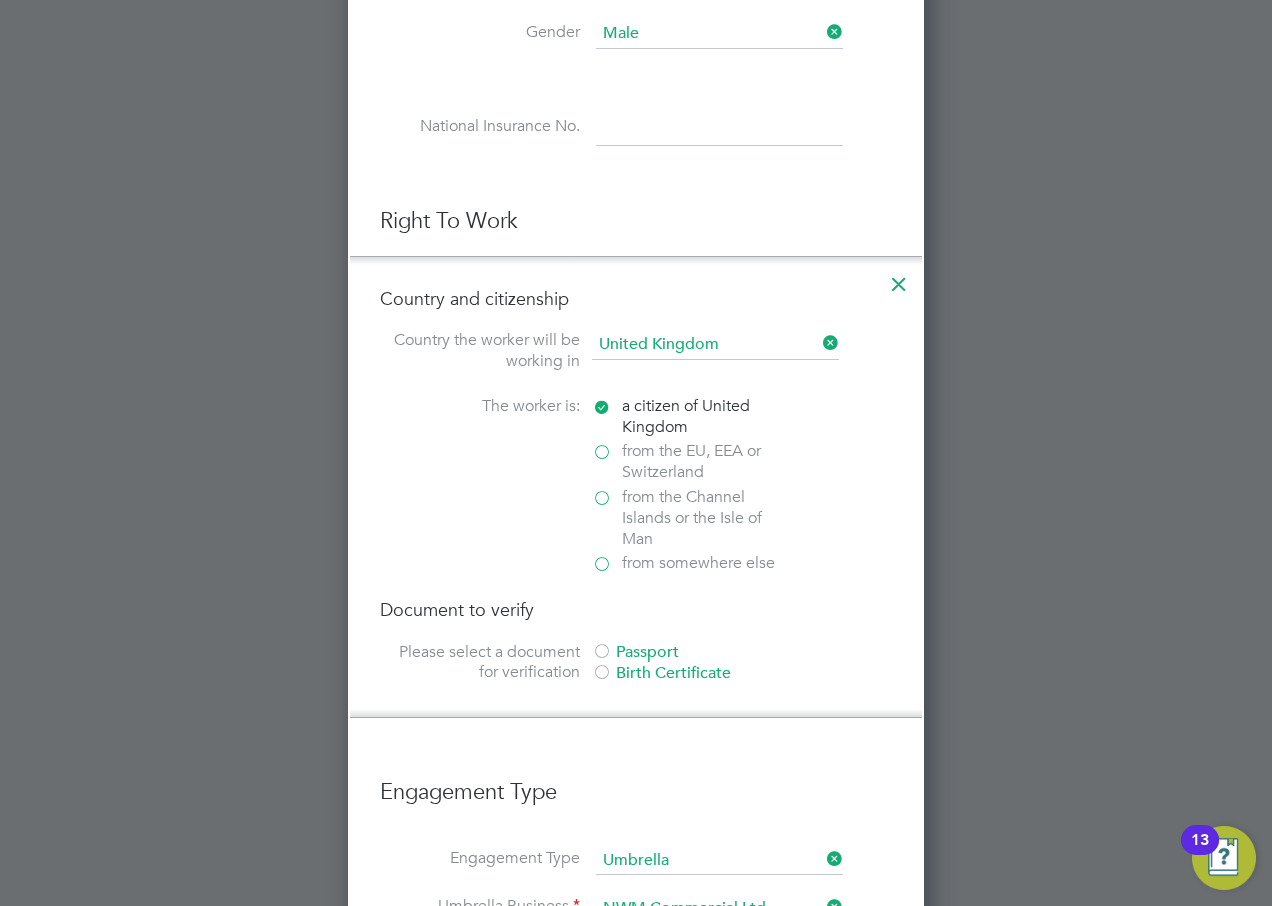 click at bounding box center (602, 653) 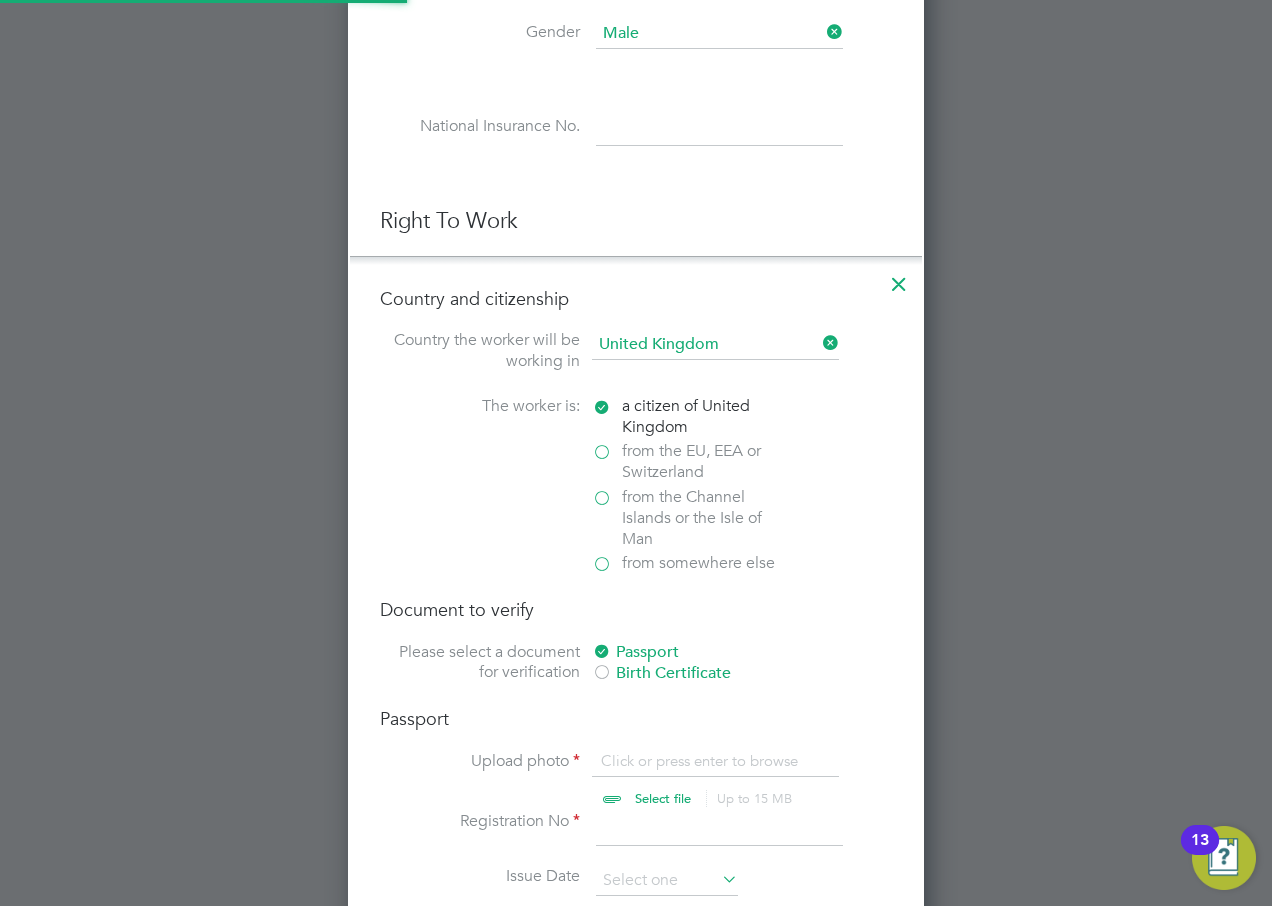 scroll, scrollTop: 10, scrollLeft: 10, axis: both 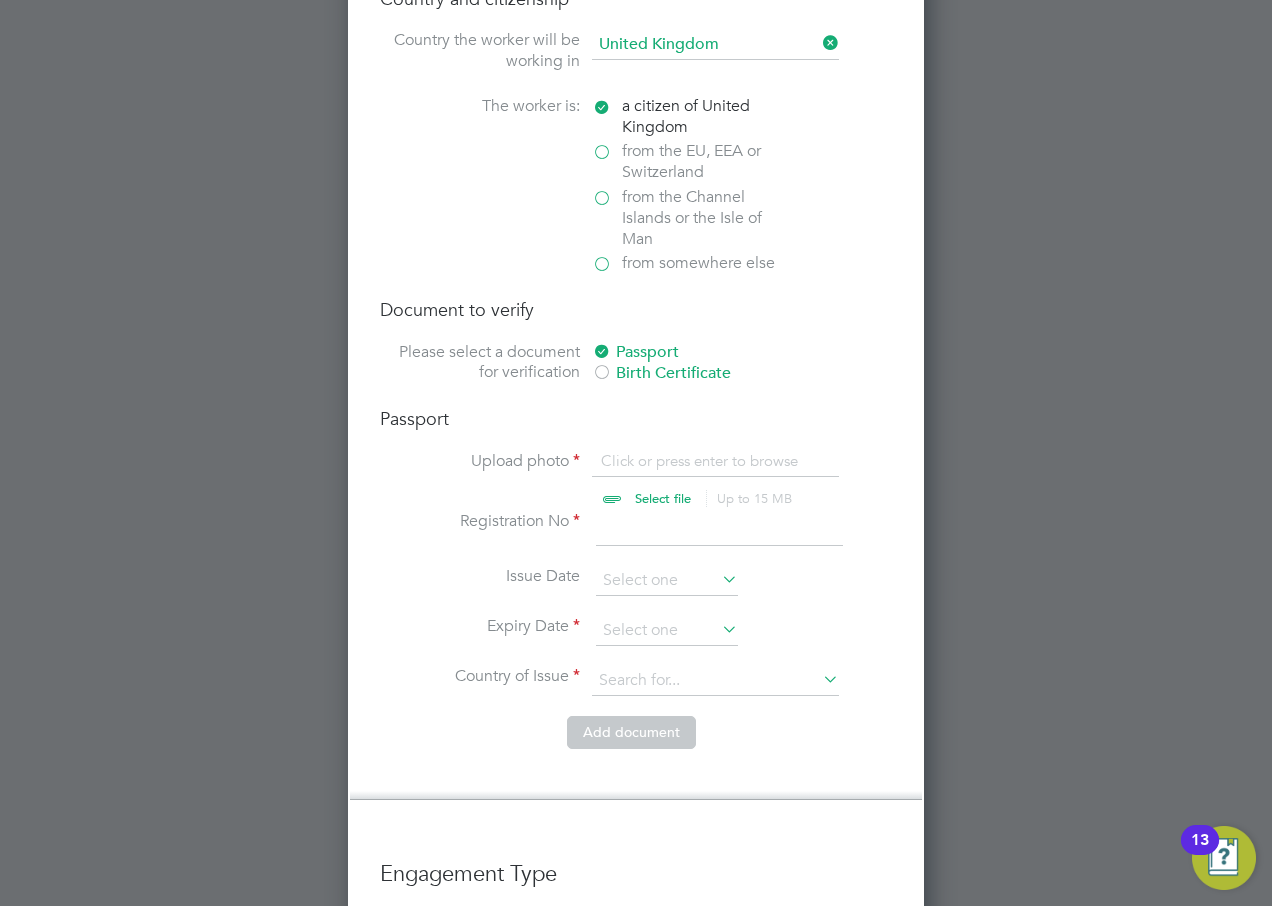 click at bounding box center [682, 481] 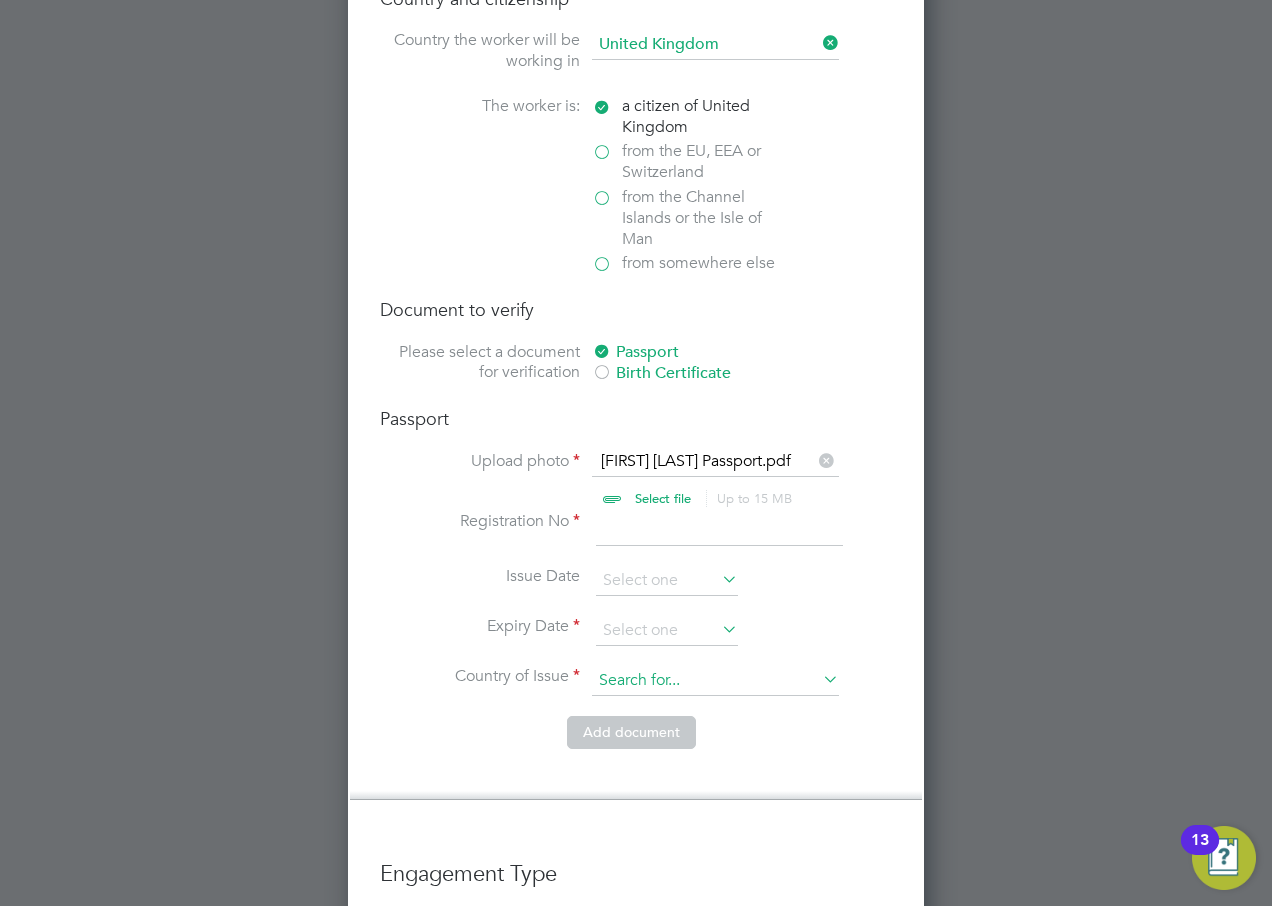 click at bounding box center (715, 681) 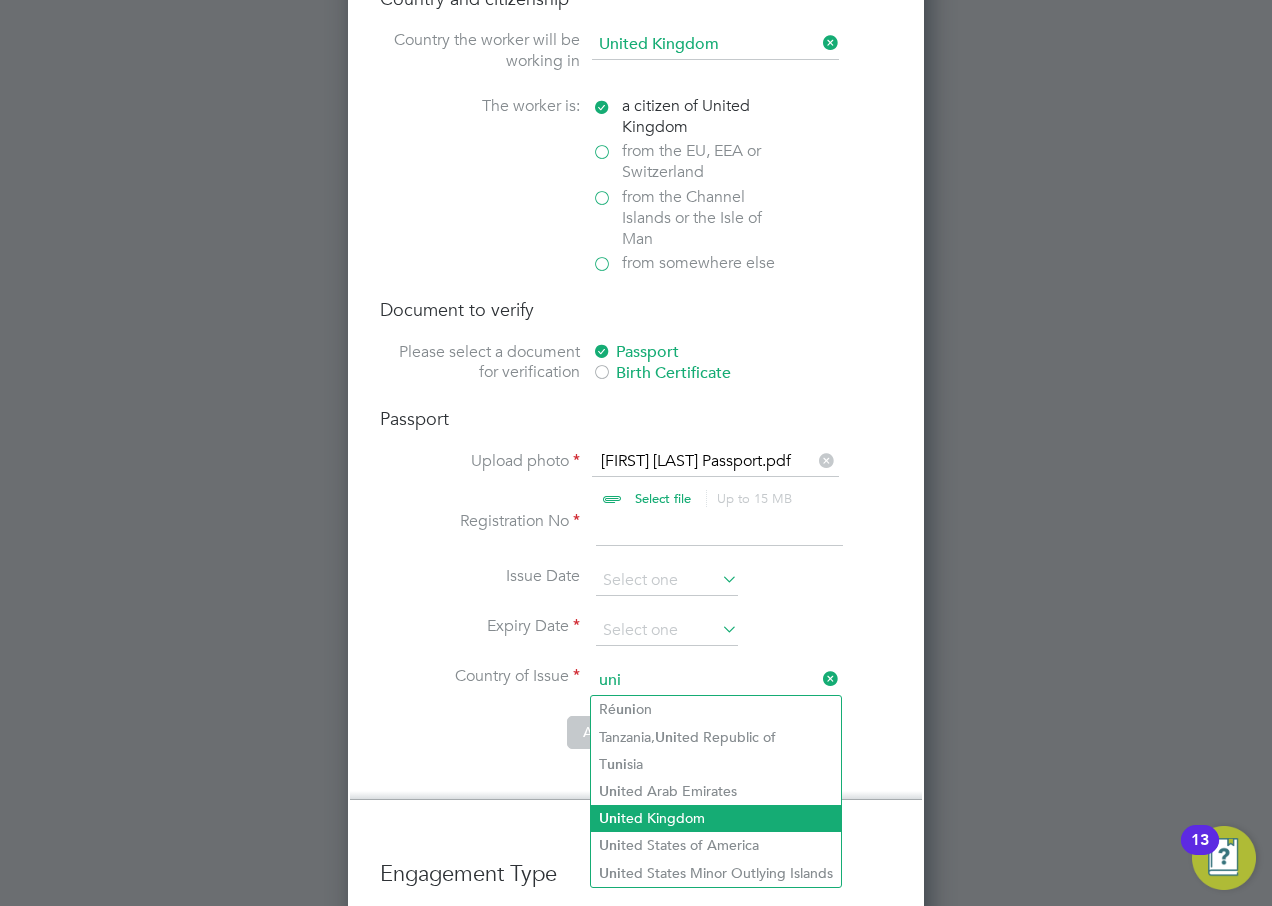 click on "Uni ted Kingdom" 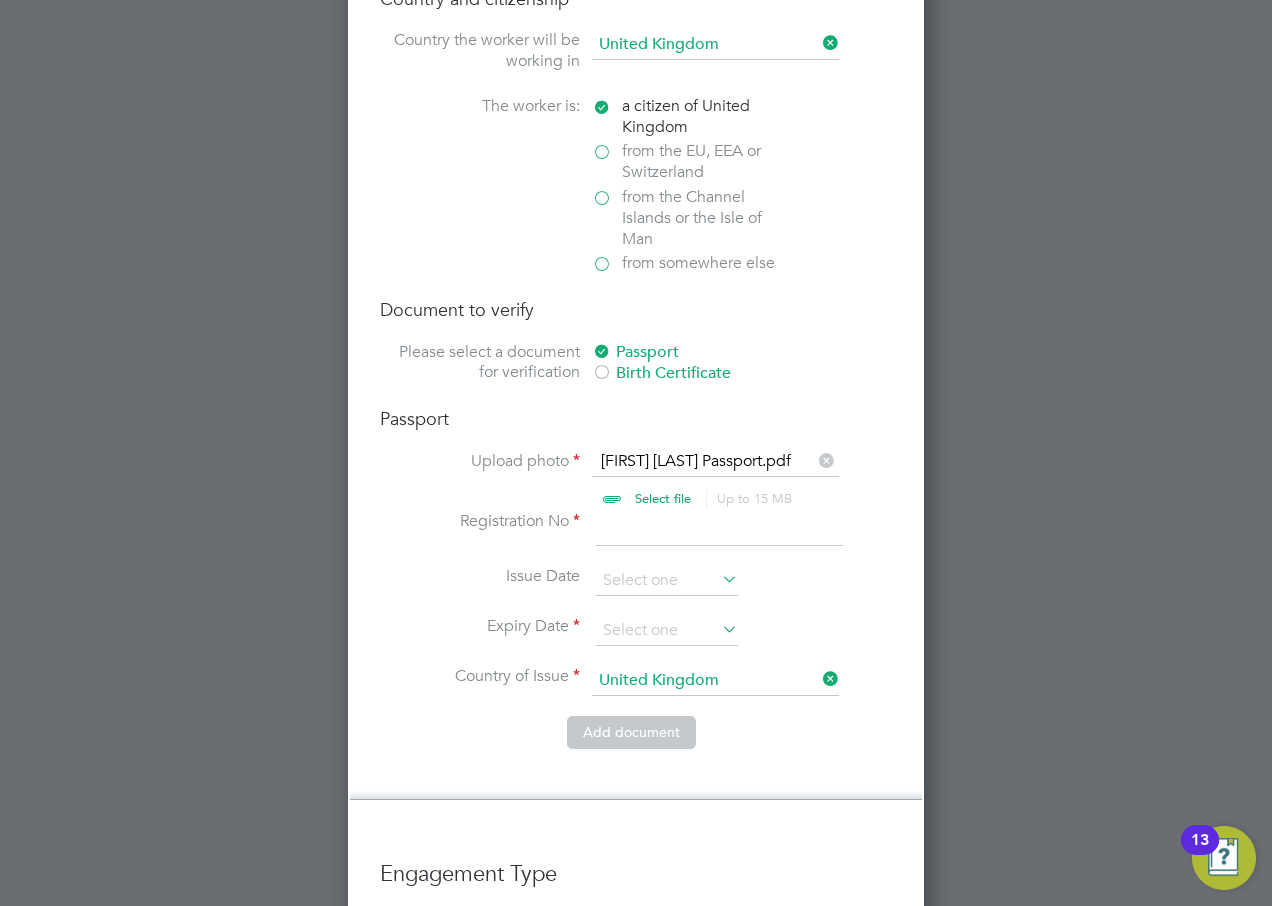 click at bounding box center [719, 529] 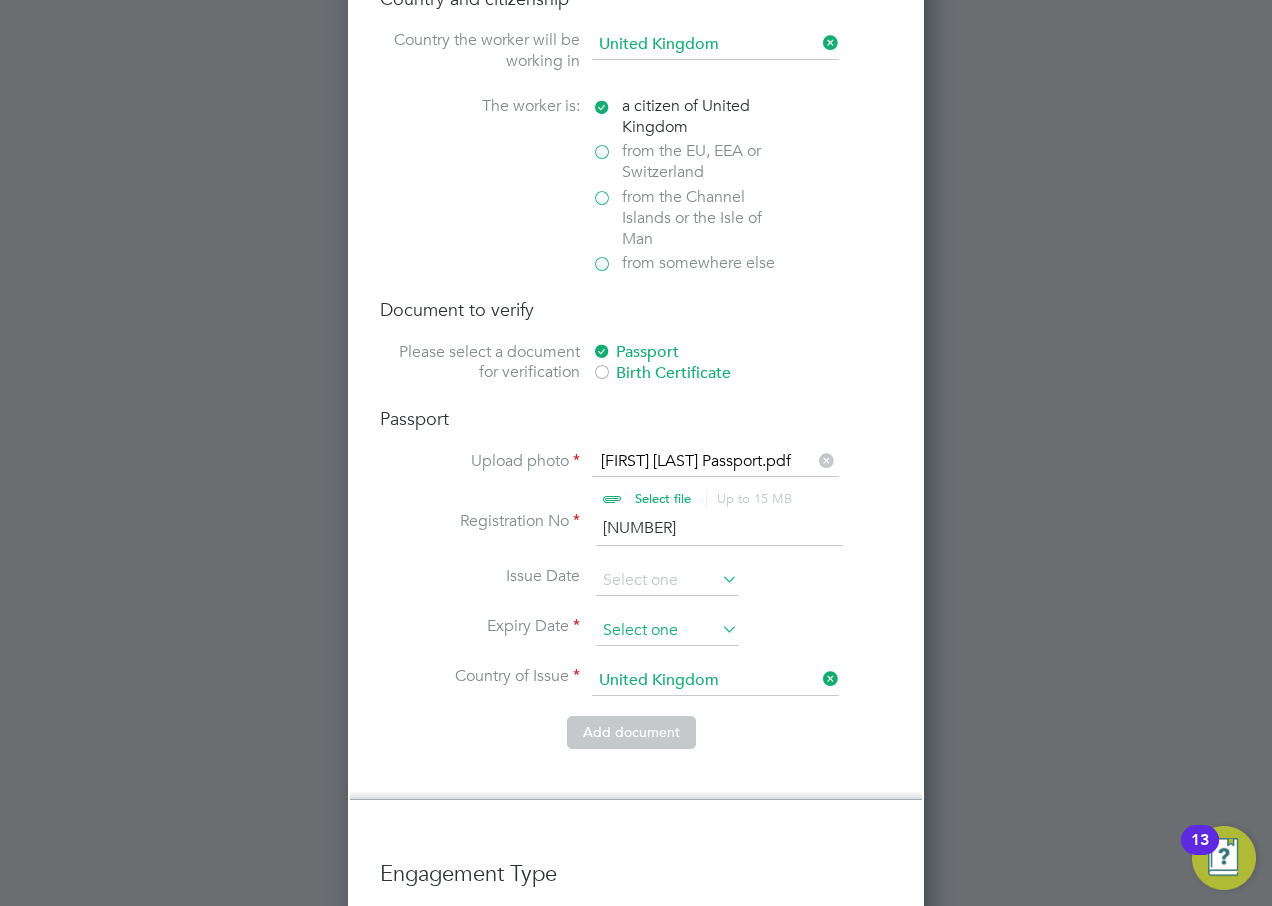 type on "[NUMBER]" 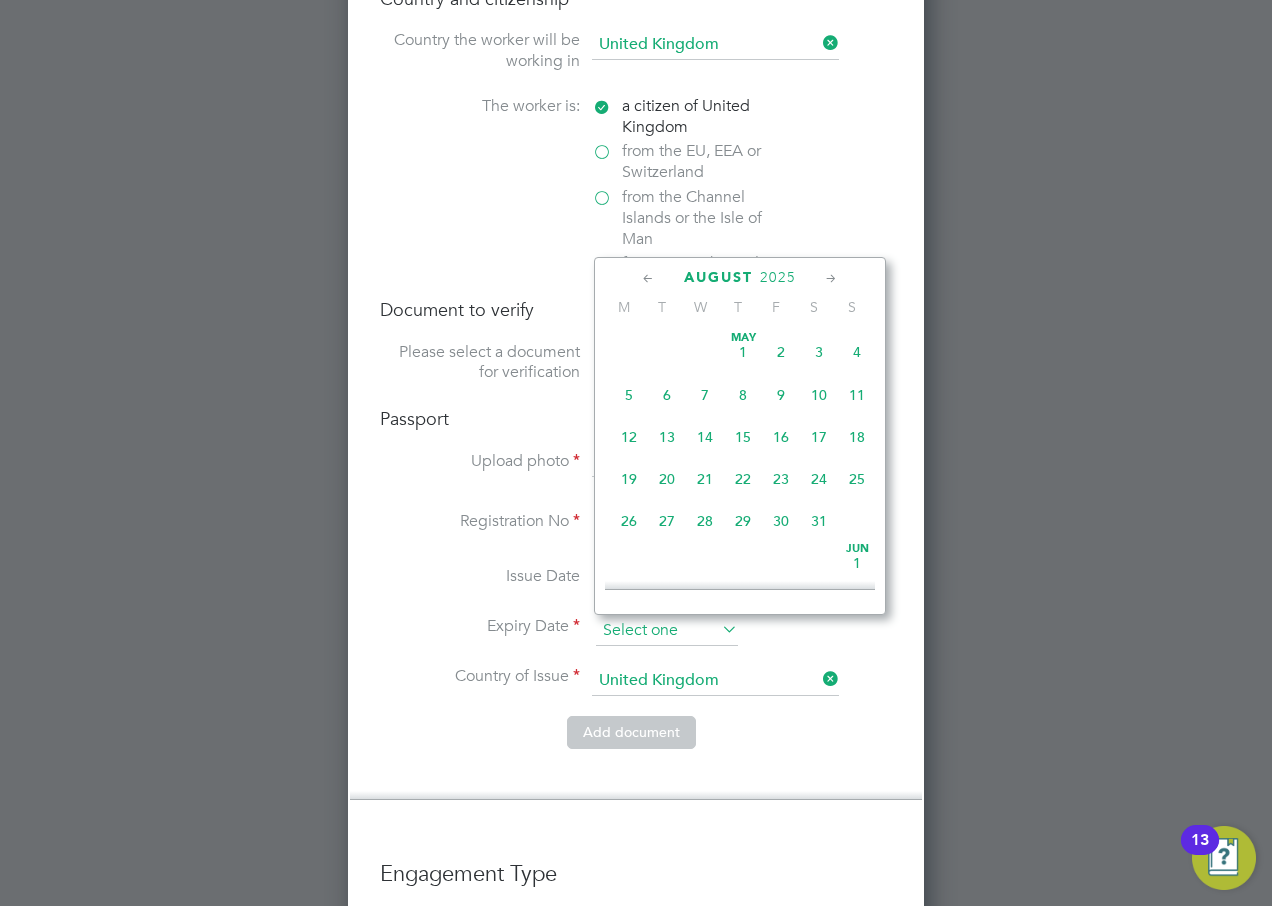 scroll, scrollTop: 649, scrollLeft: 0, axis: vertical 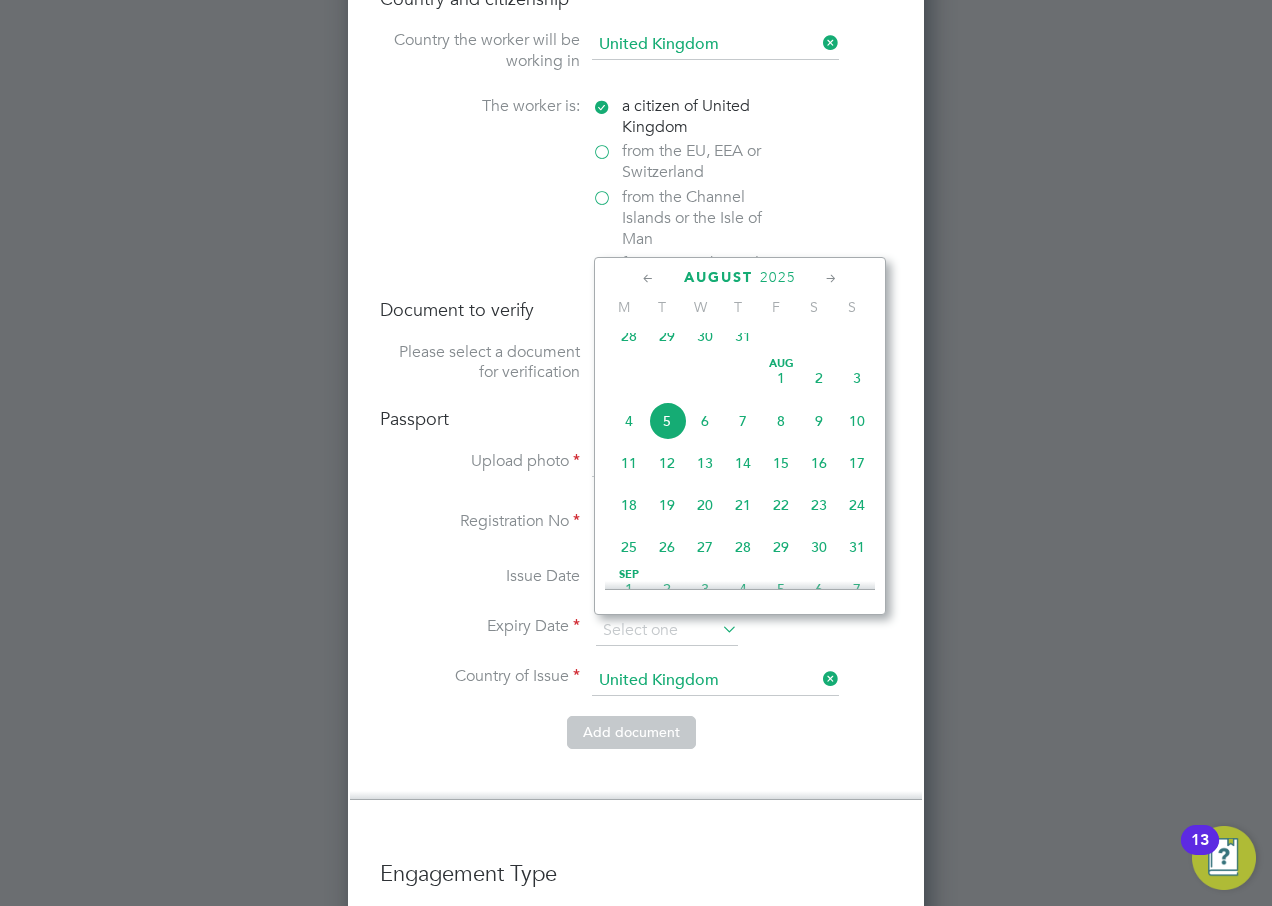 click on "2025" 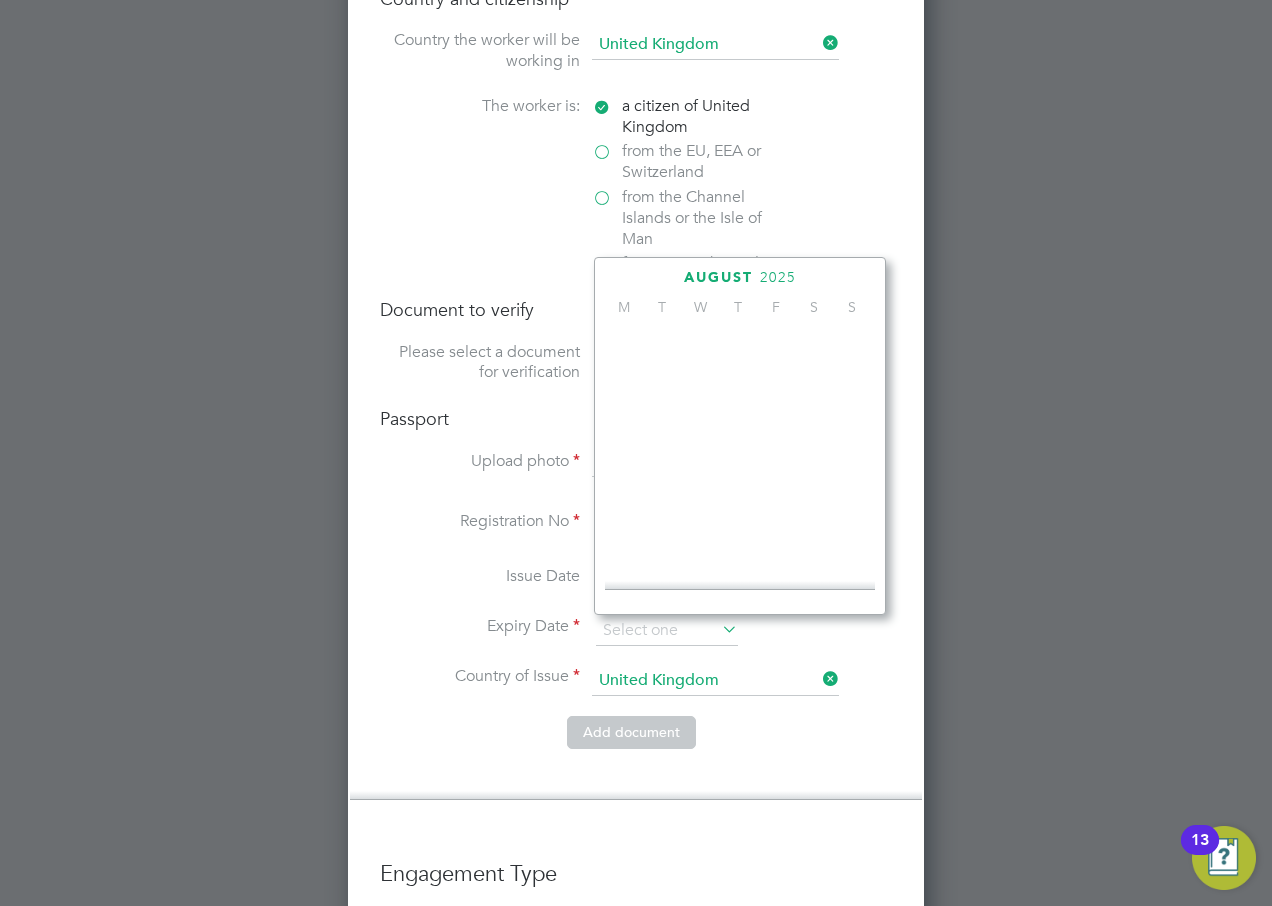 scroll, scrollTop: 530, scrollLeft: 0, axis: vertical 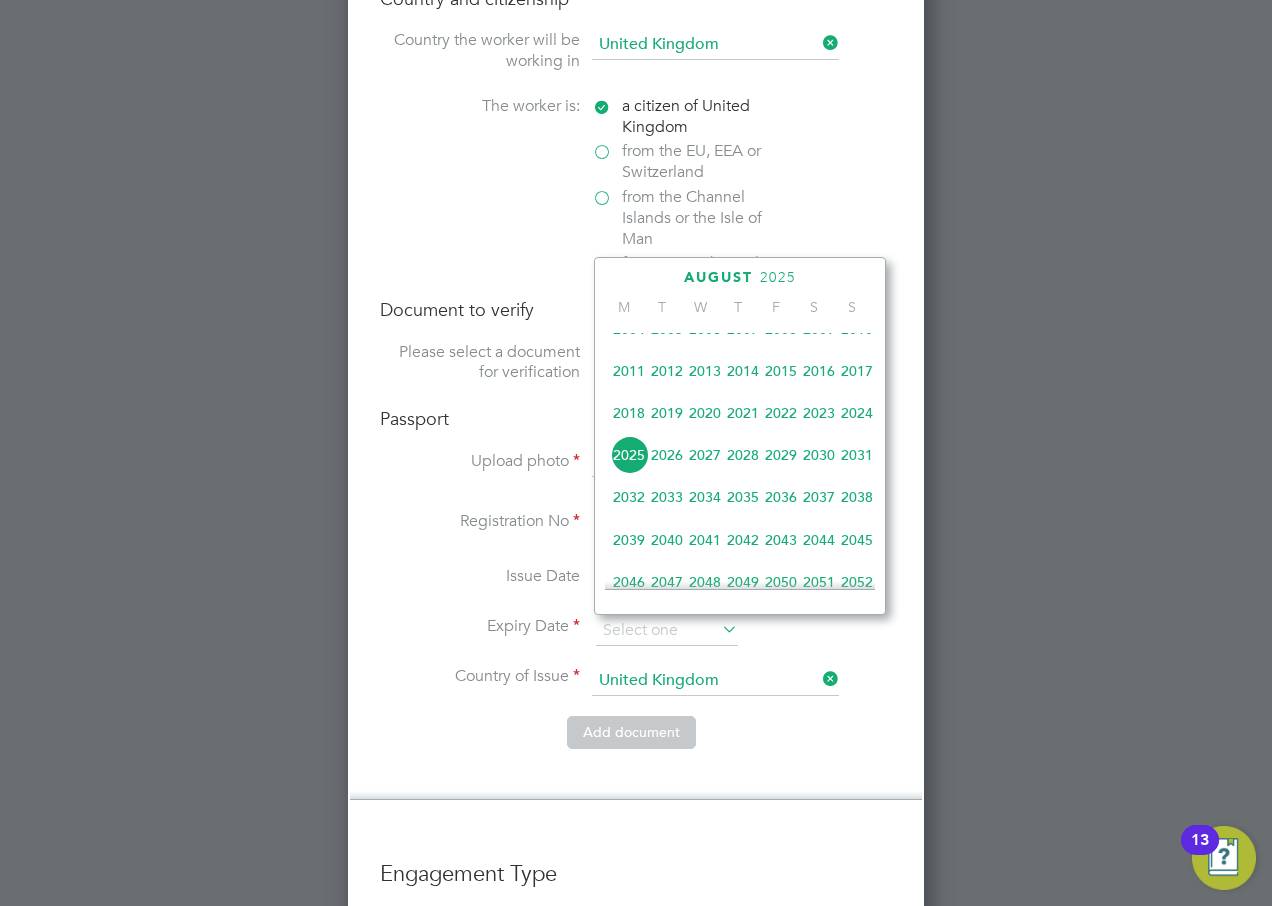 click on "2015" 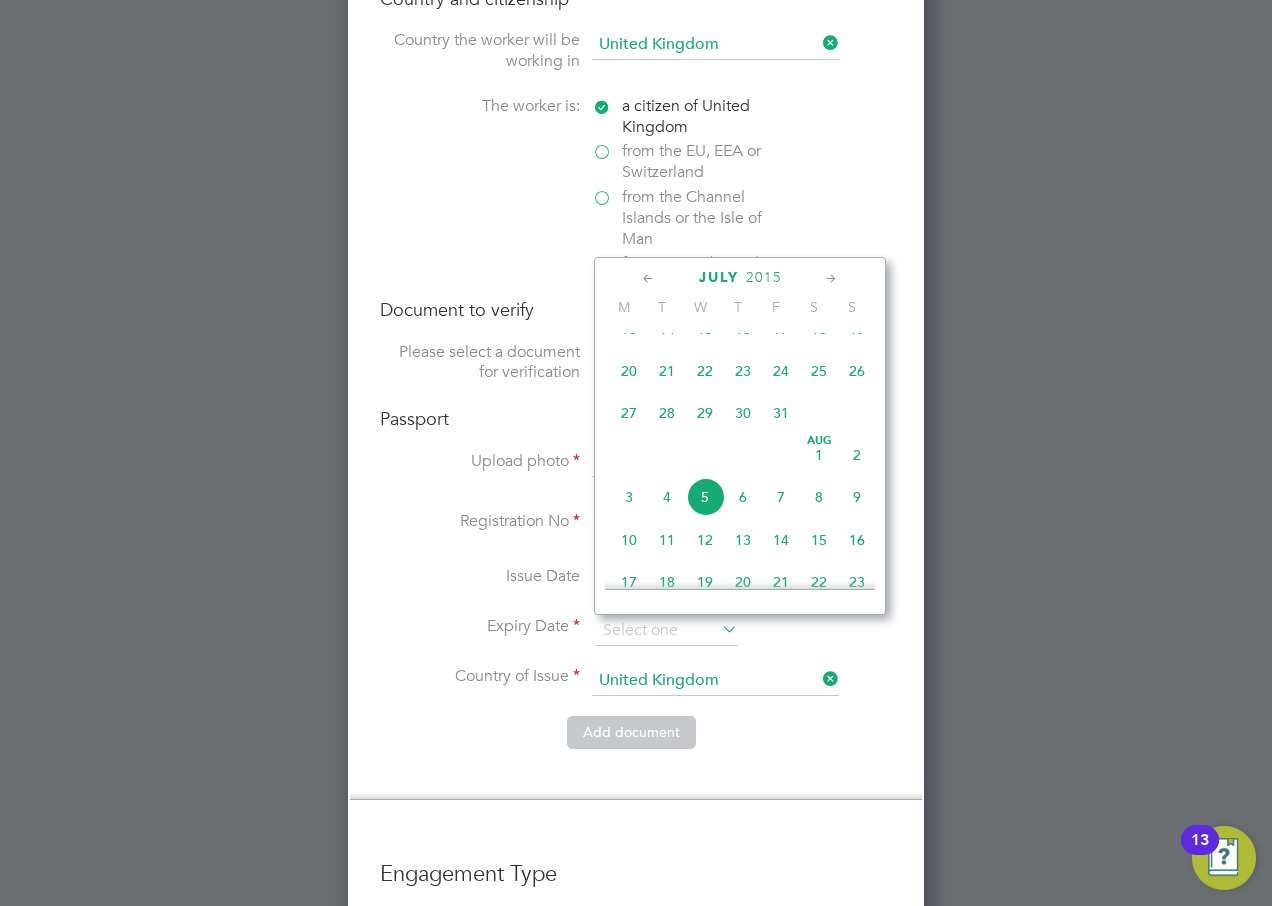 click 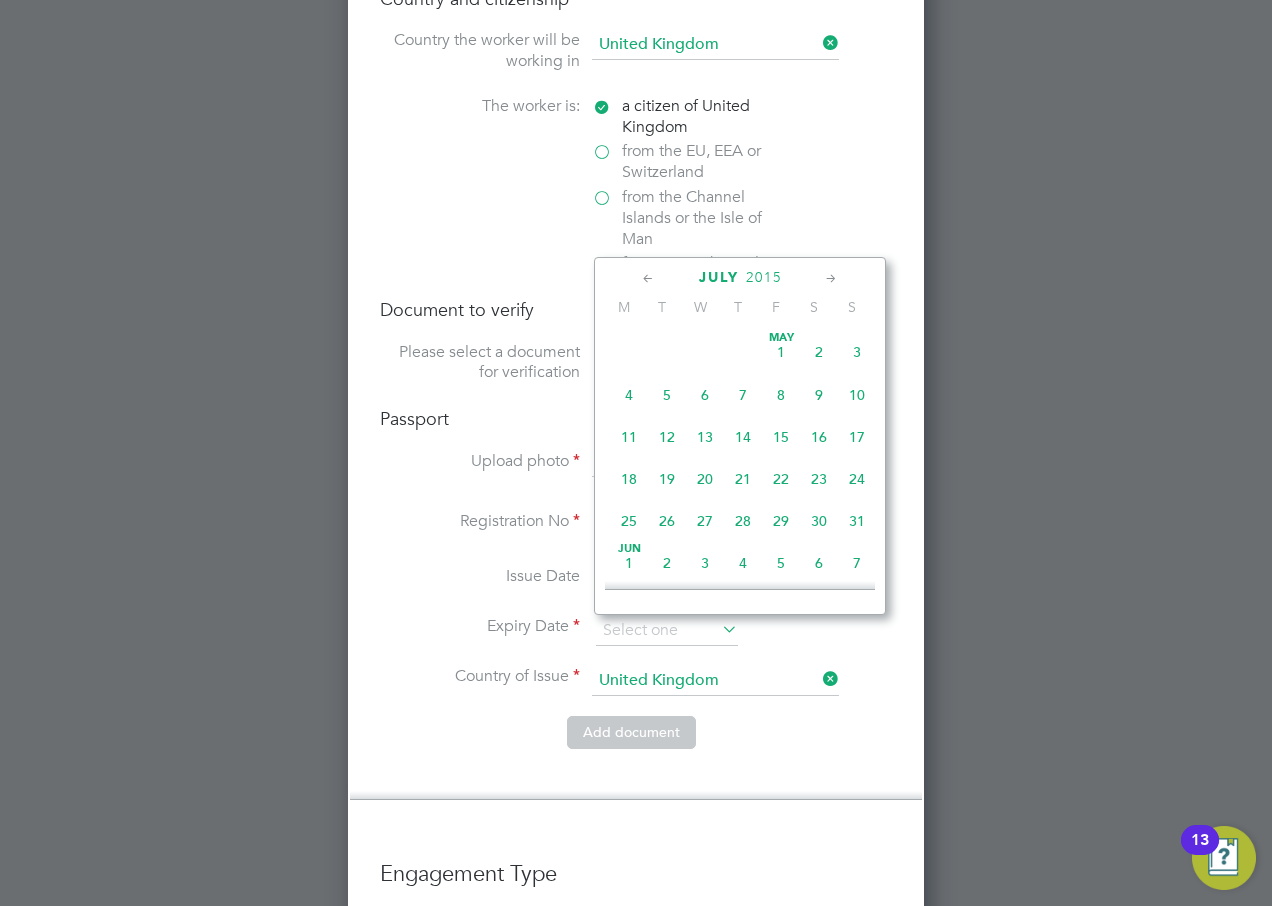 click 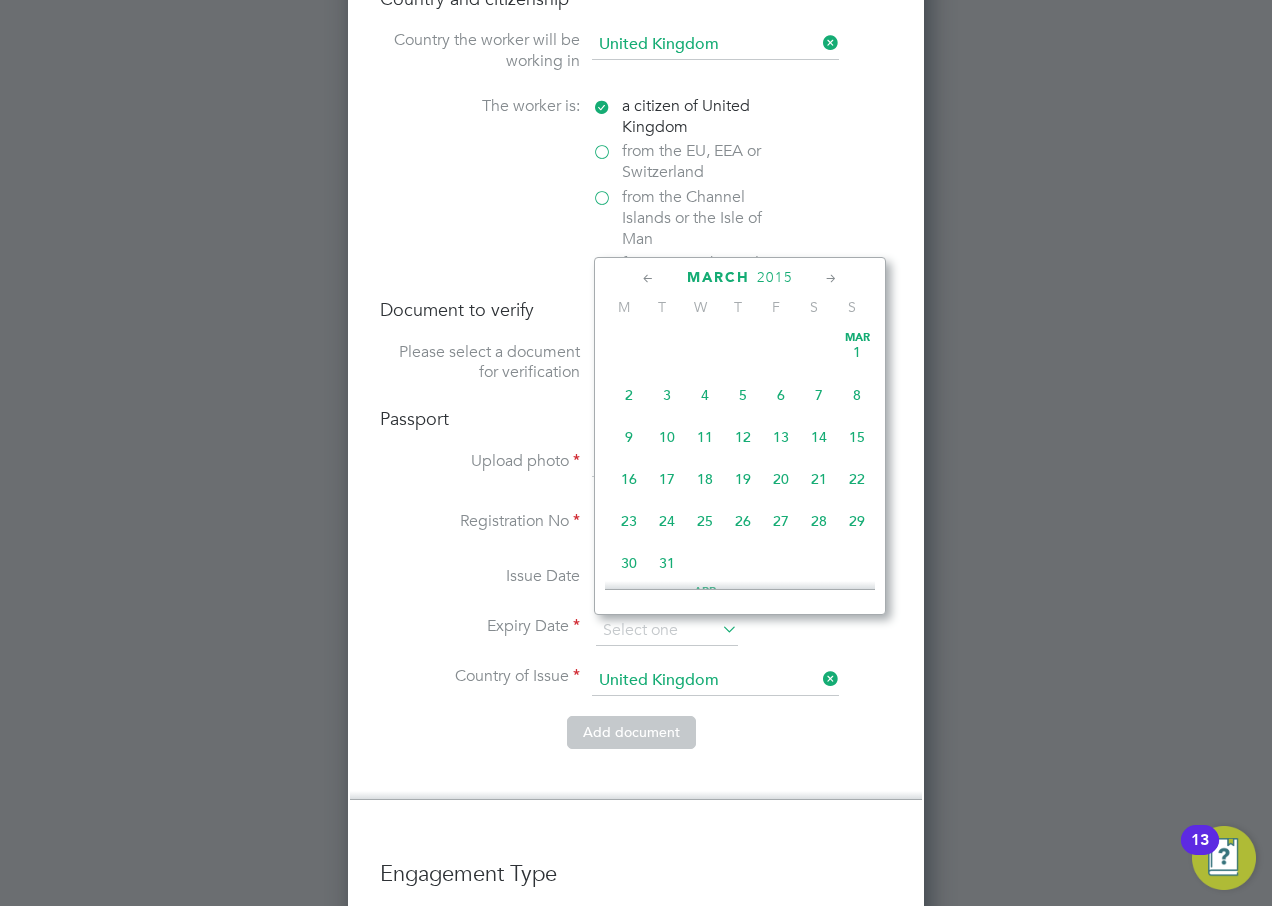 click on "26" 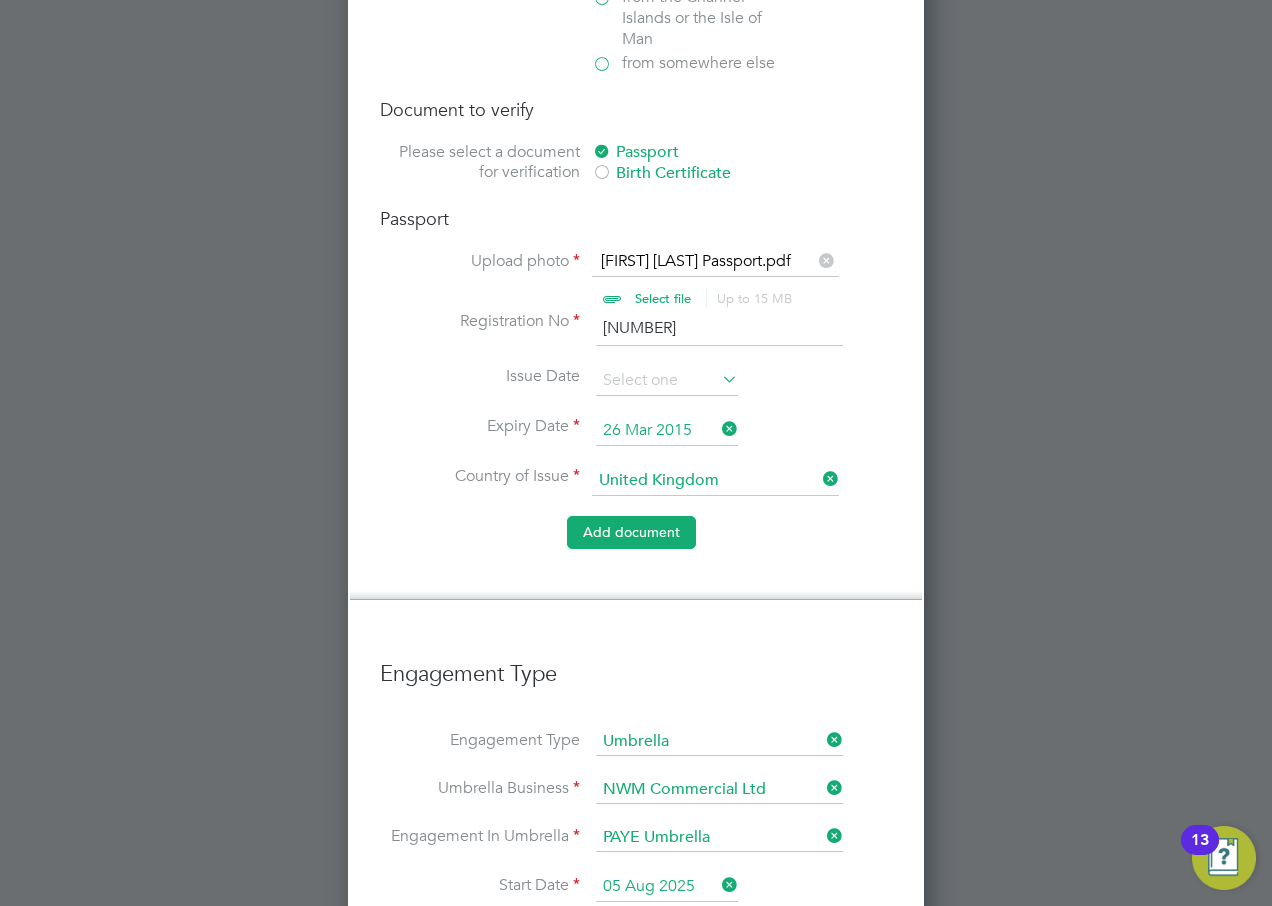 click on "Add document" at bounding box center (631, 532) 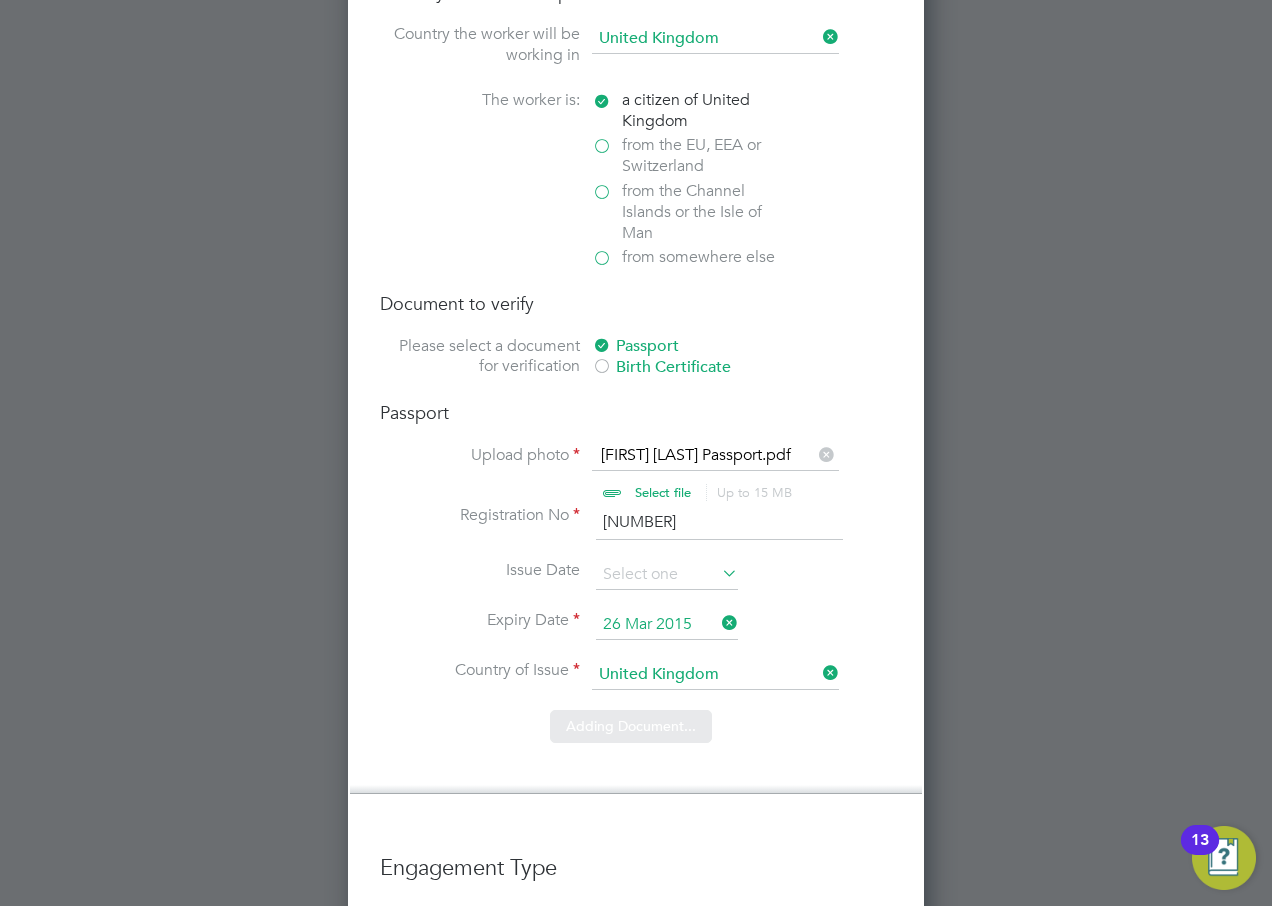 scroll, scrollTop: 1197, scrollLeft: 0, axis: vertical 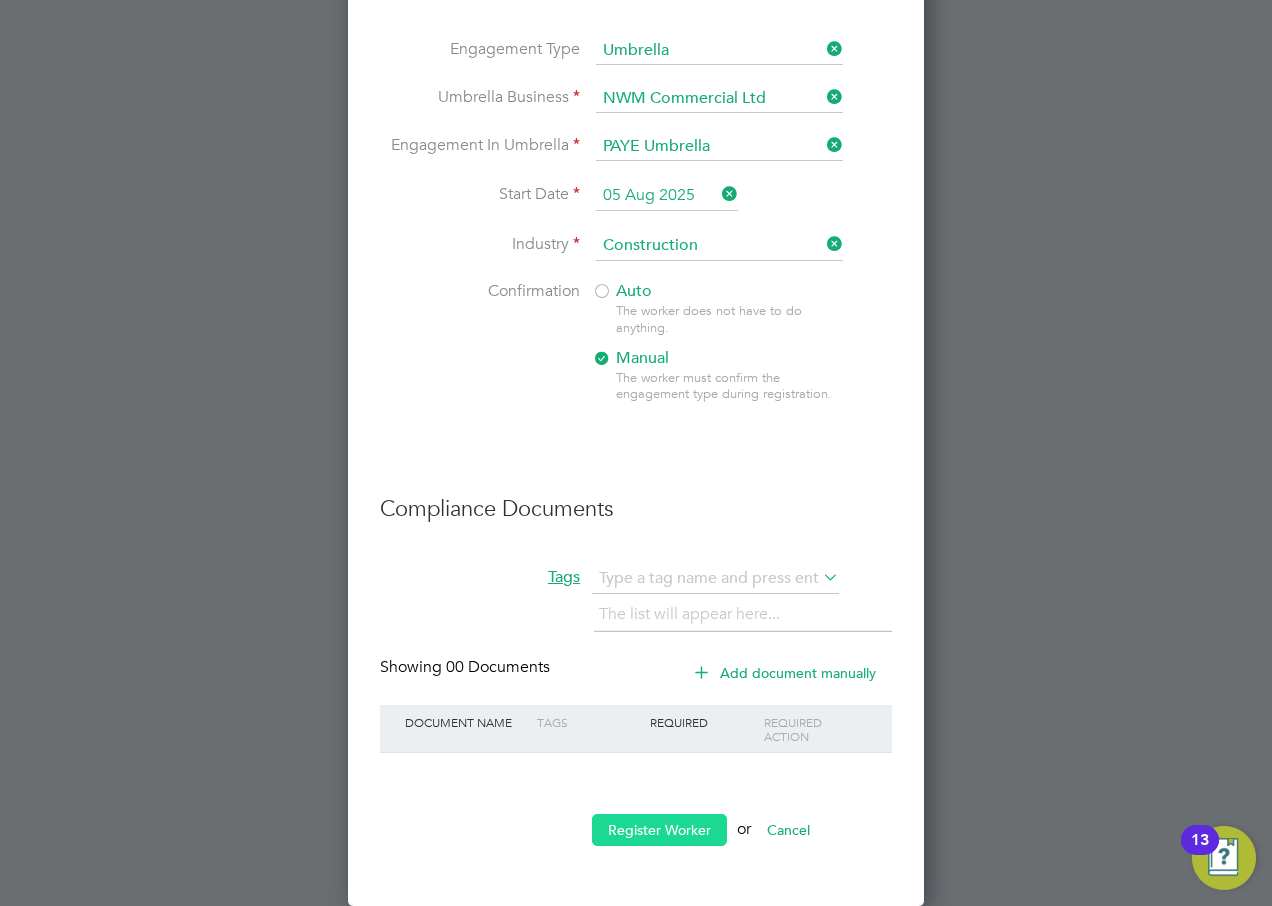 click on "Register Worker" at bounding box center (659, 830) 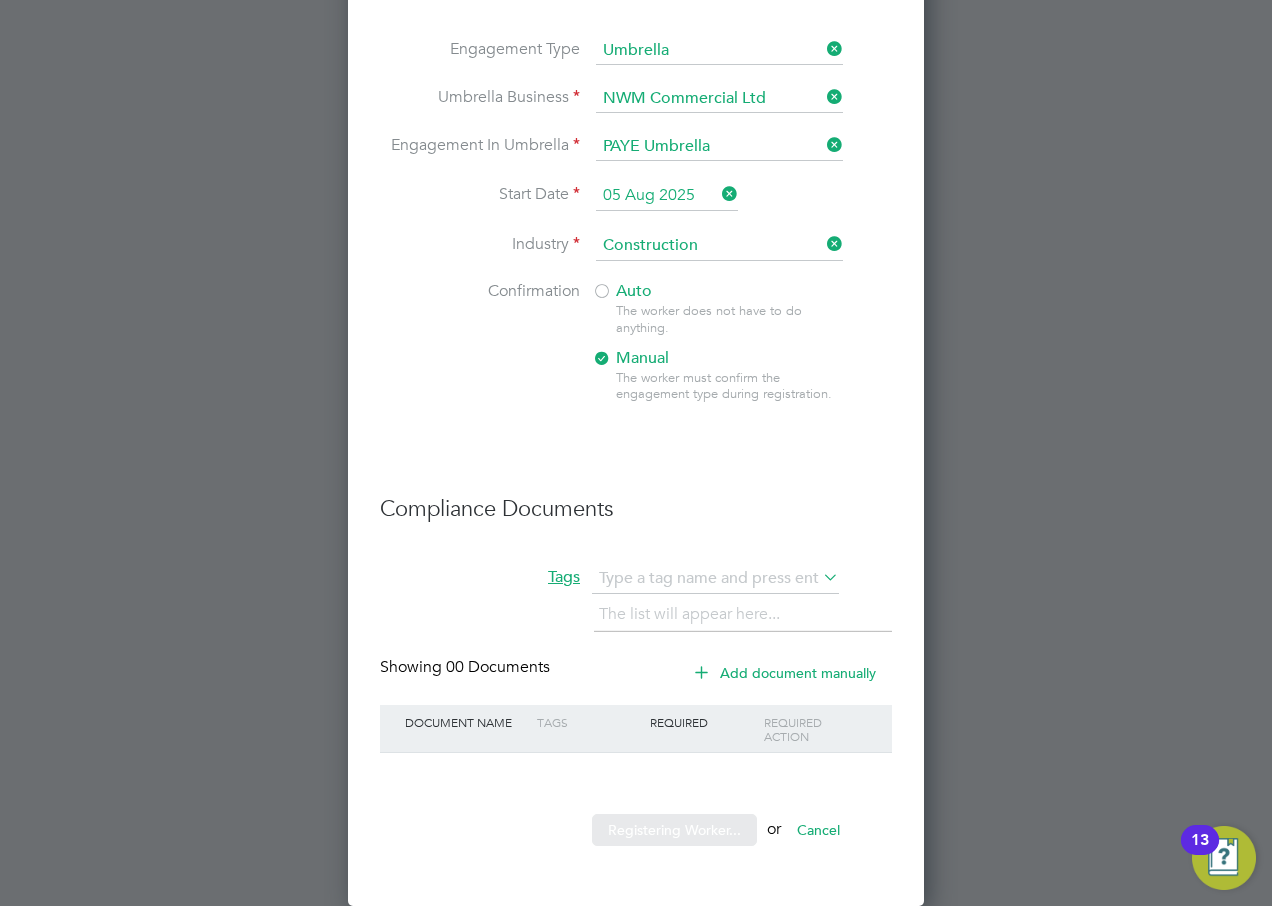 scroll, scrollTop: 0, scrollLeft: 0, axis: both 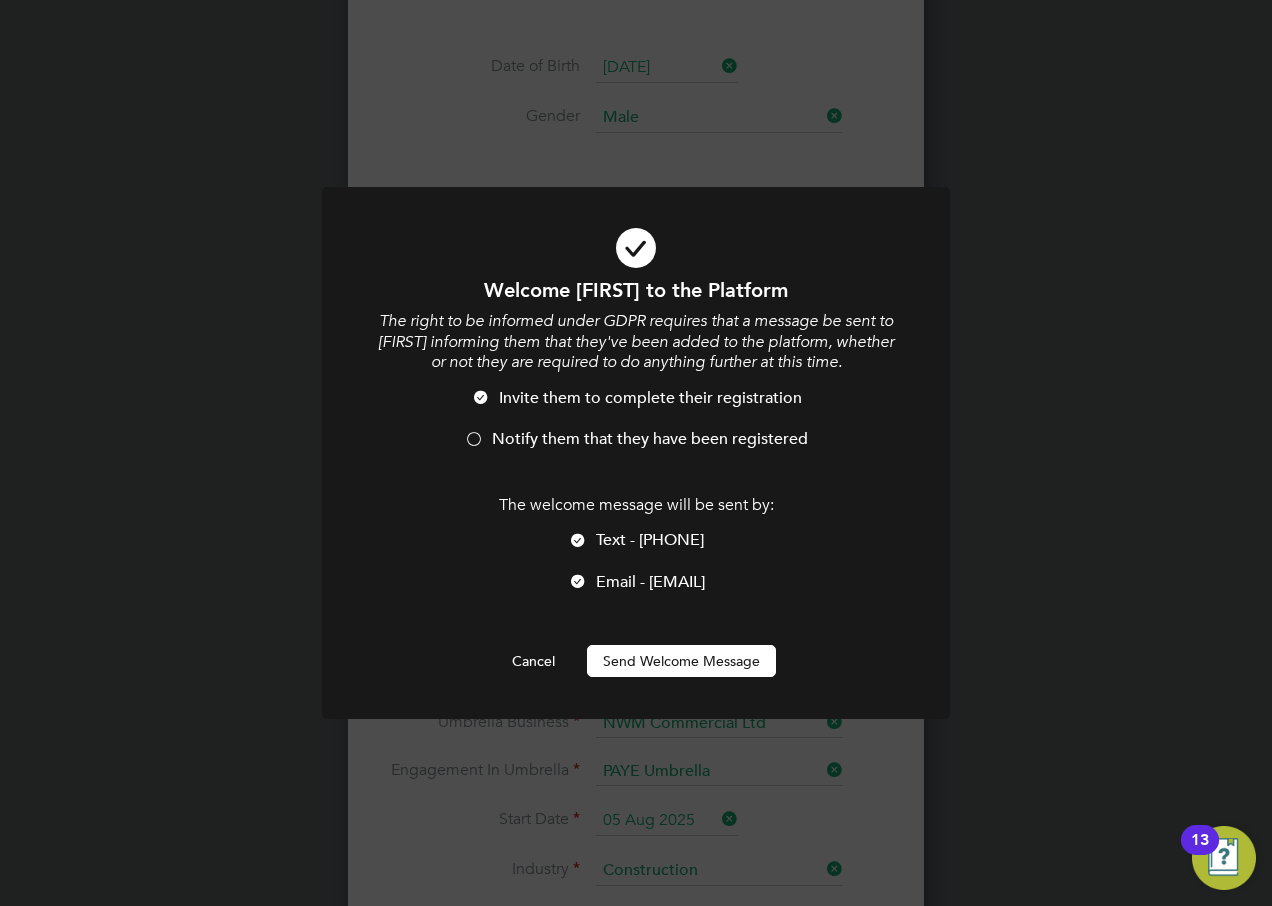 click on "Send Welcome Message" at bounding box center [681, 661] 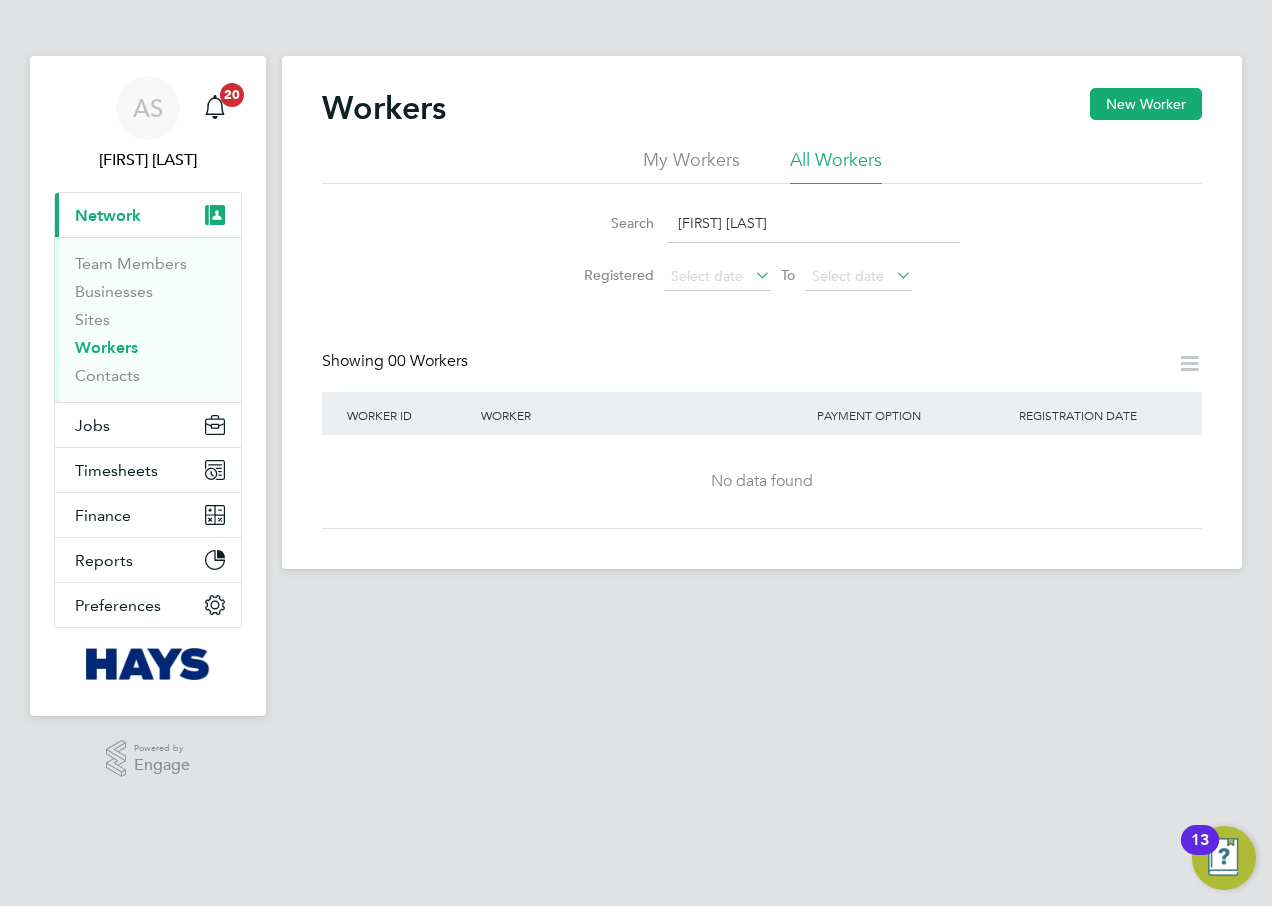 scroll, scrollTop: 0, scrollLeft: 0, axis: both 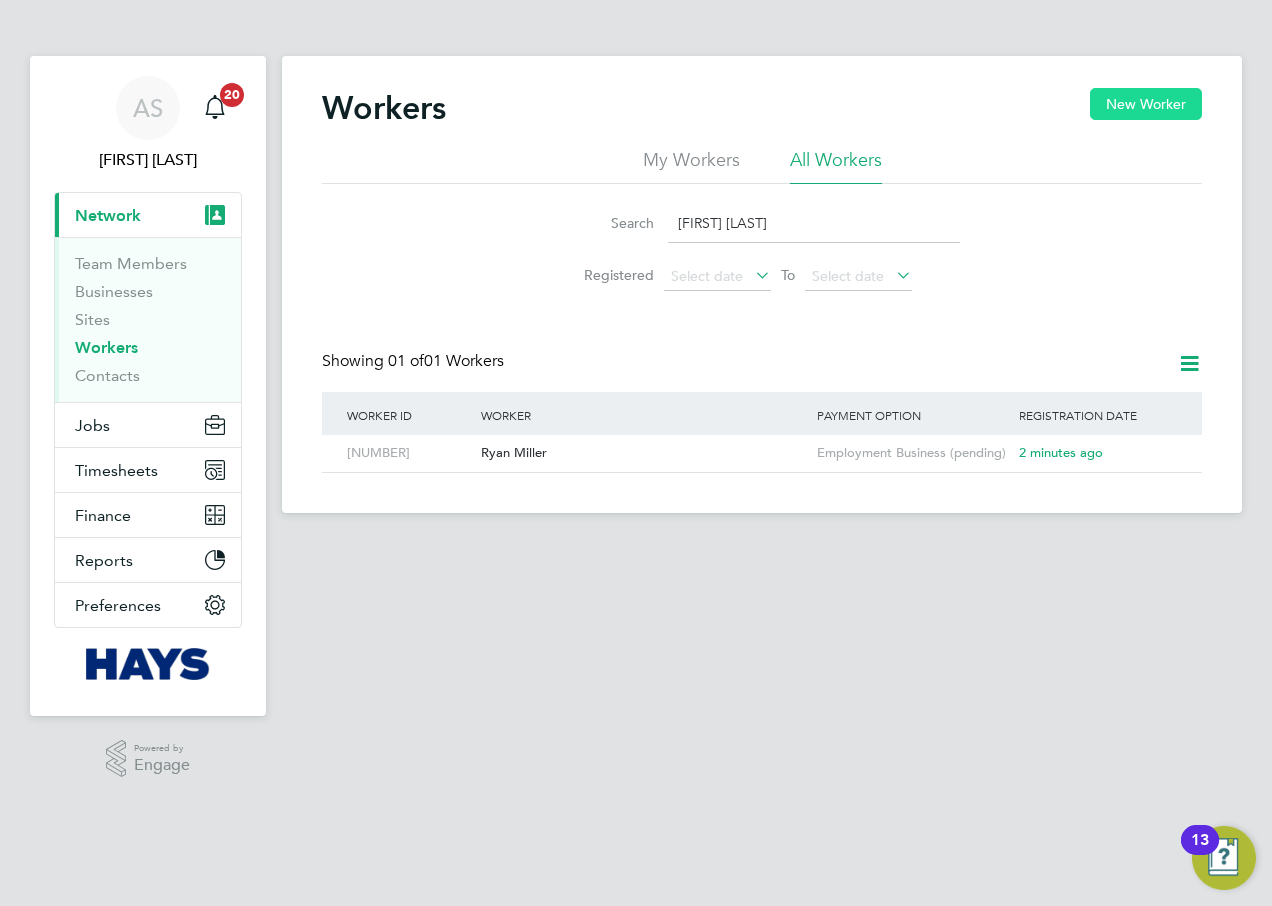drag, startPoint x: 1133, startPoint y: 107, endPoint x: 1111, endPoint y: 120, distance: 25.553865 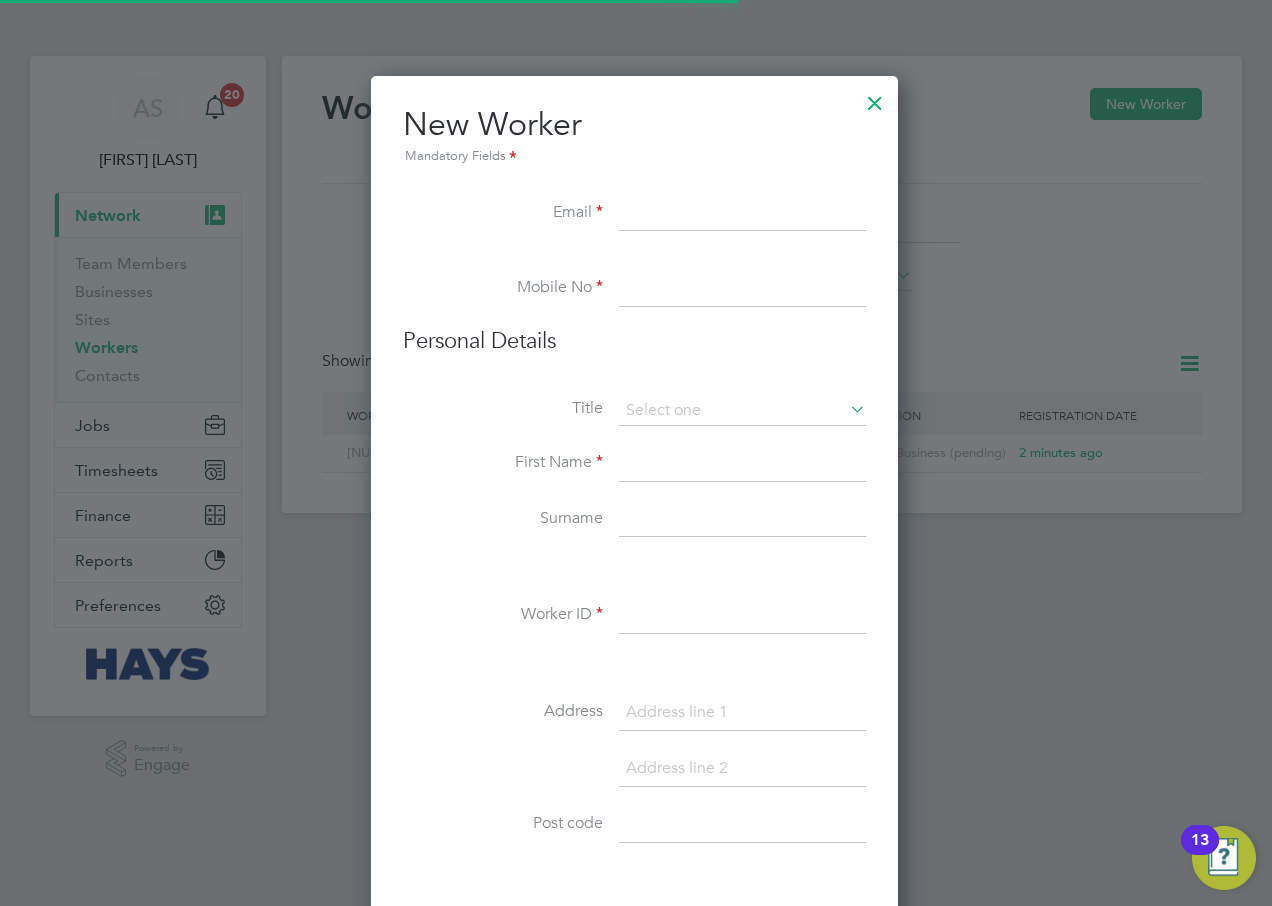 scroll, scrollTop: 10, scrollLeft: 10, axis: both 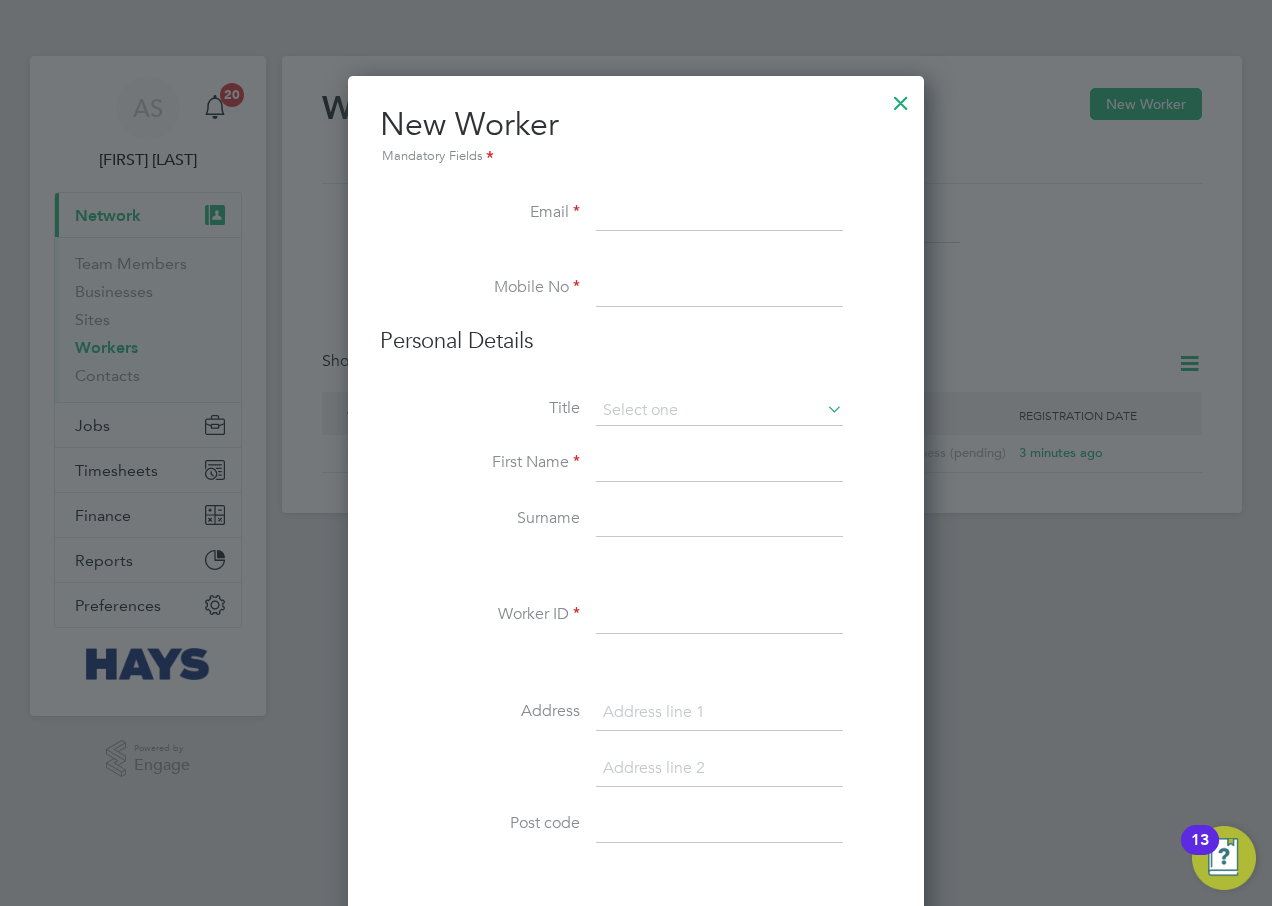 click at bounding box center (719, 214) 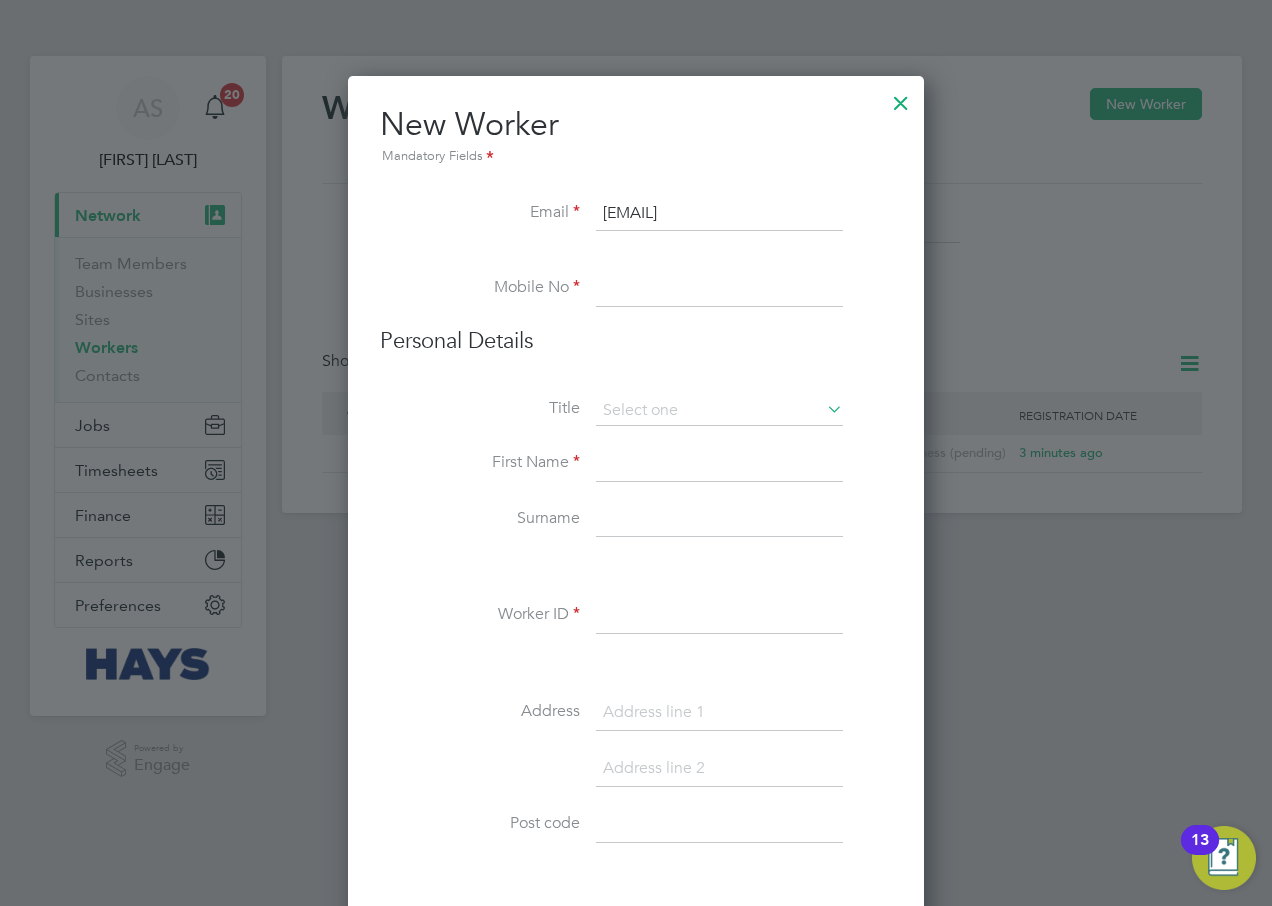 type on "[EMAIL]" 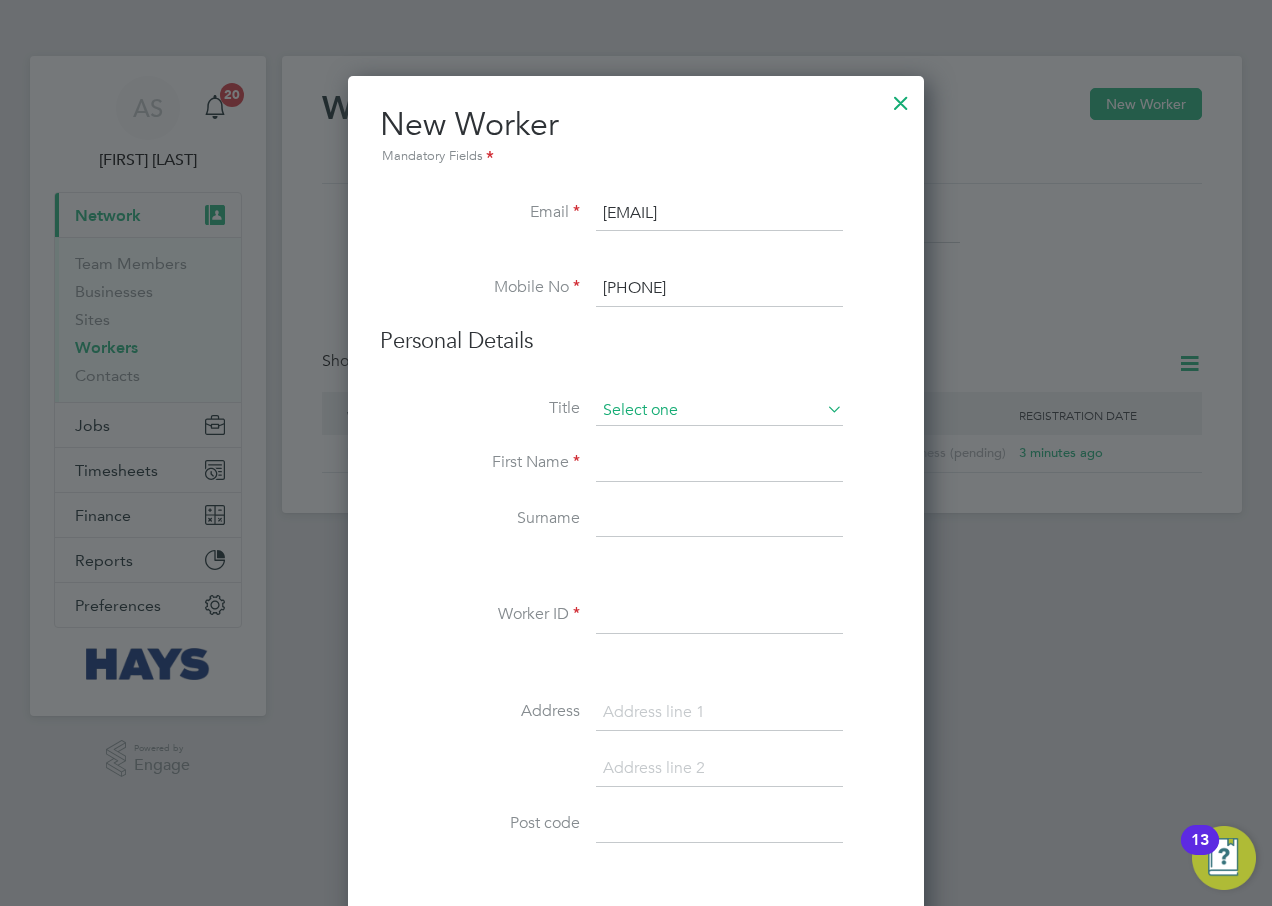 type on "[PHONE]" 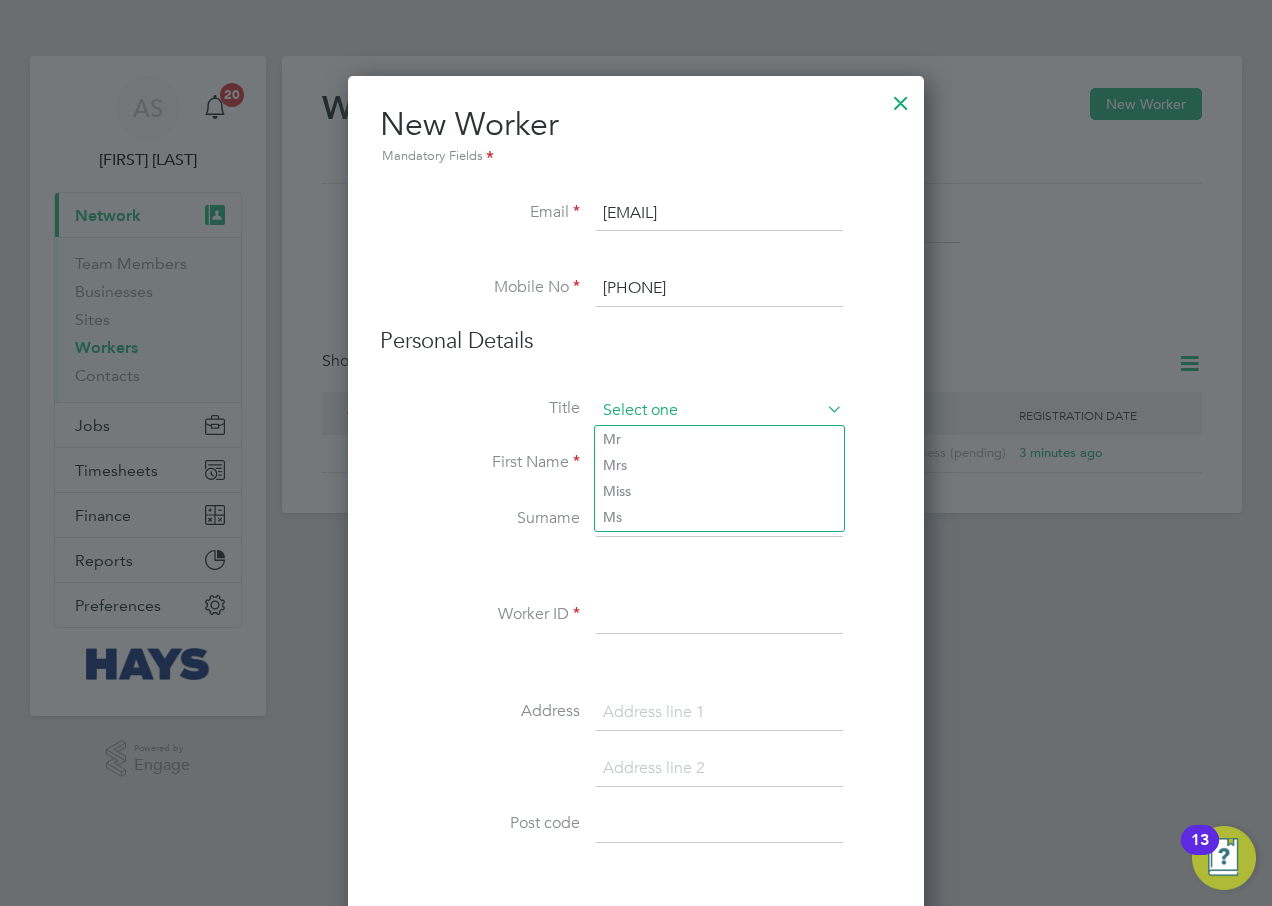 click at bounding box center [719, 411] 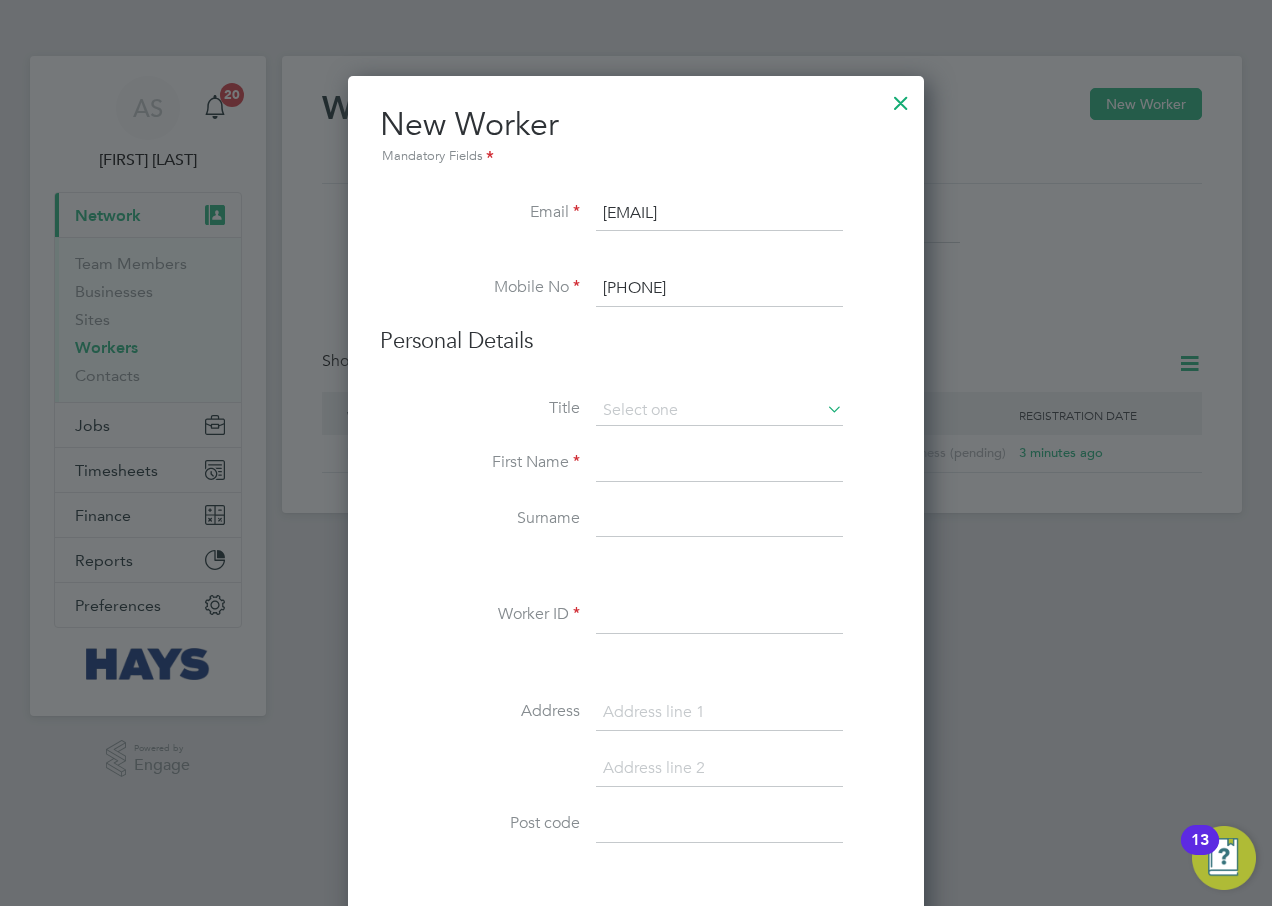 click on "Mr" 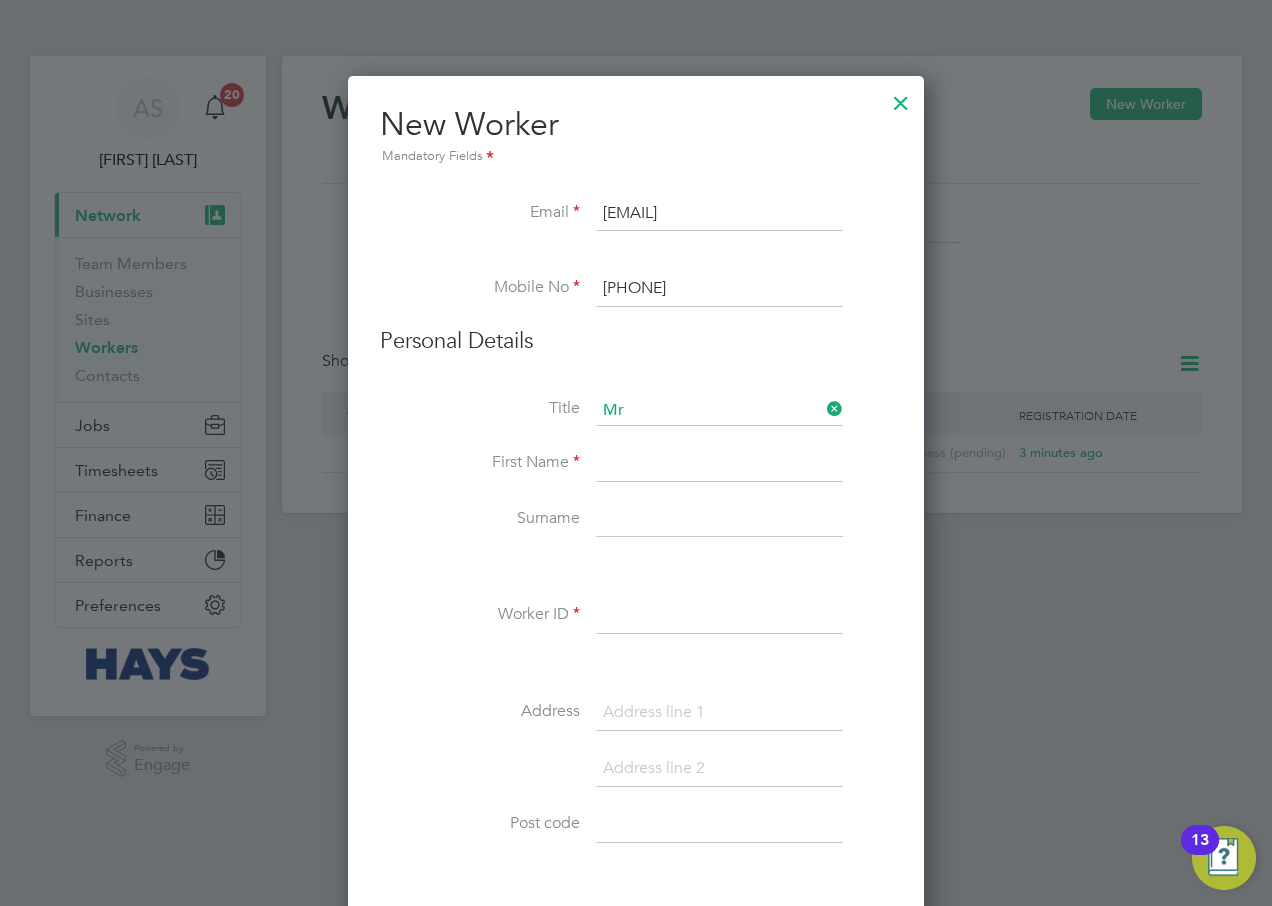 click at bounding box center (719, 464) 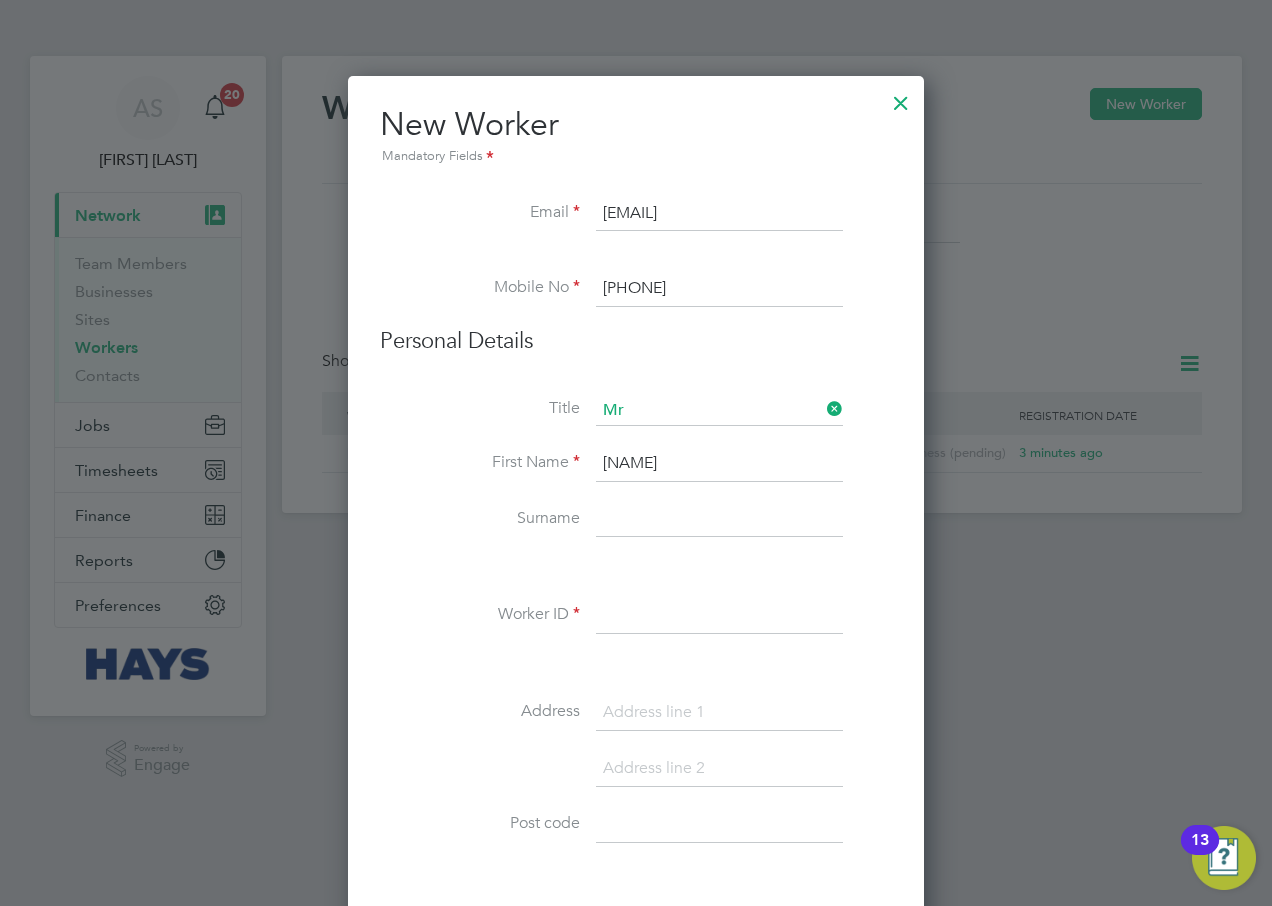 type on "[NAME]" 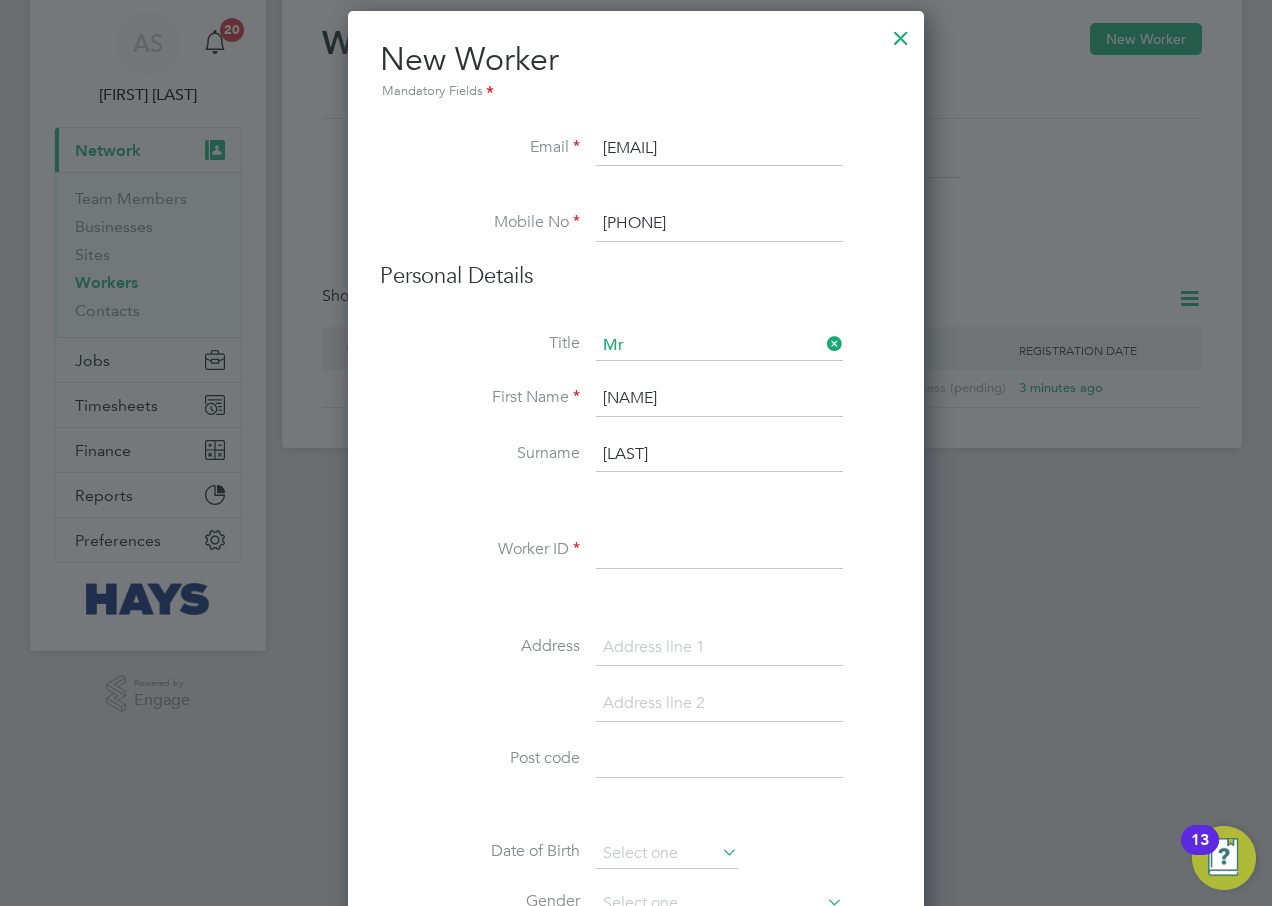 scroll, scrollTop: 100, scrollLeft: 0, axis: vertical 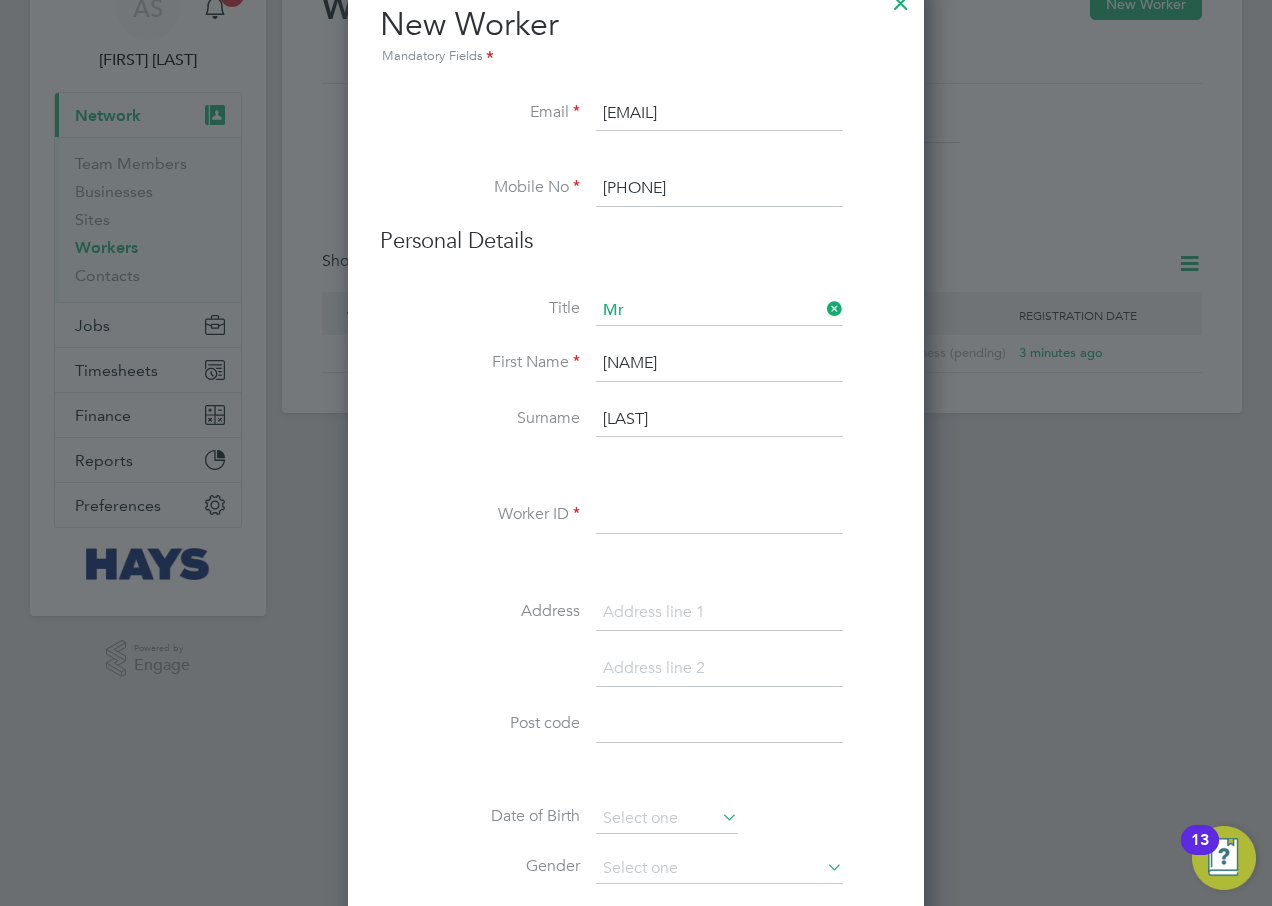 type on "[LAST]" 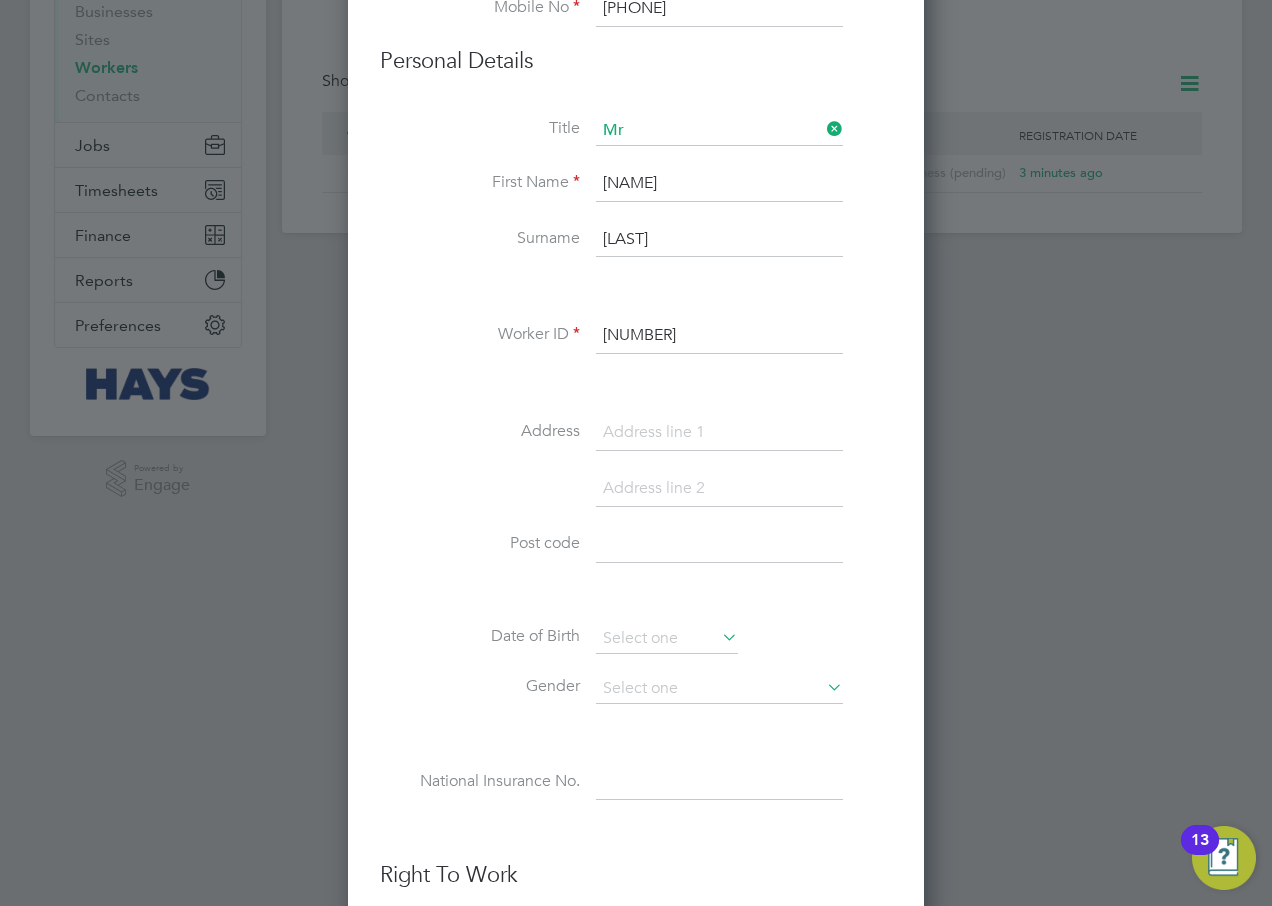 scroll, scrollTop: 300, scrollLeft: 0, axis: vertical 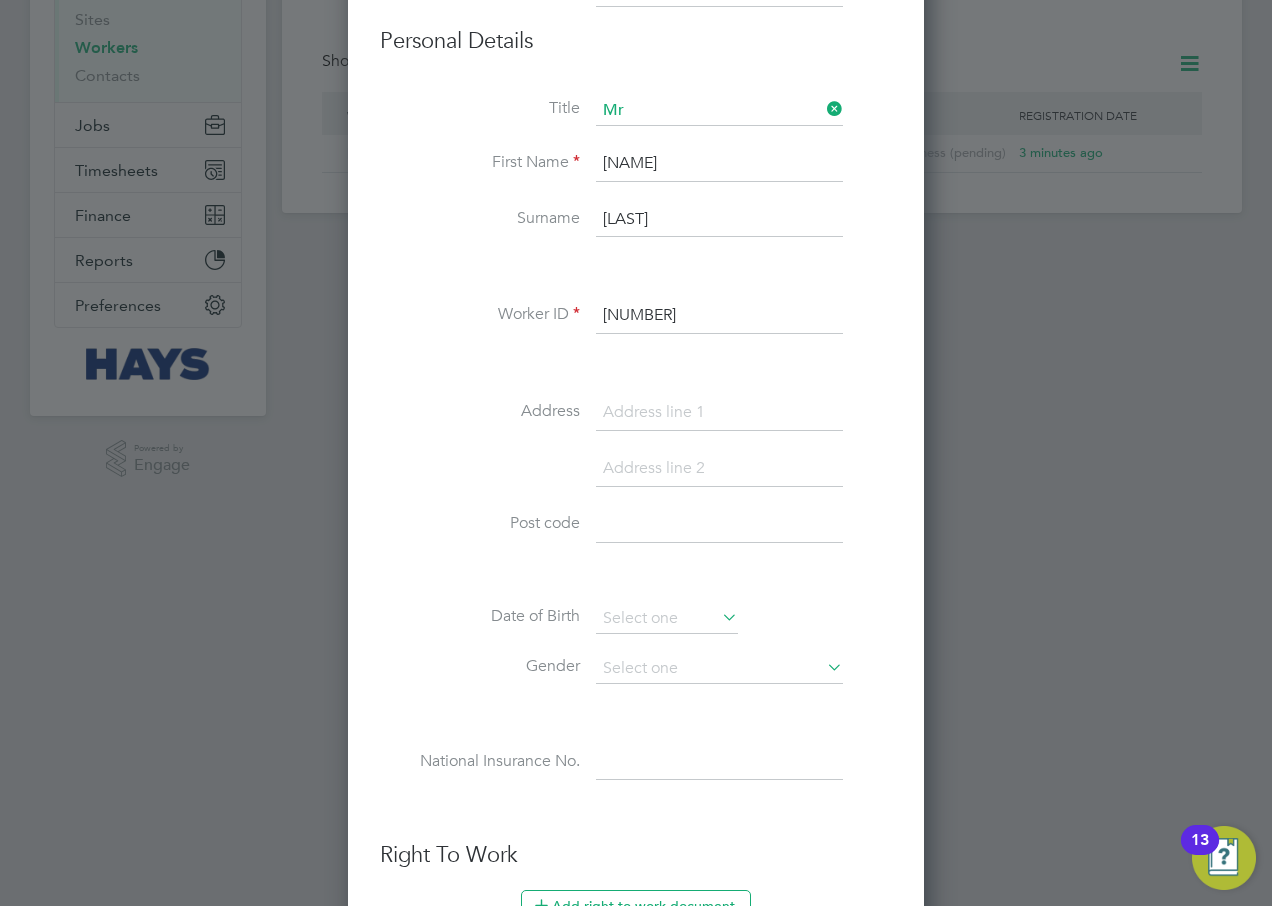 type on "[NUMBER]" 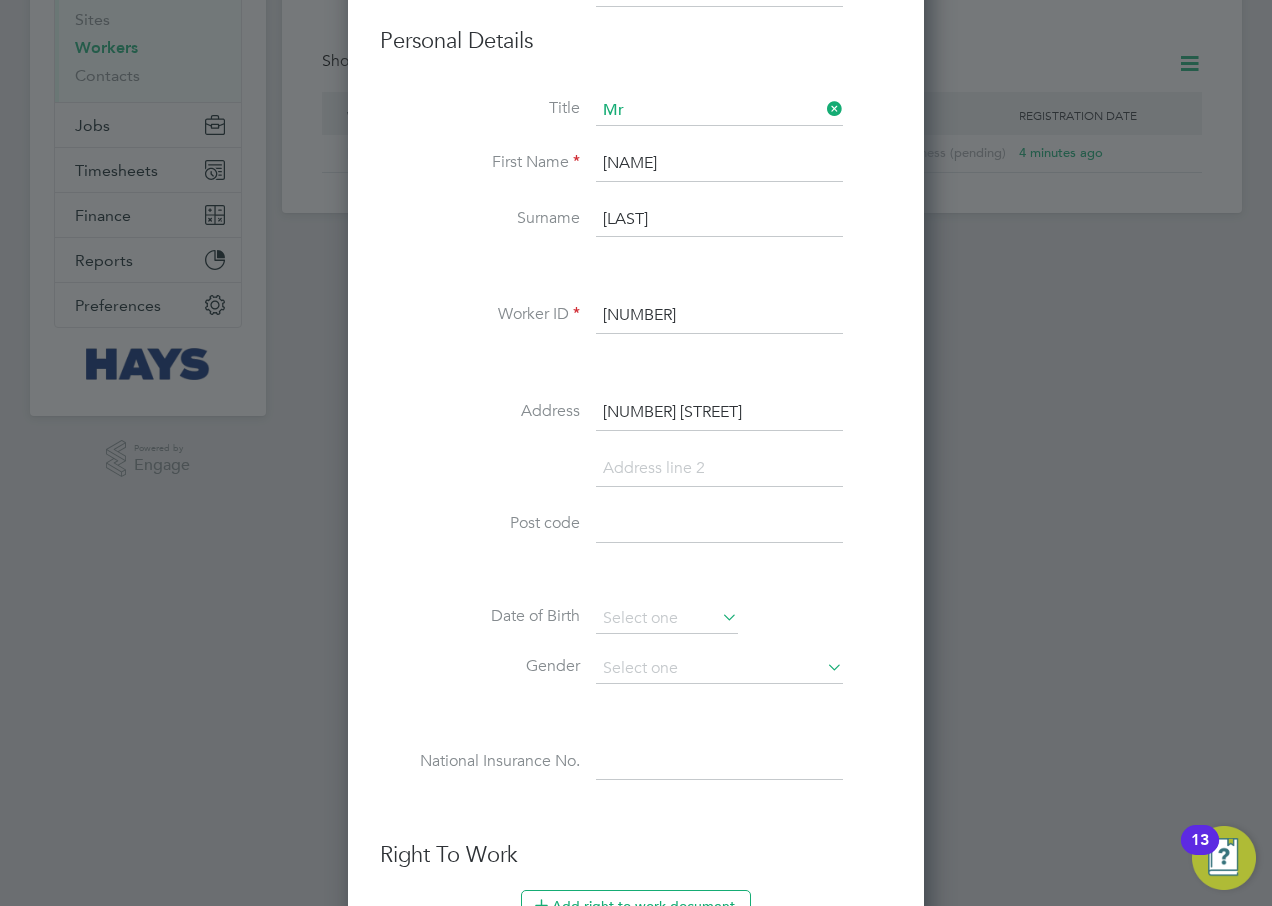 type on "[NUMBER] [STREET]" 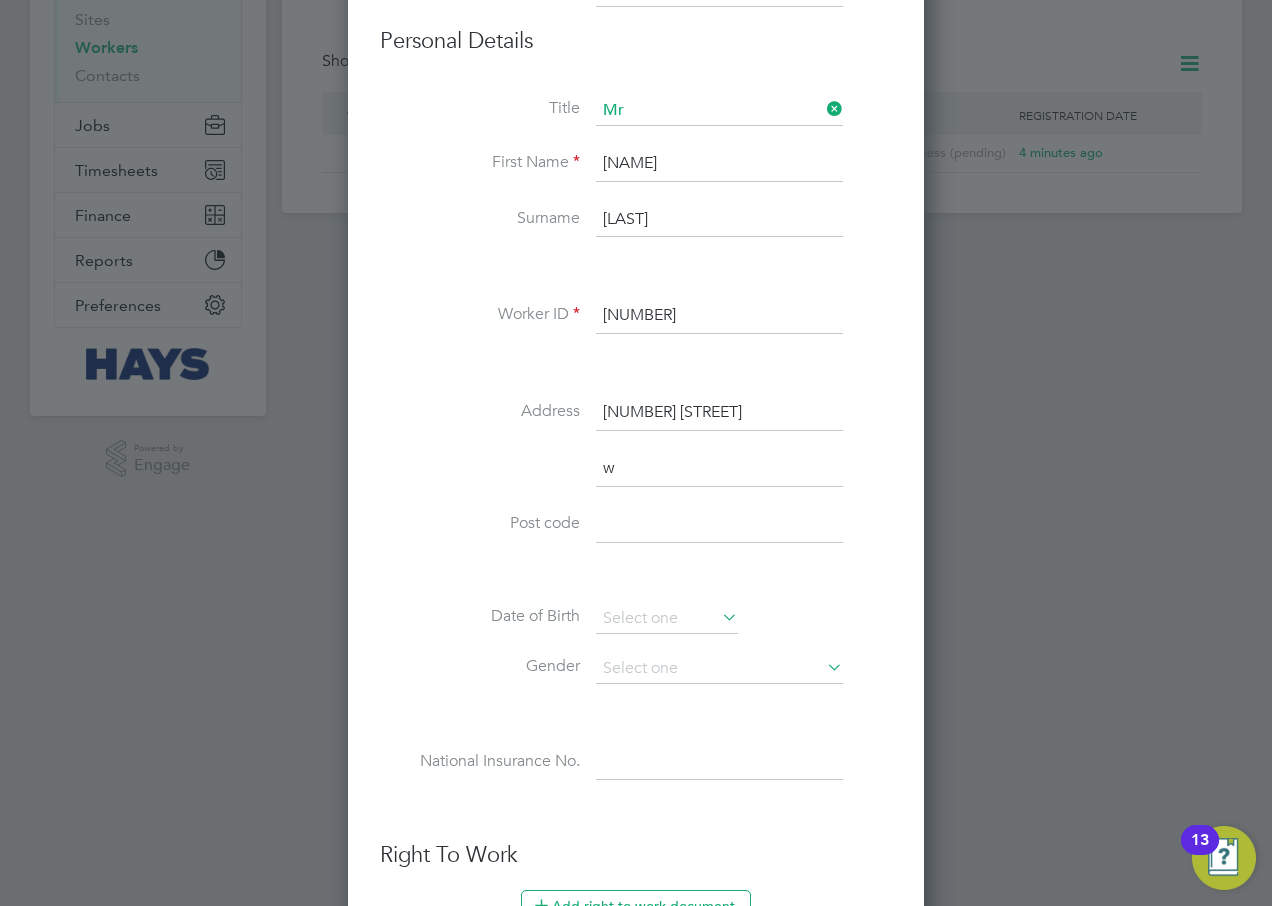 scroll, scrollTop: 10, scrollLeft: 10, axis: both 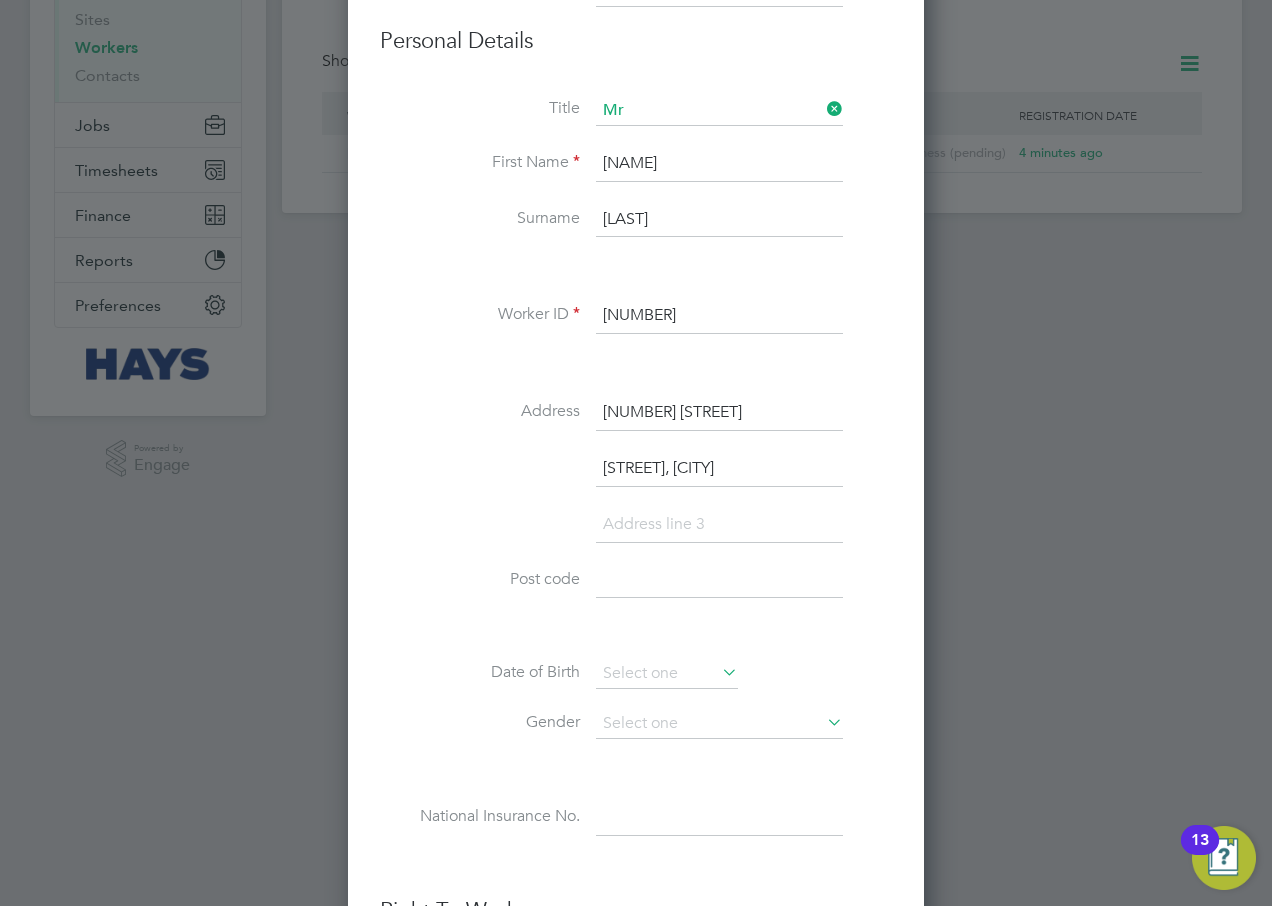 type on "[STREET], [CITY]" 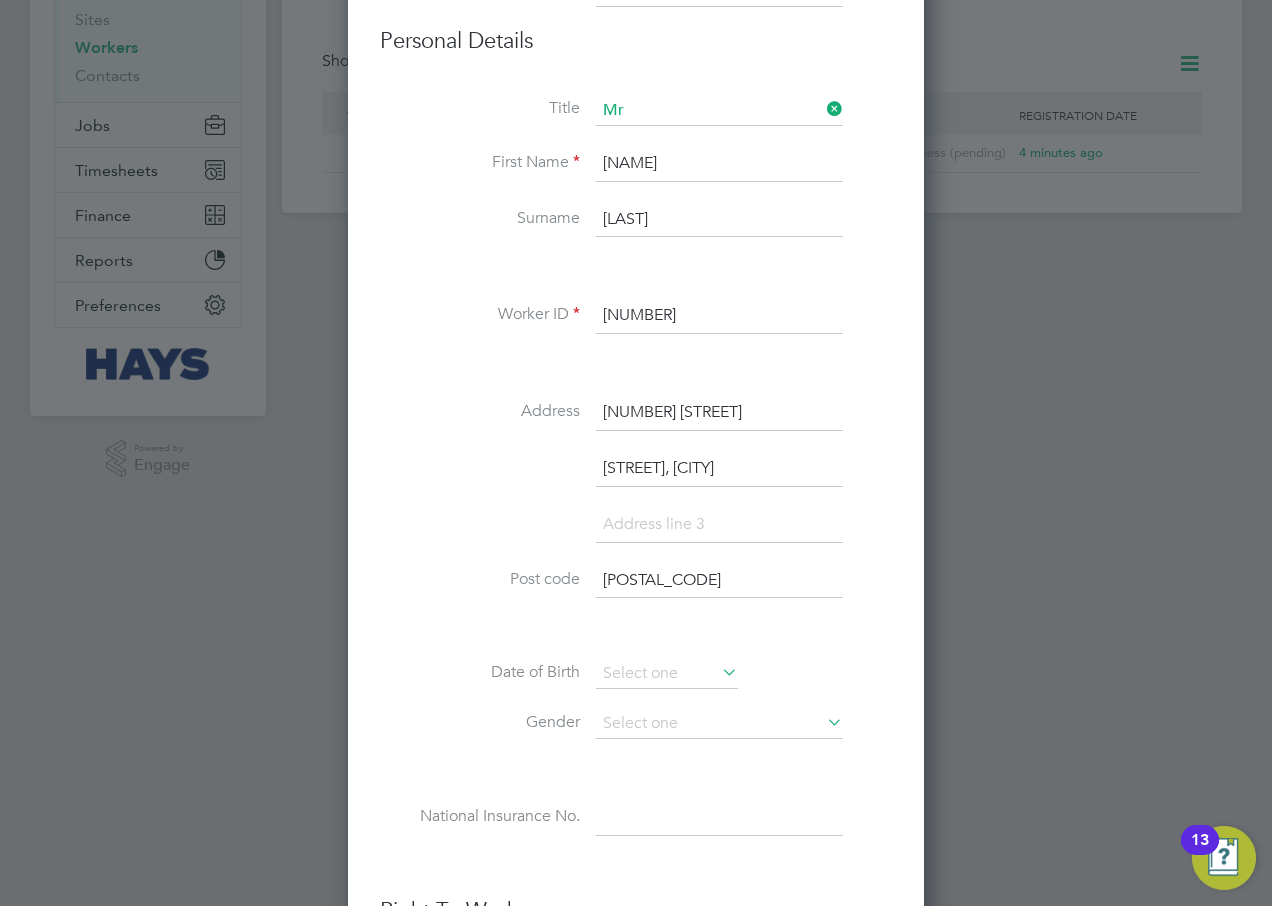 type on "[POSTAL_CODE]" 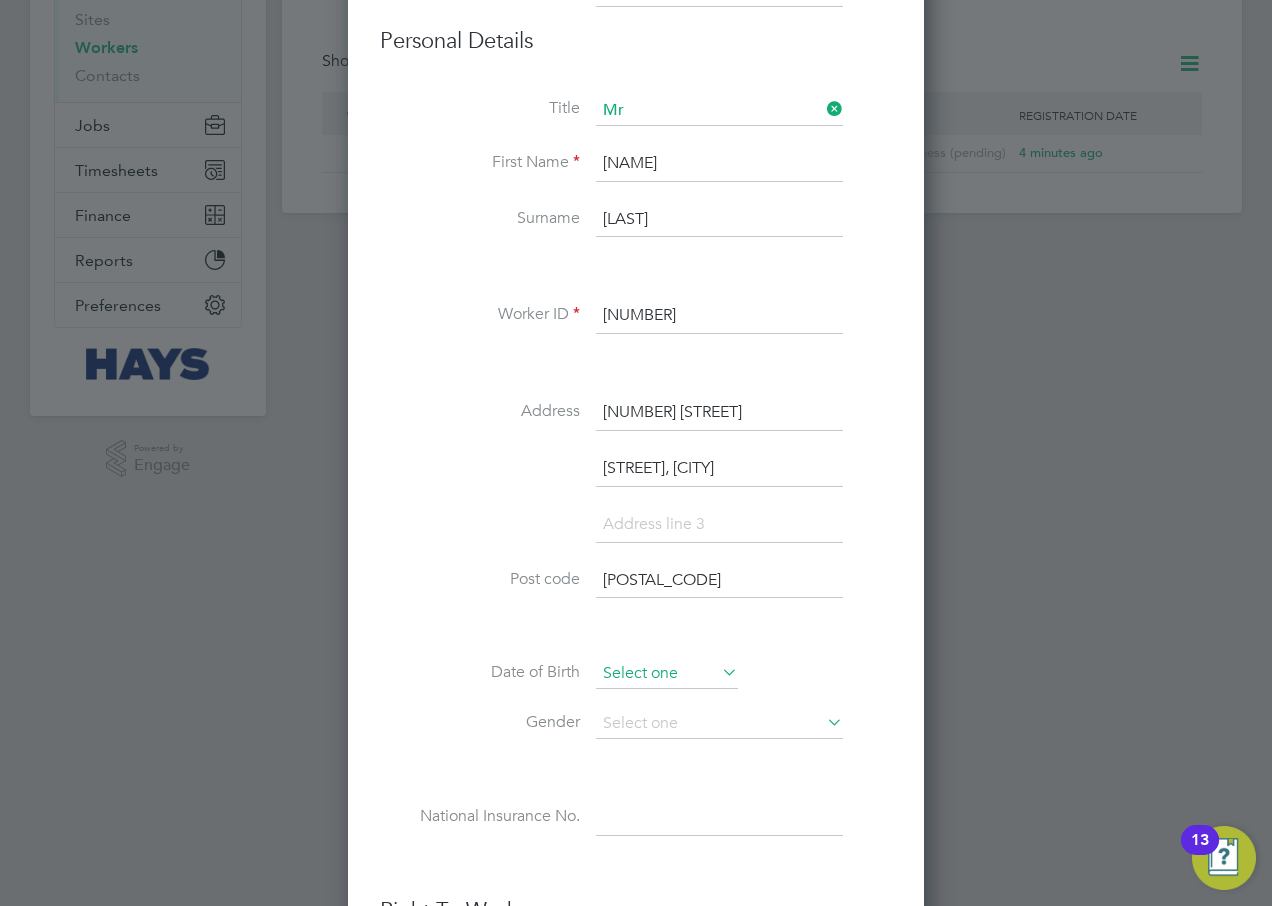 click at bounding box center (667, 674) 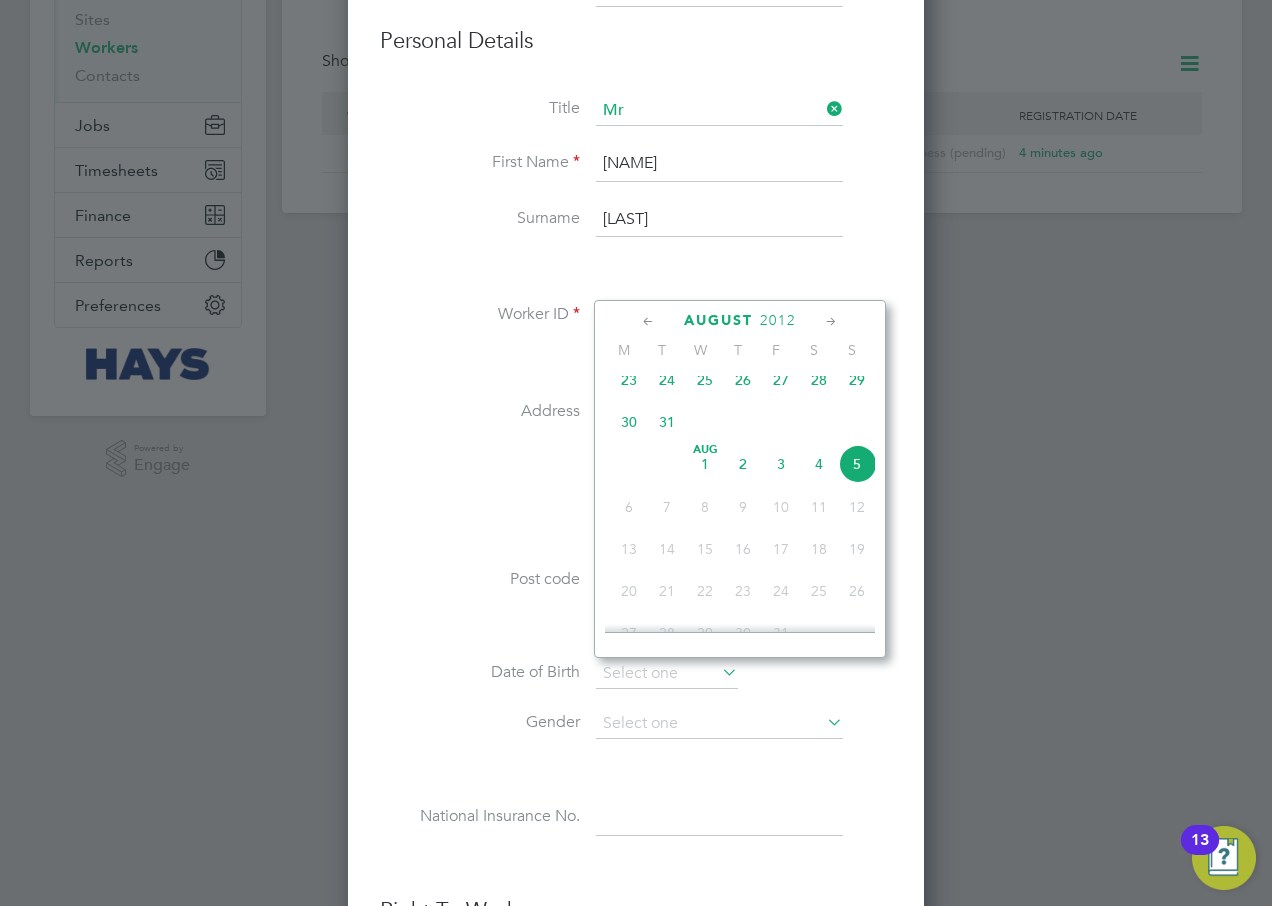 click on "2012" 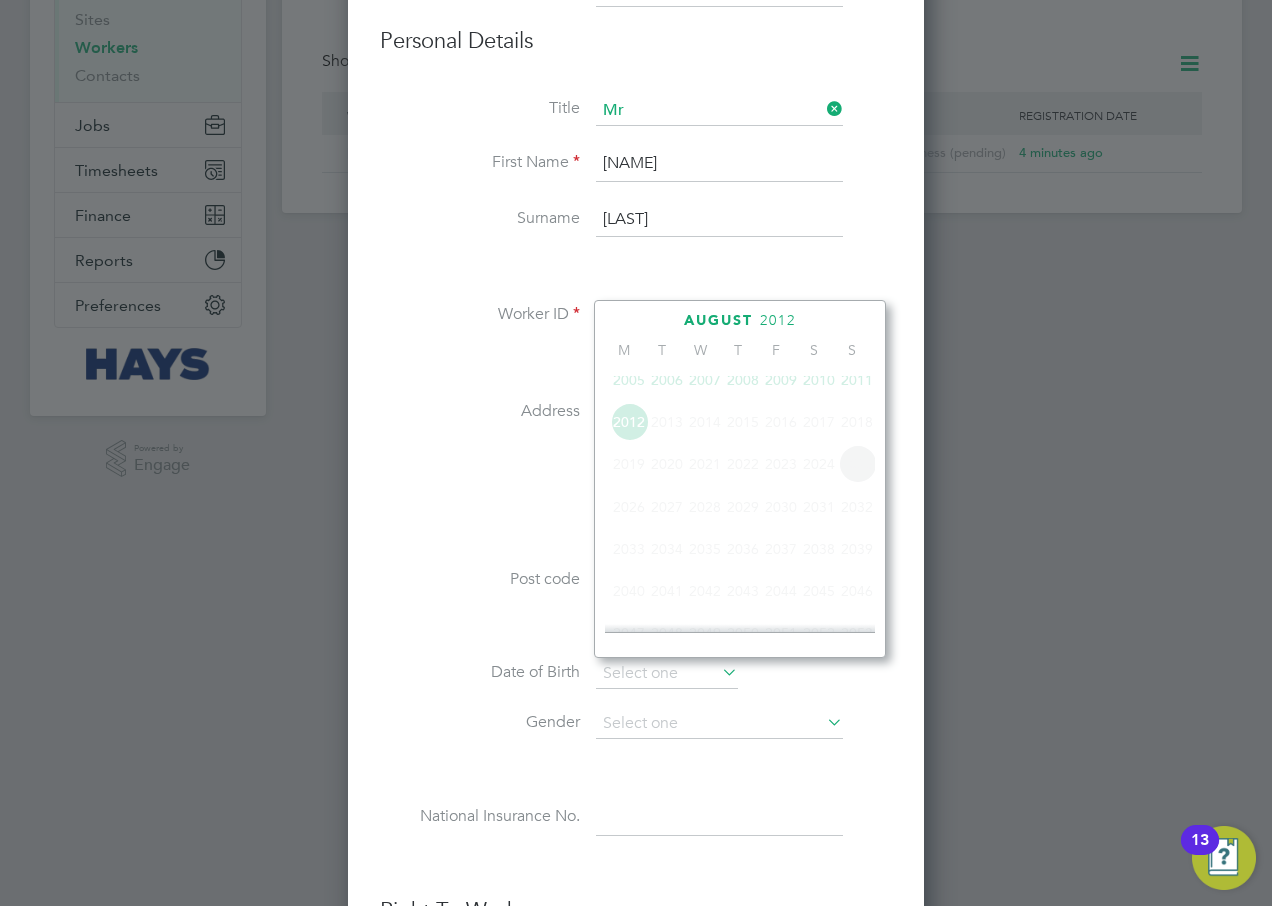 scroll, scrollTop: 530, scrollLeft: 0, axis: vertical 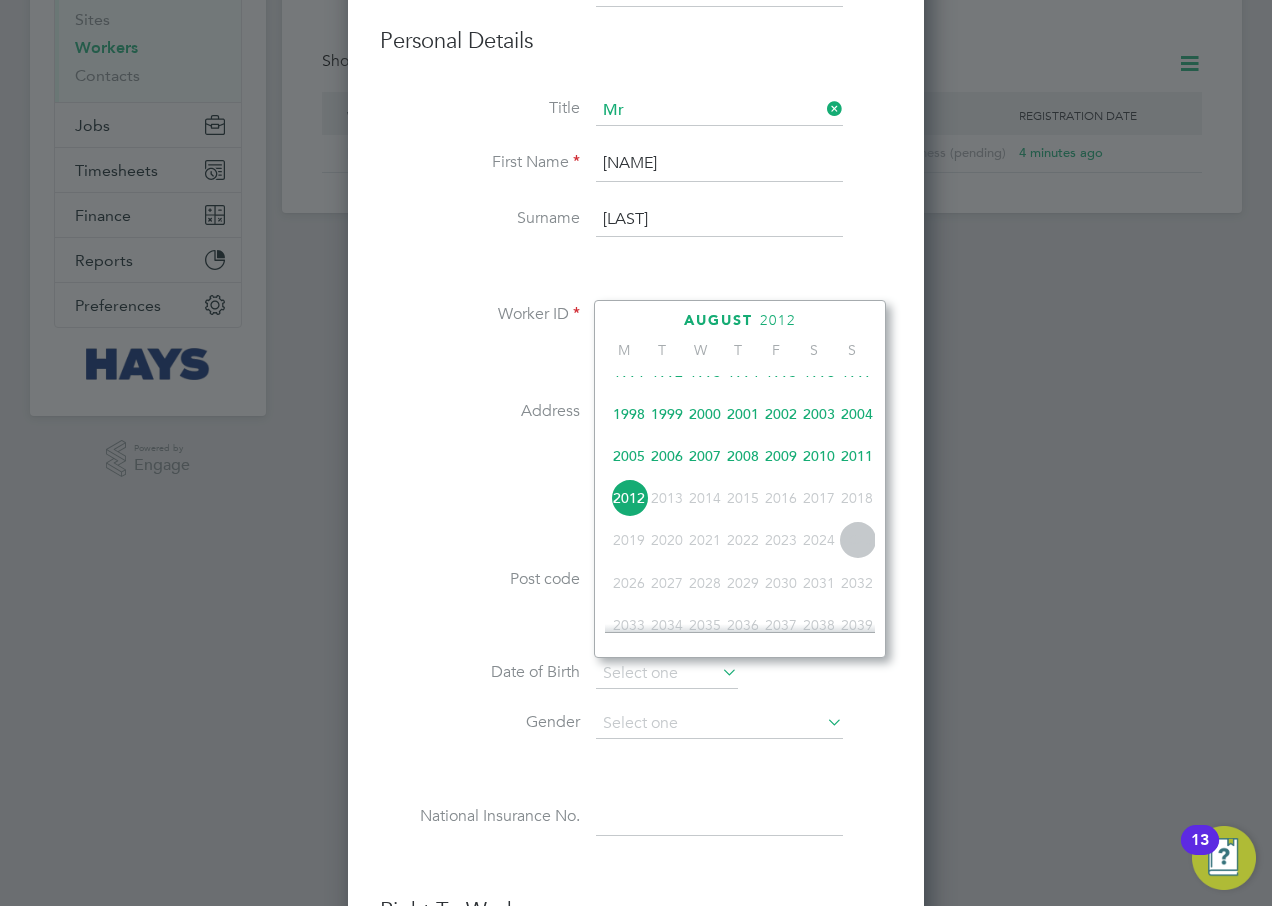 click on "2005" 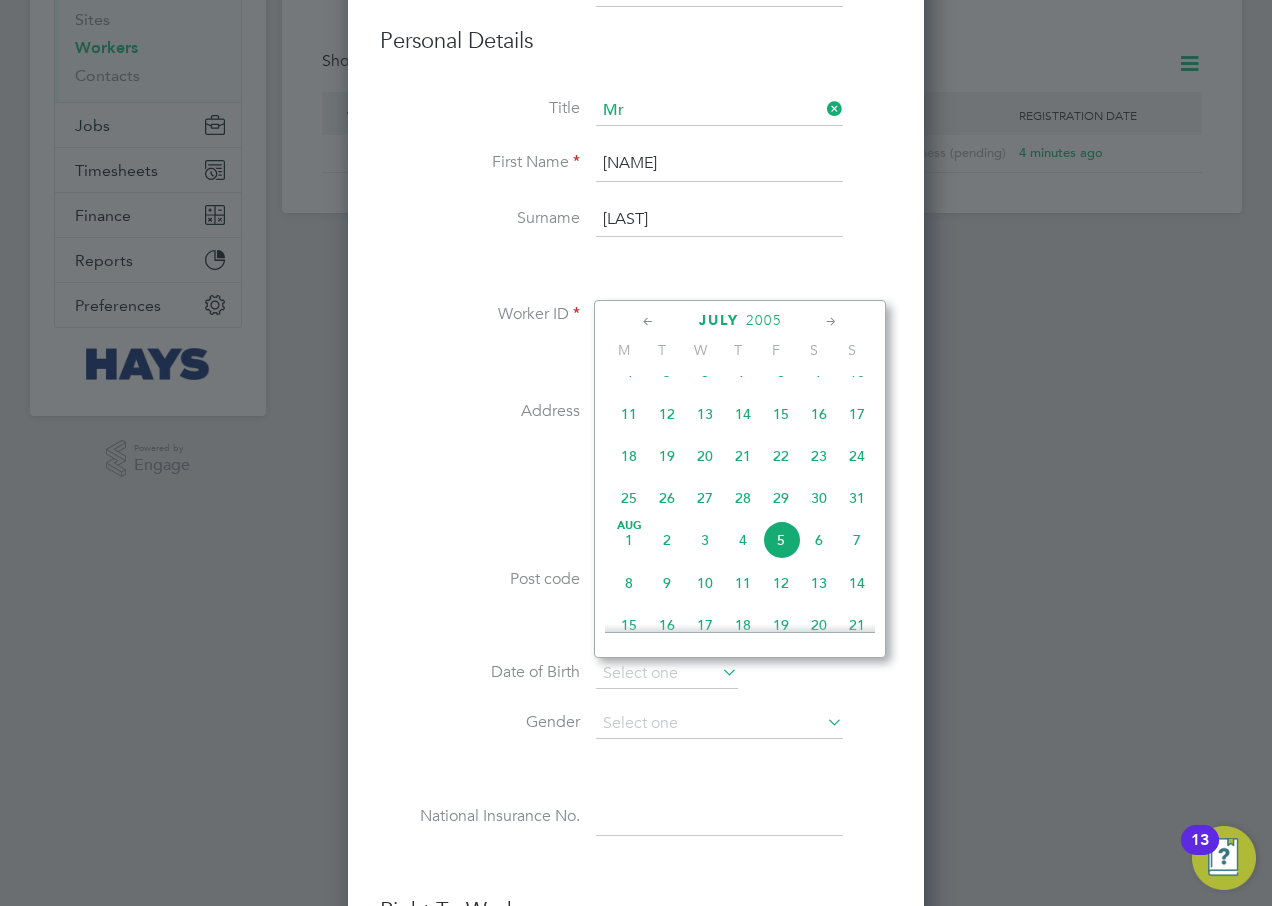 click 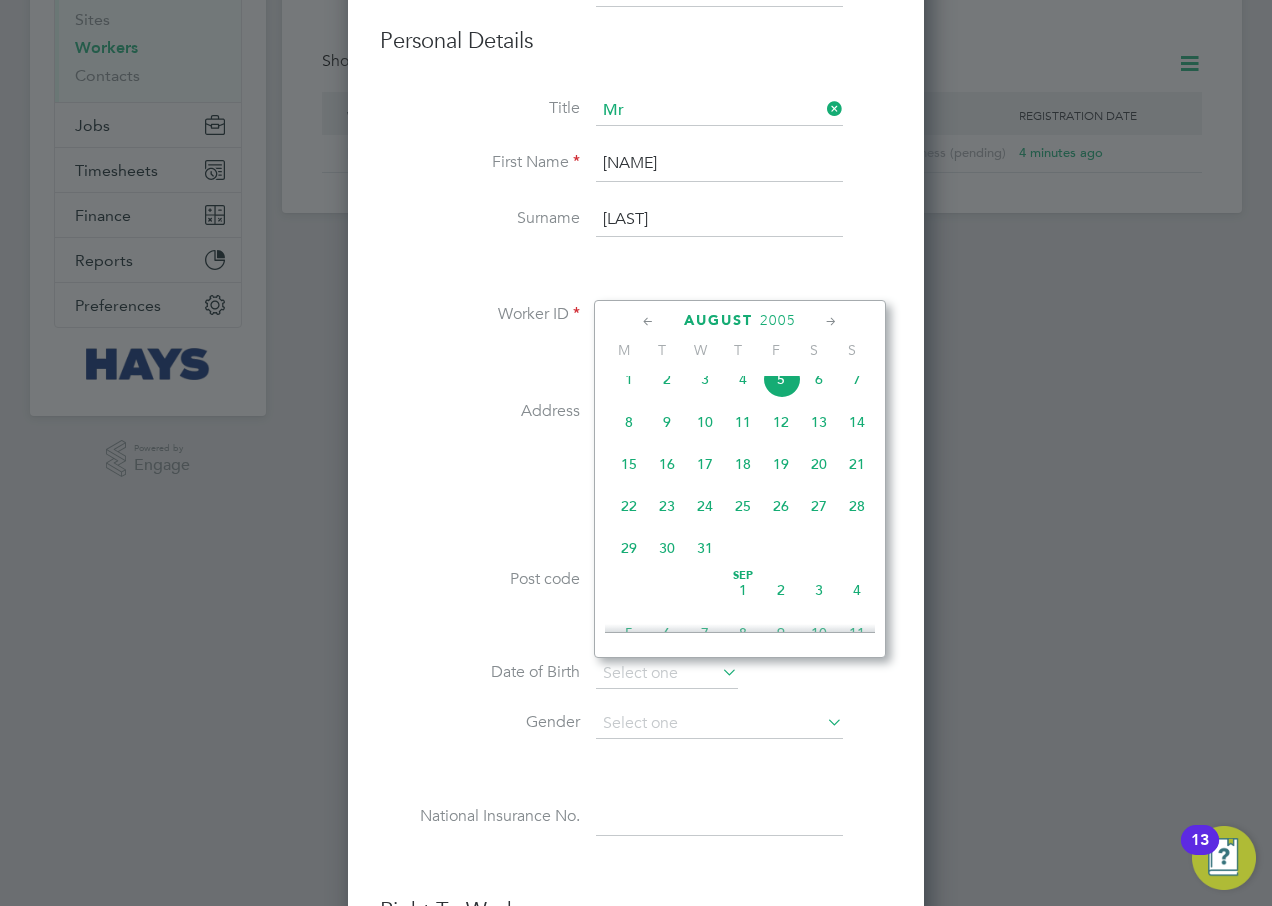click 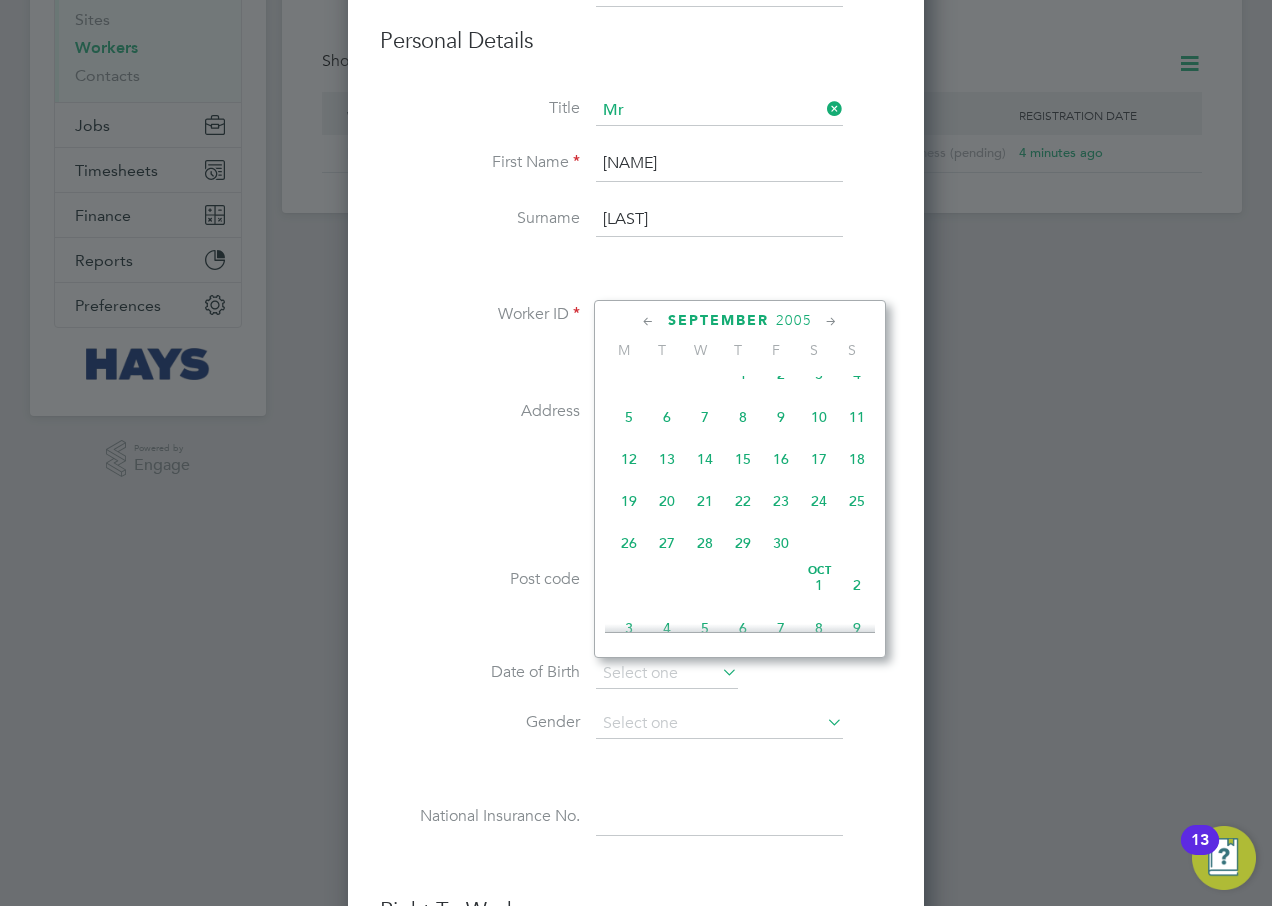 click 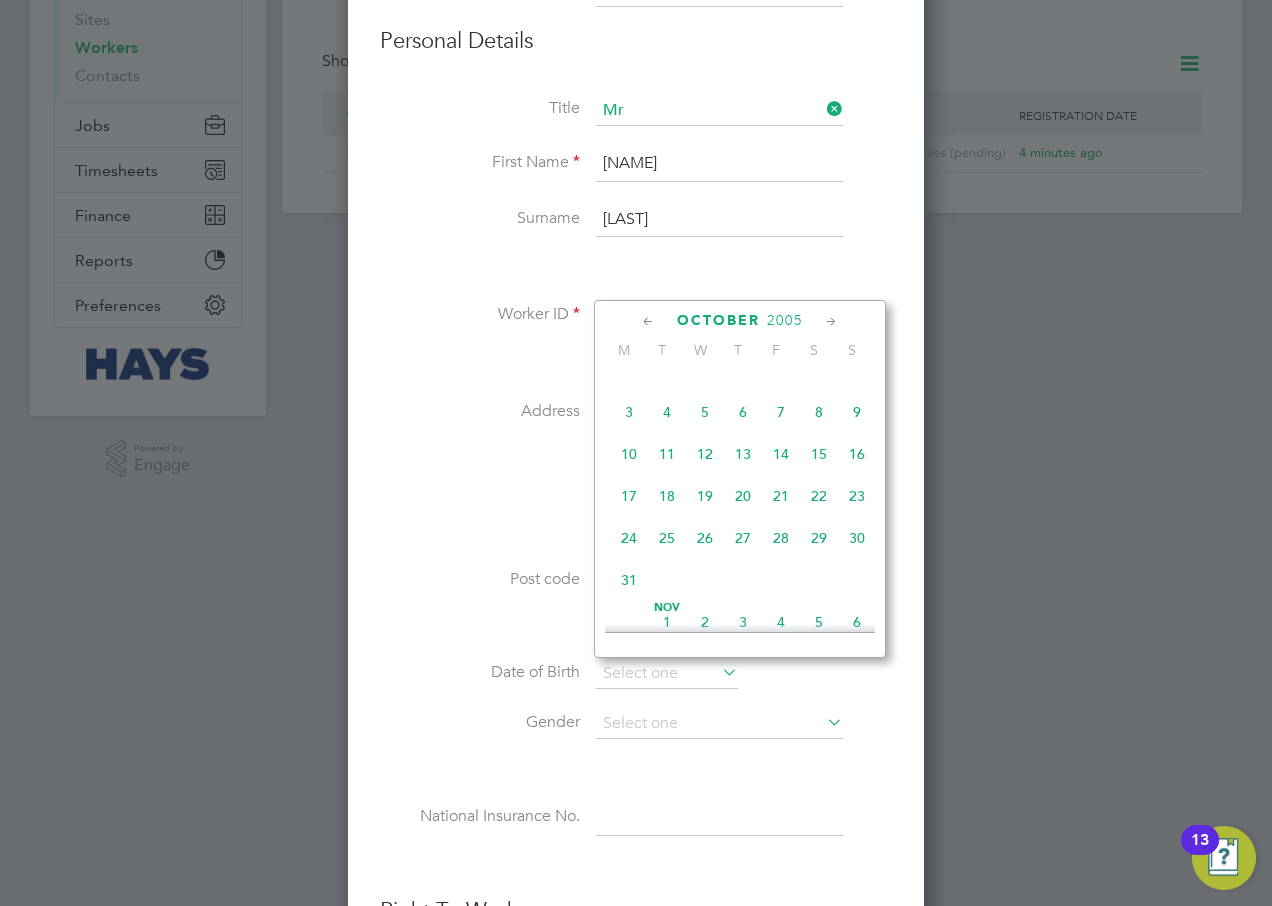 click 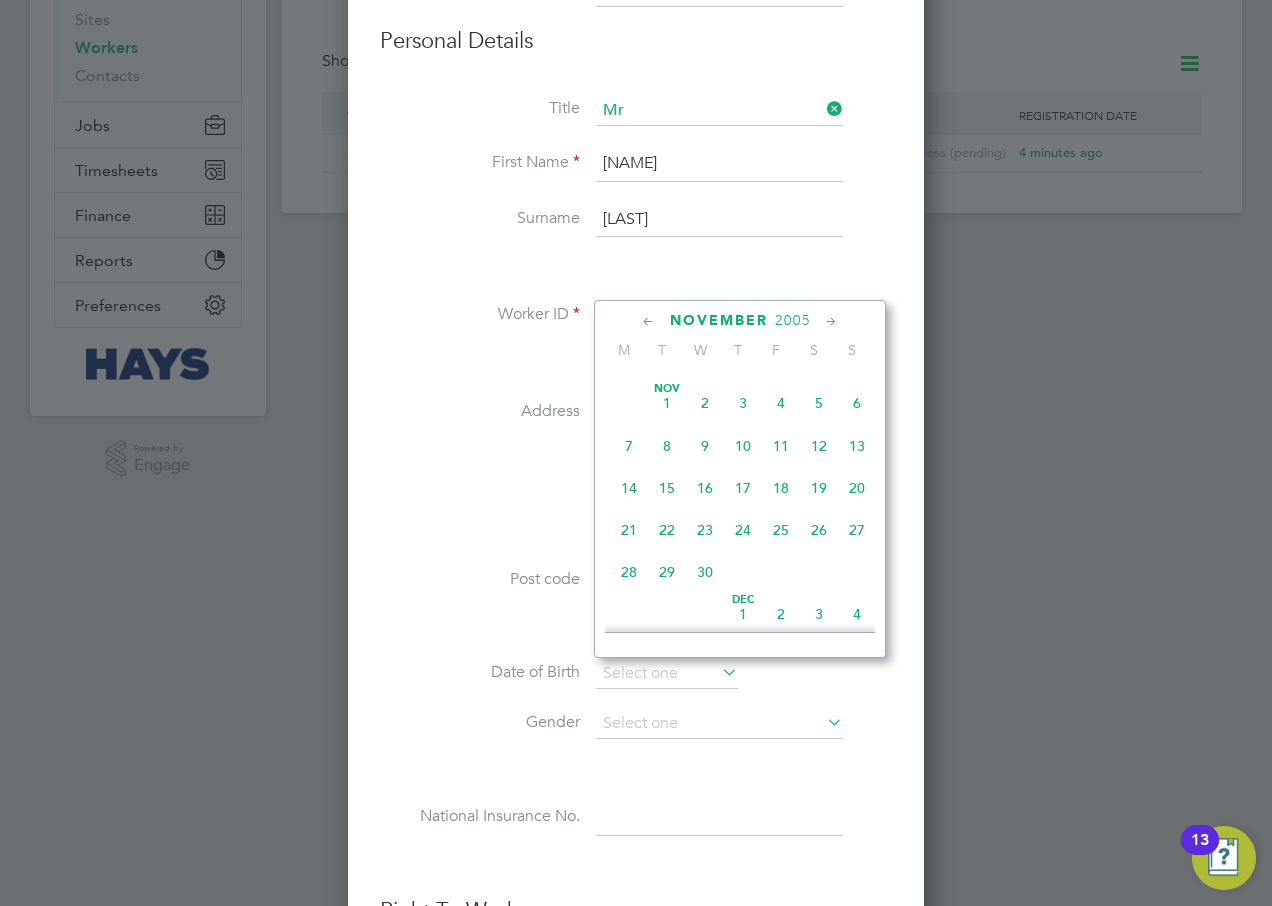 click 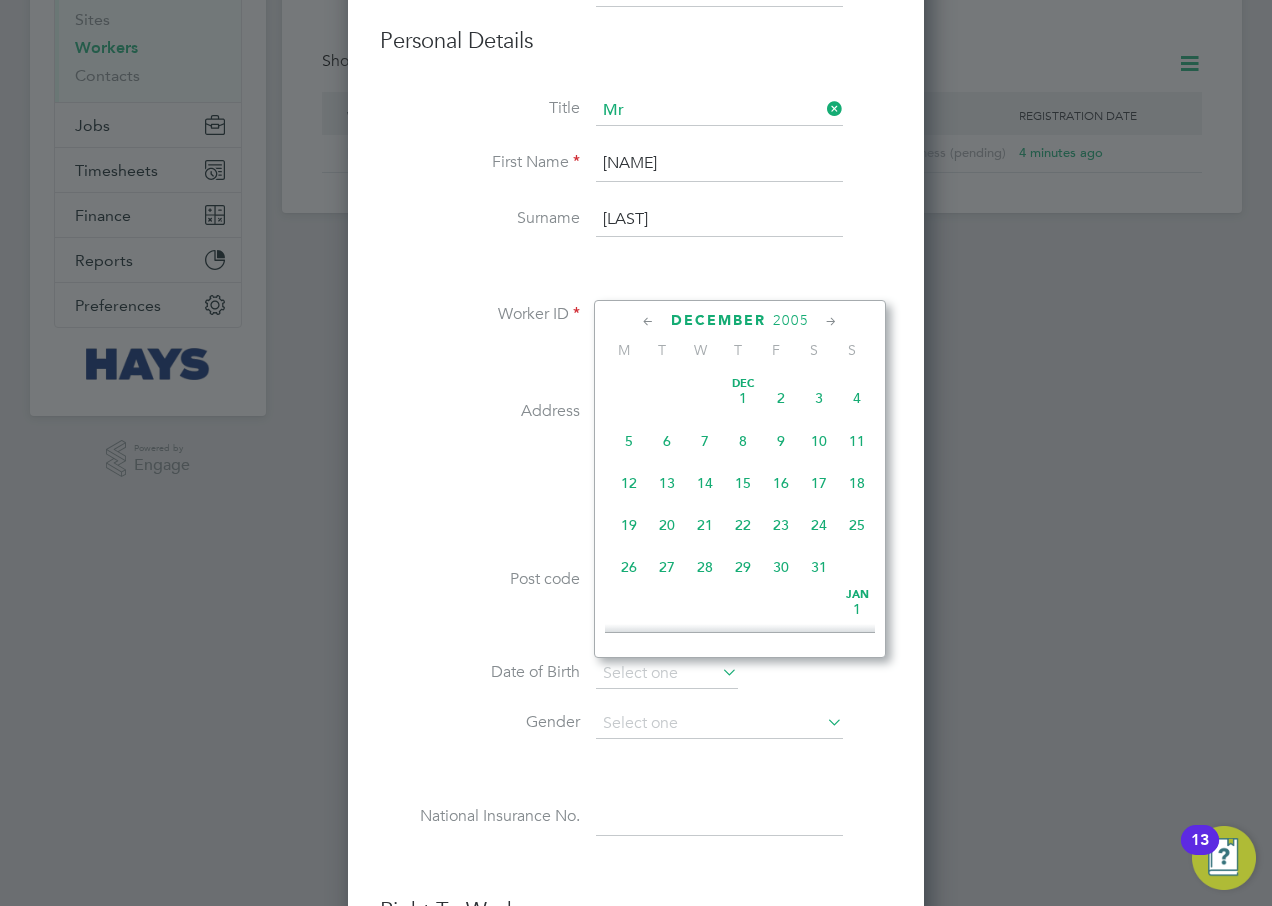 click 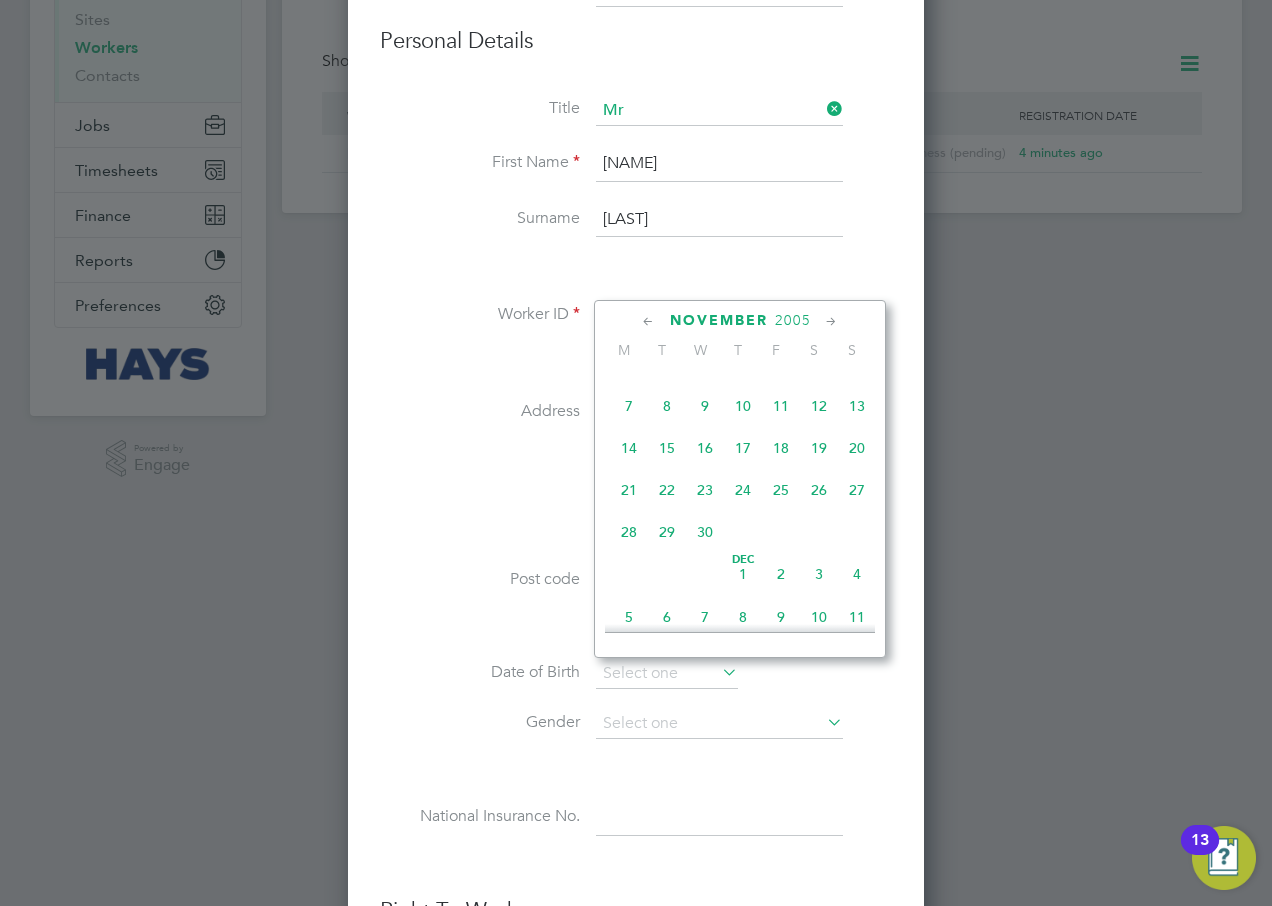 click on "22" 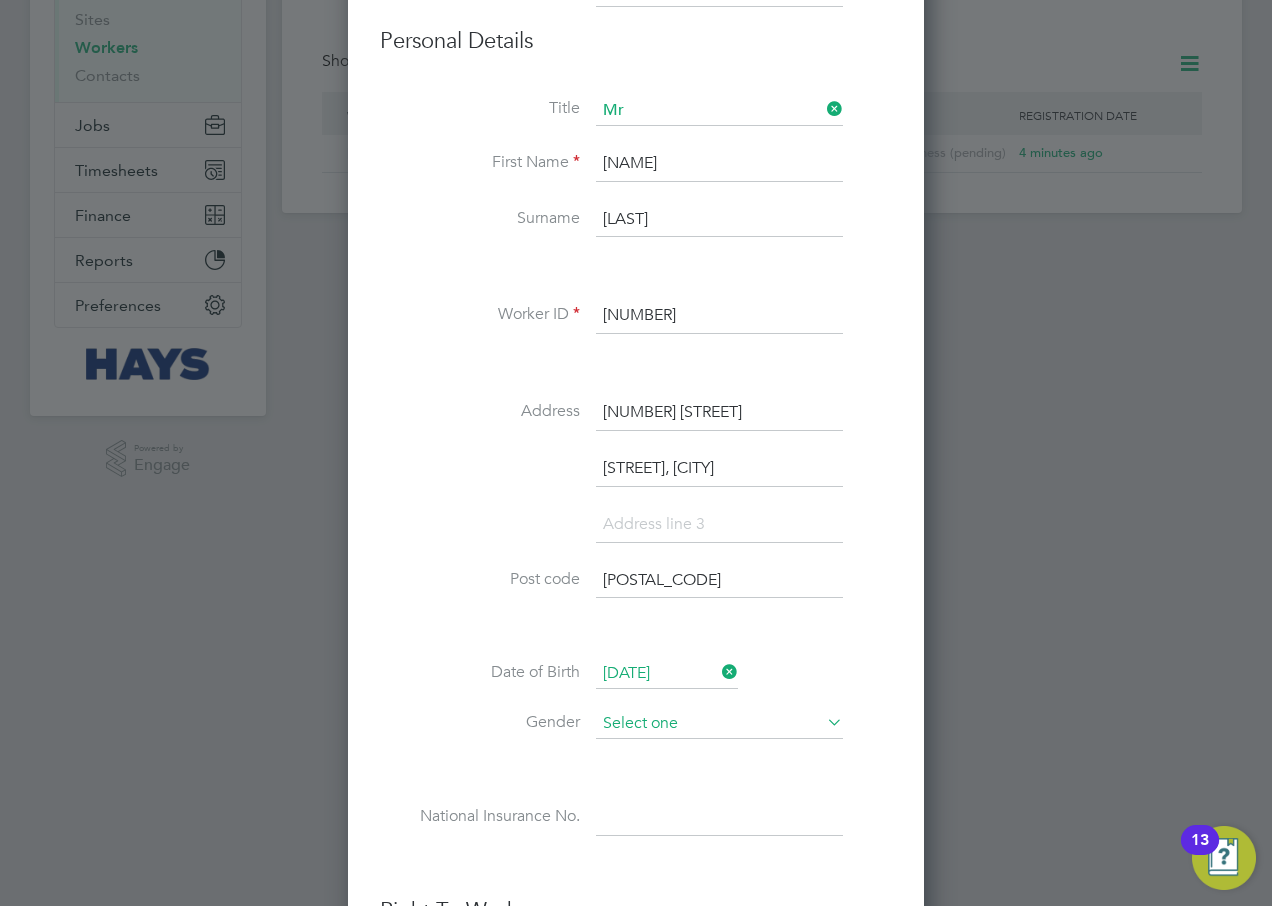 click at bounding box center [719, 724] 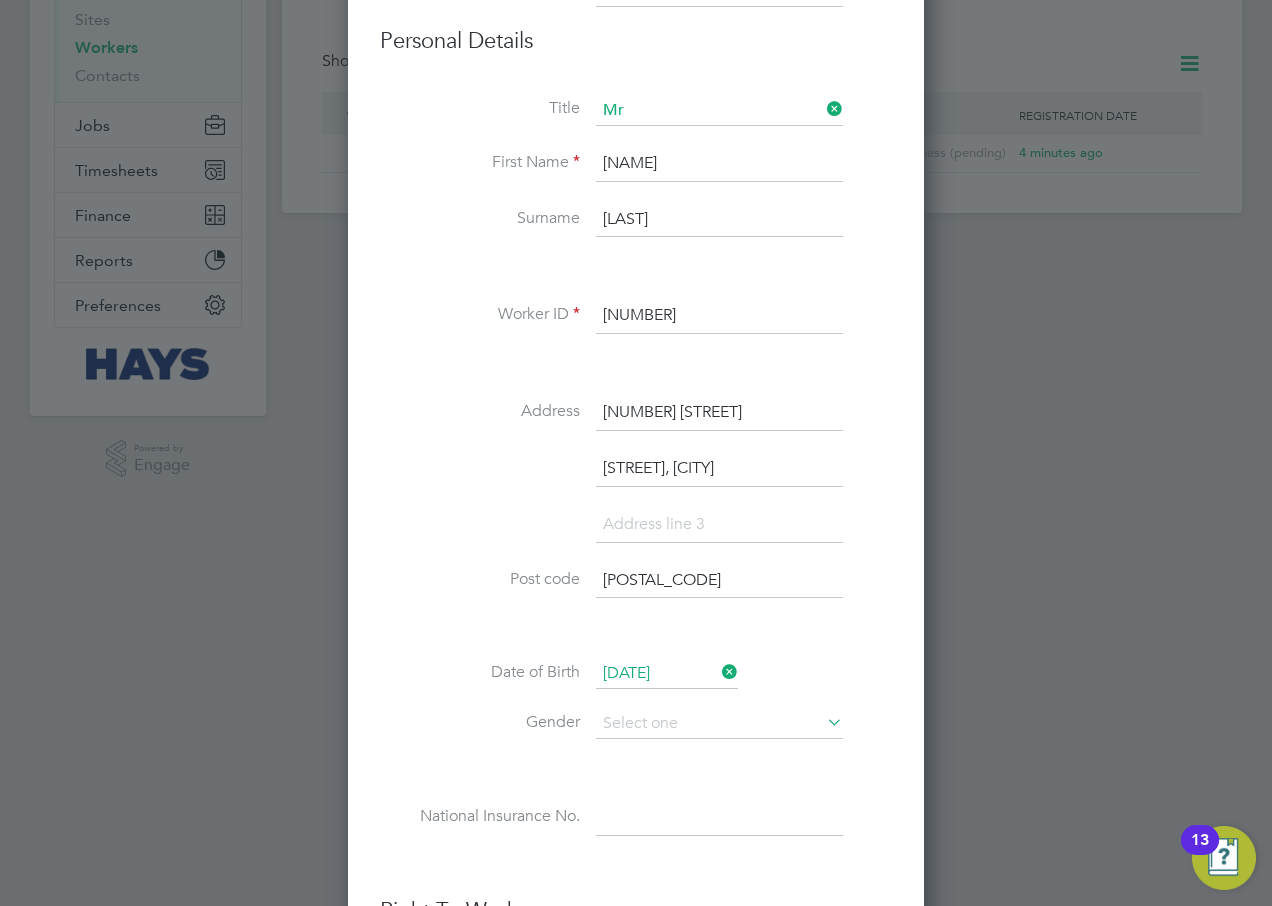 click on "Male" 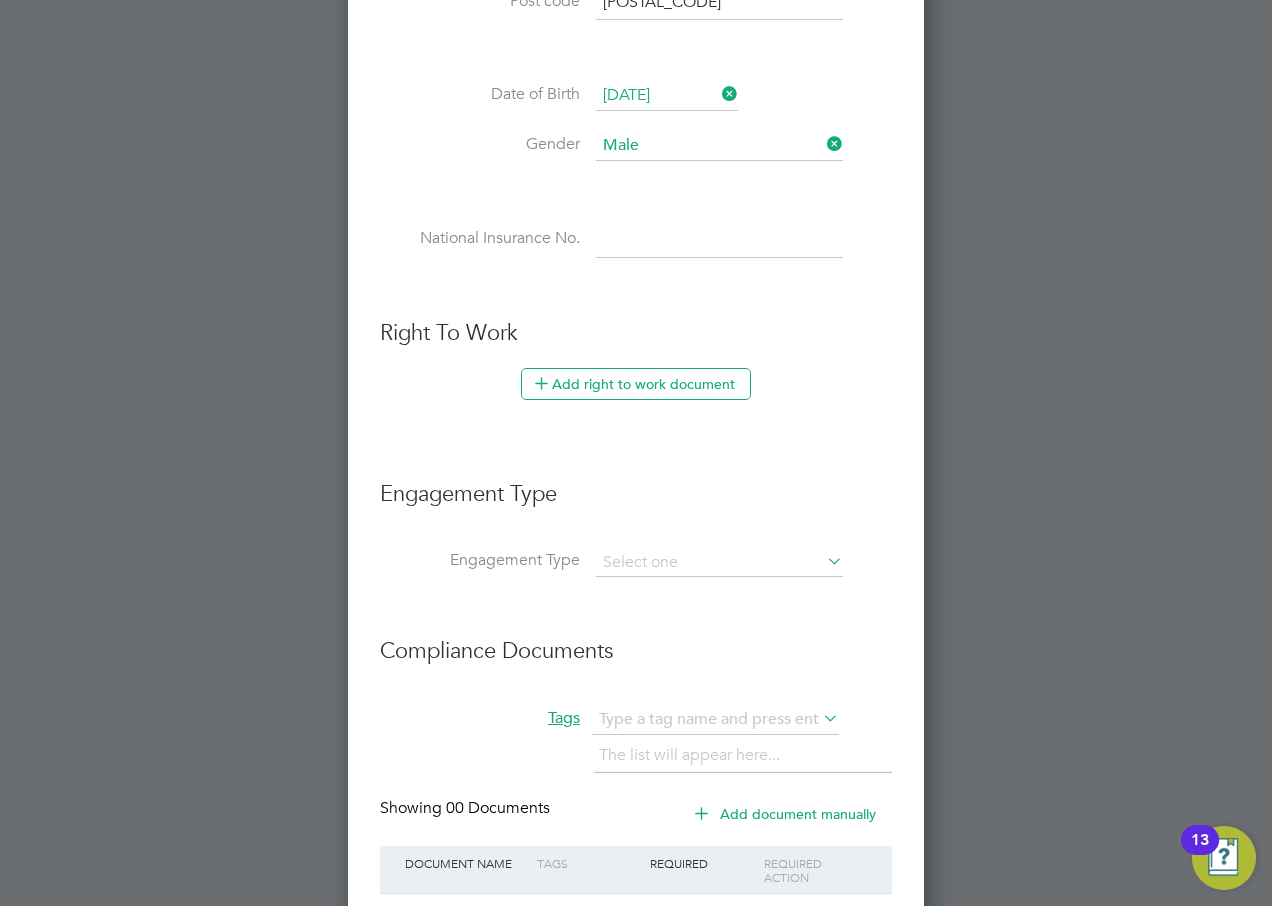 scroll, scrollTop: 900, scrollLeft: 0, axis: vertical 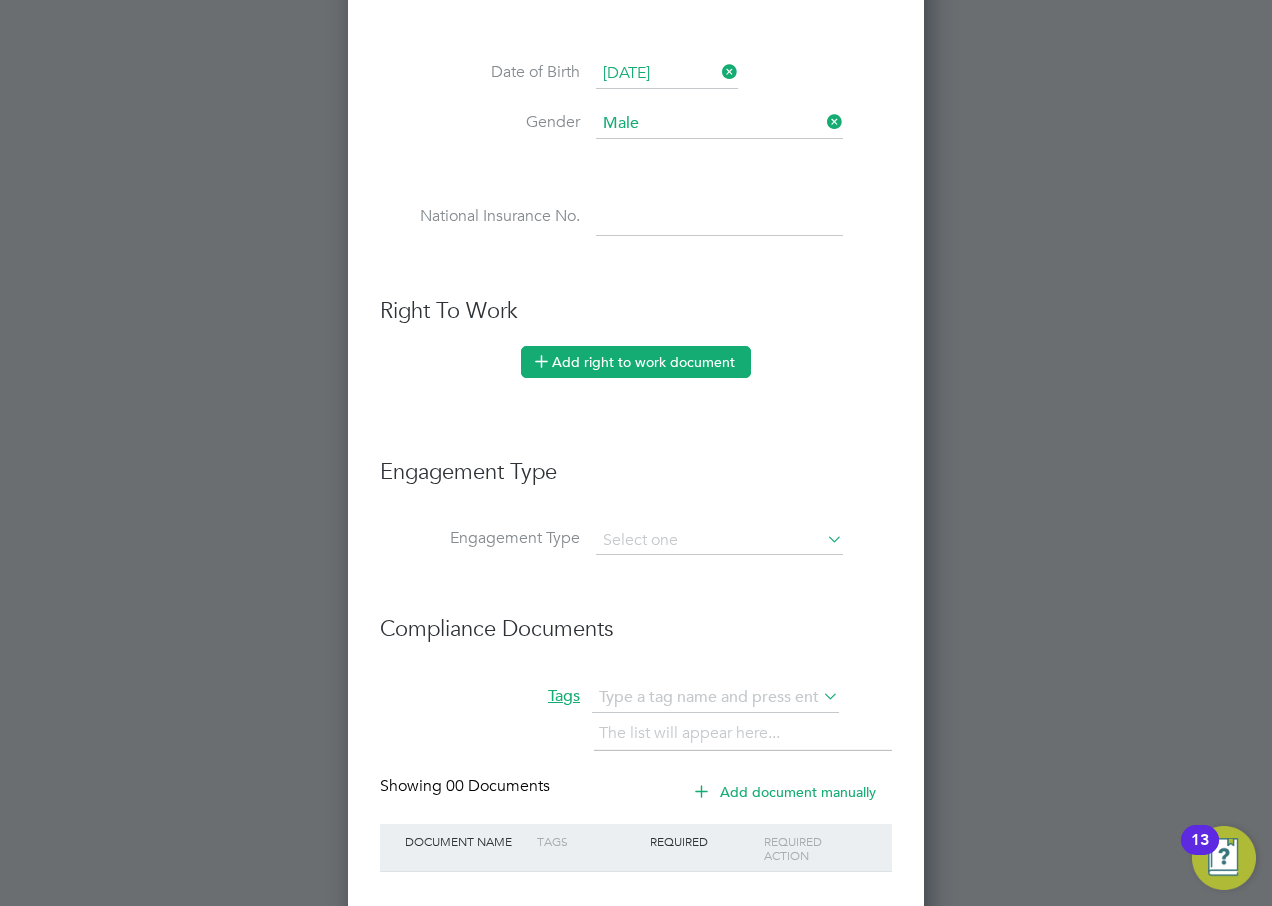 click on "Add right to work document" at bounding box center [636, 362] 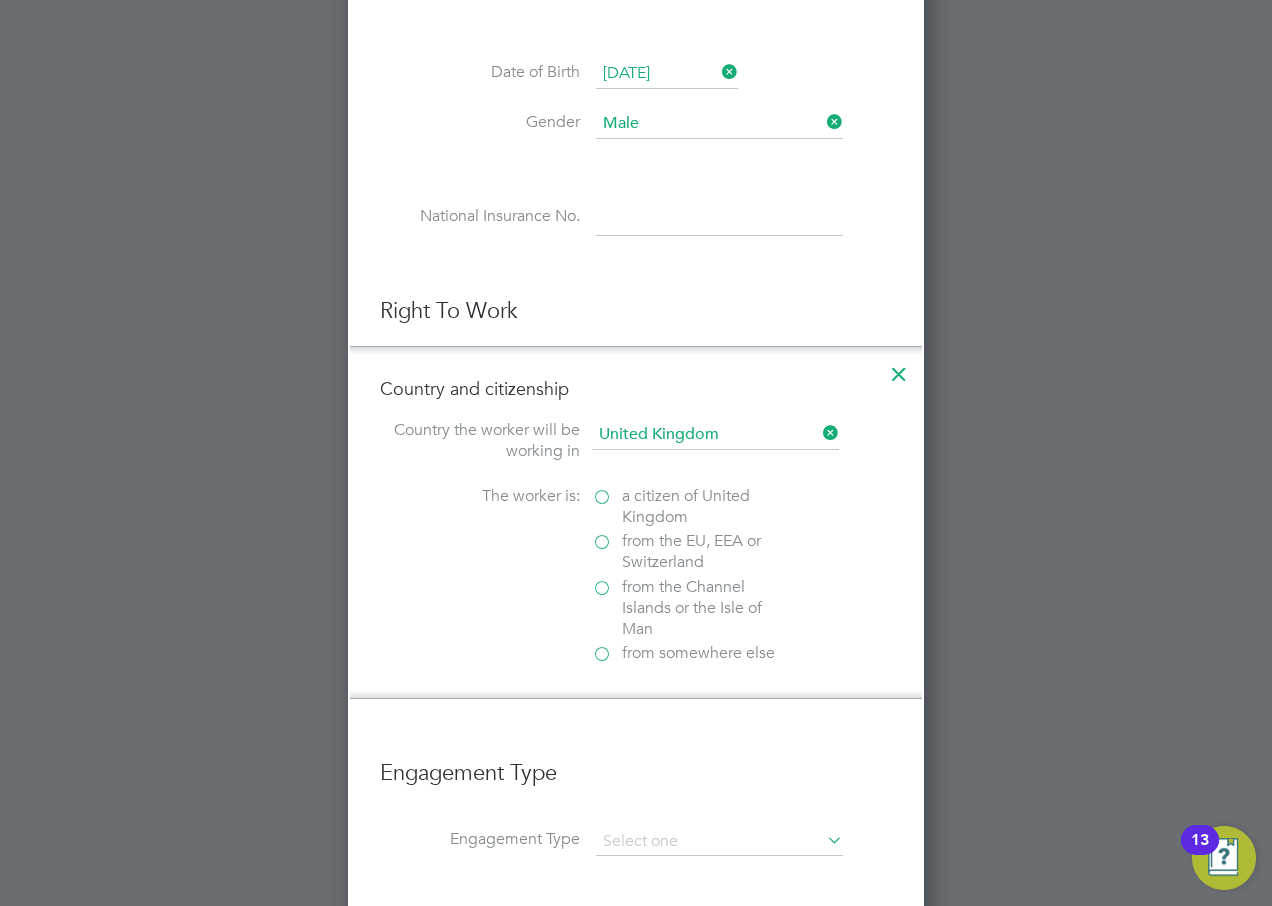 click on "from somewhere else" at bounding box center [692, 653] 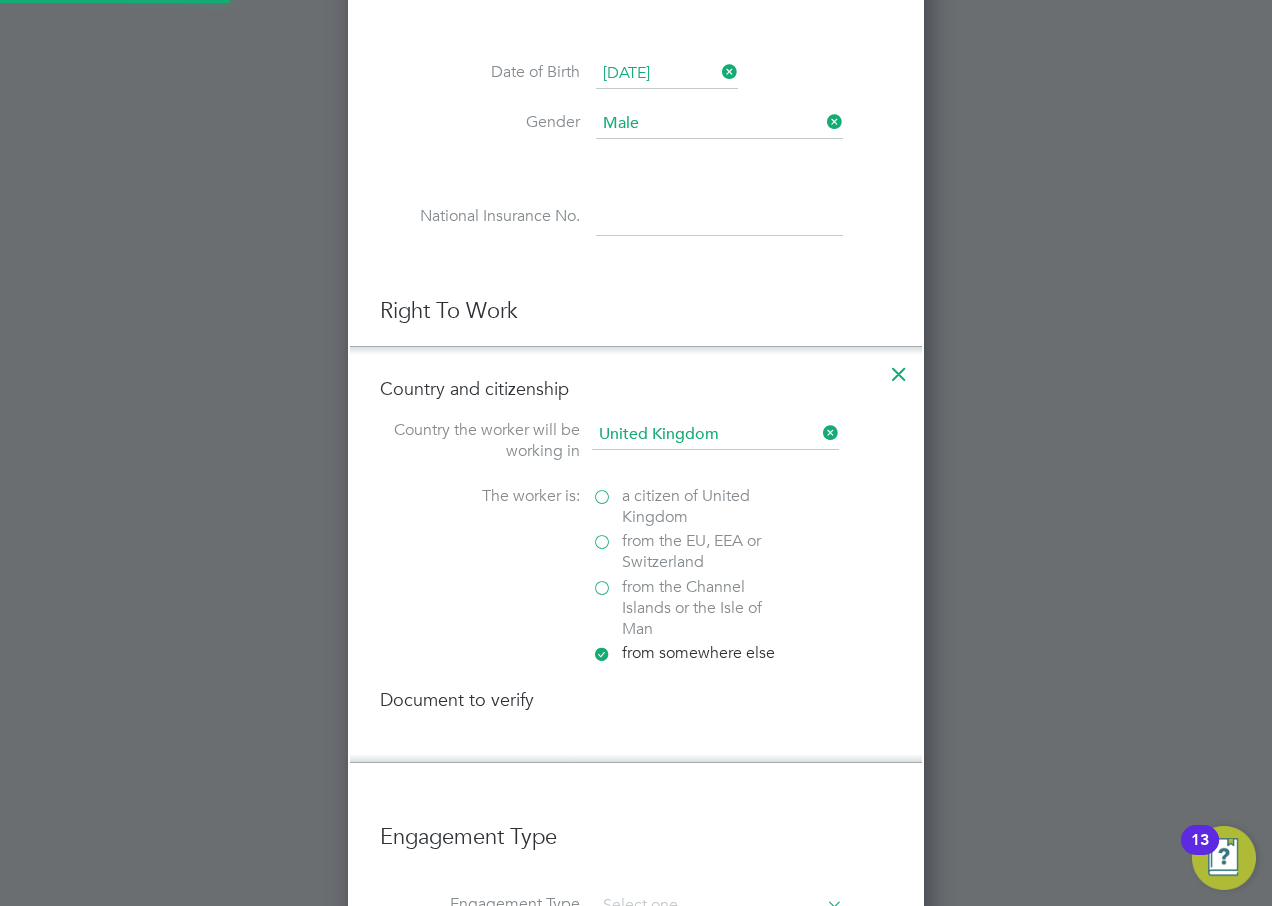 scroll, scrollTop: 10, scrollLeft: 10, axis: both 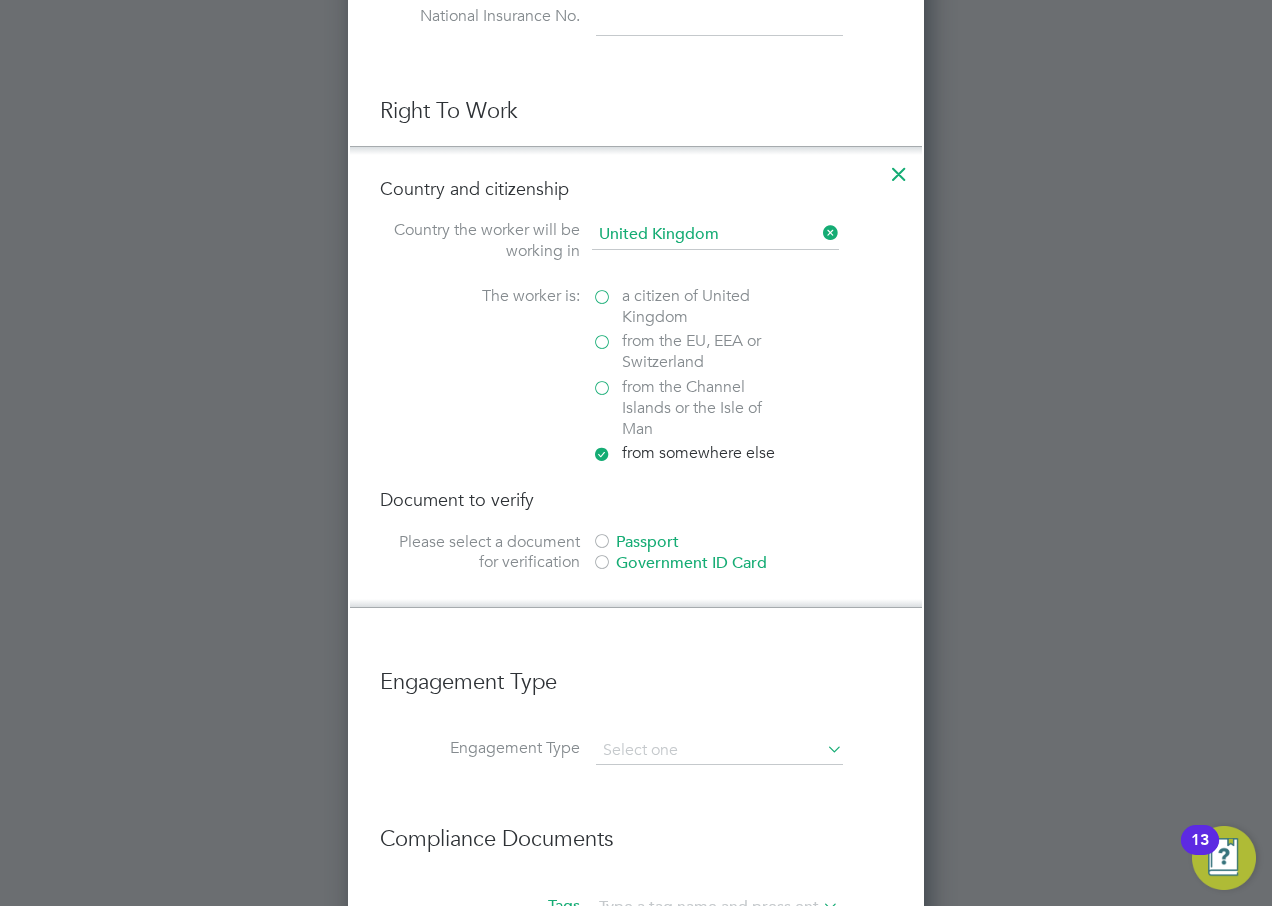 click at bounding box center [602, 543] 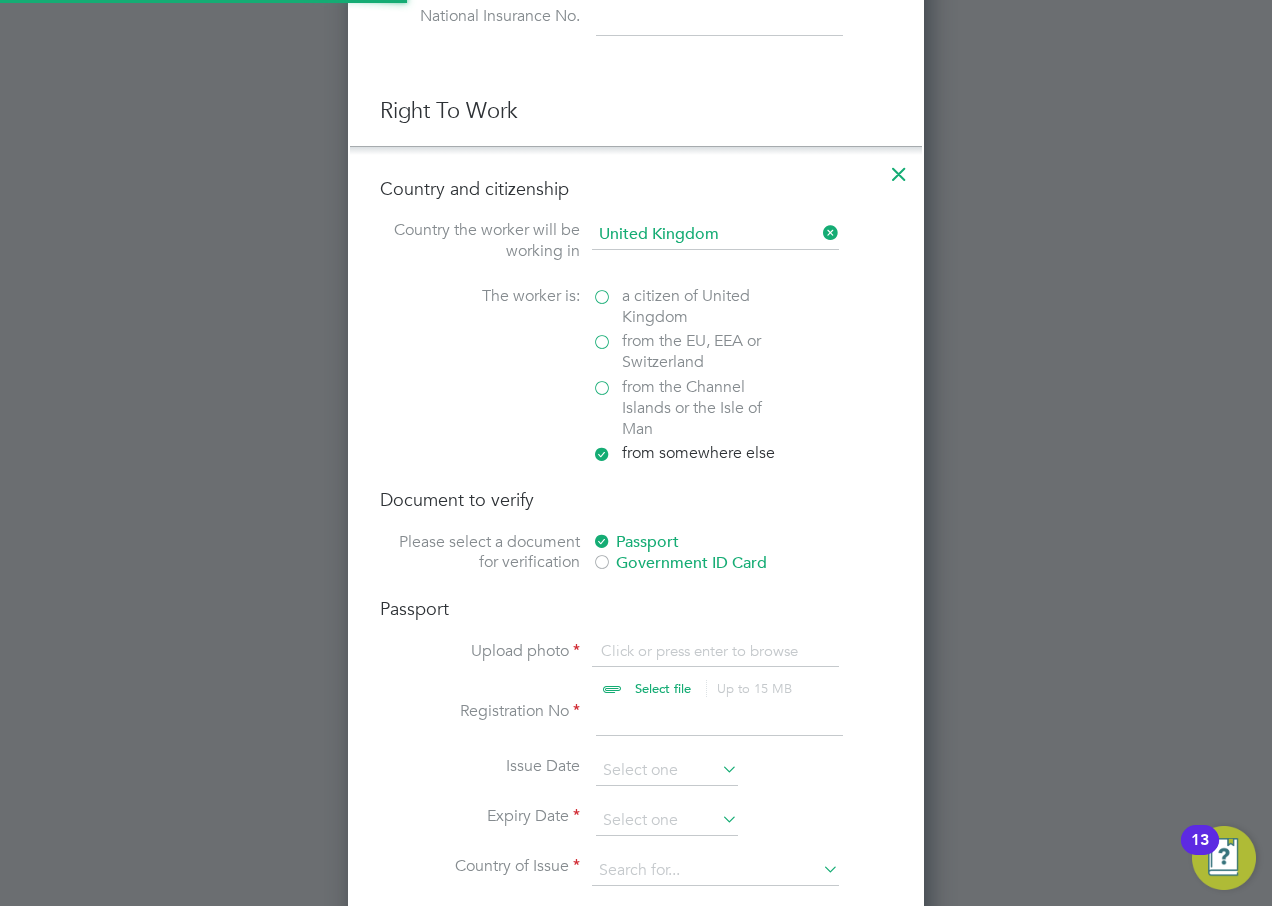 scroll, scrollTop: 2642, scrollLeft: 577, axis: both 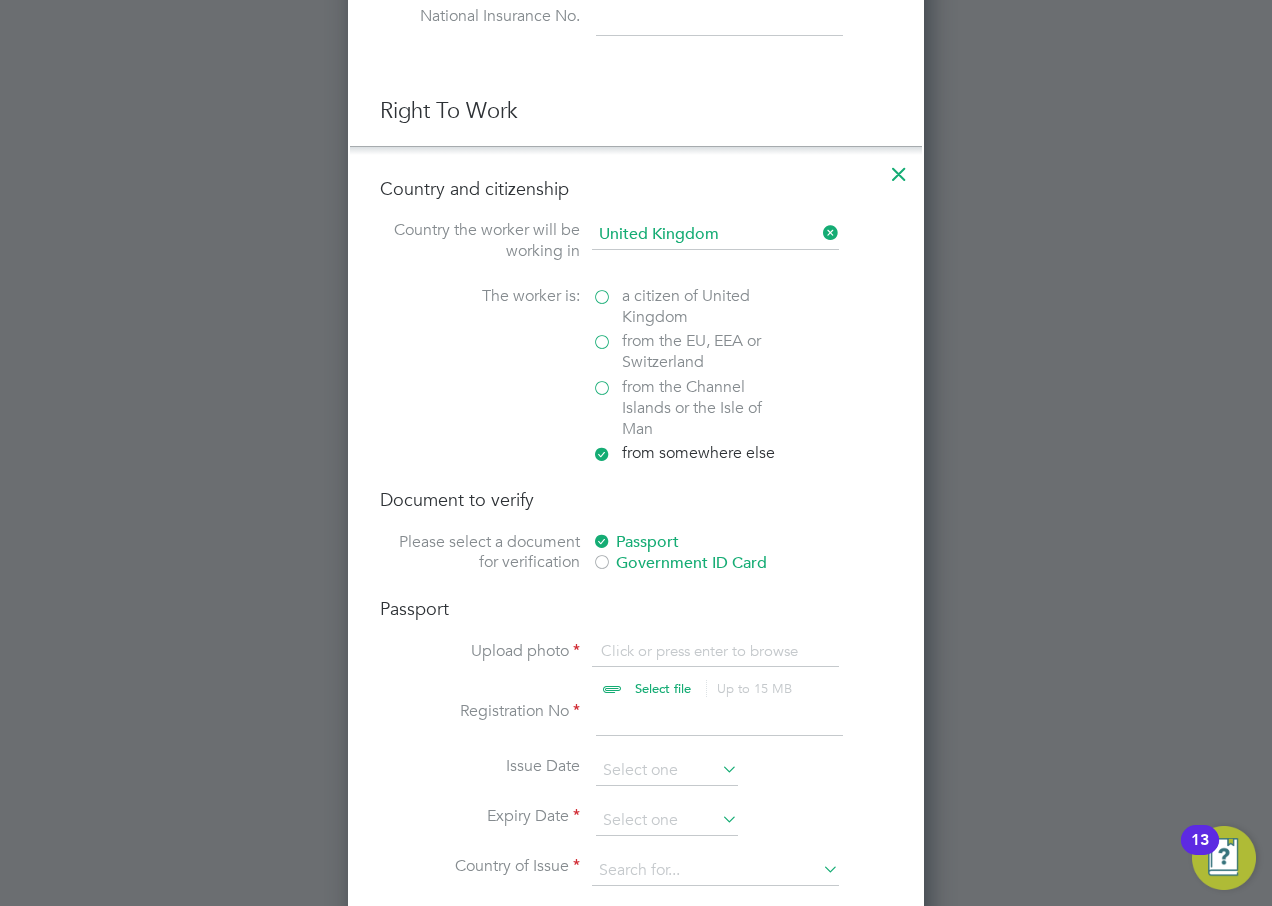 click at bounding box center [682, 671] 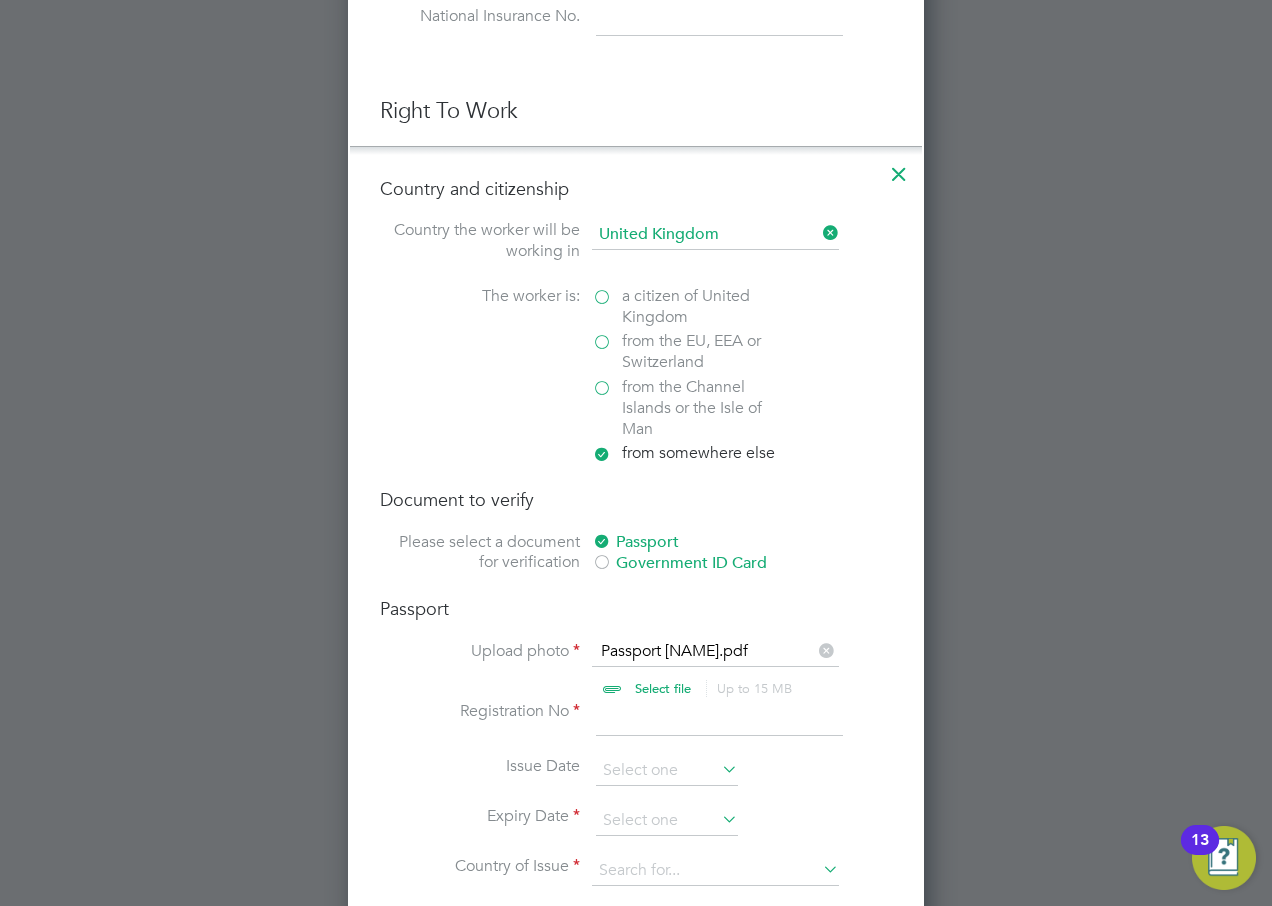 click at bounding box center (719, 719) 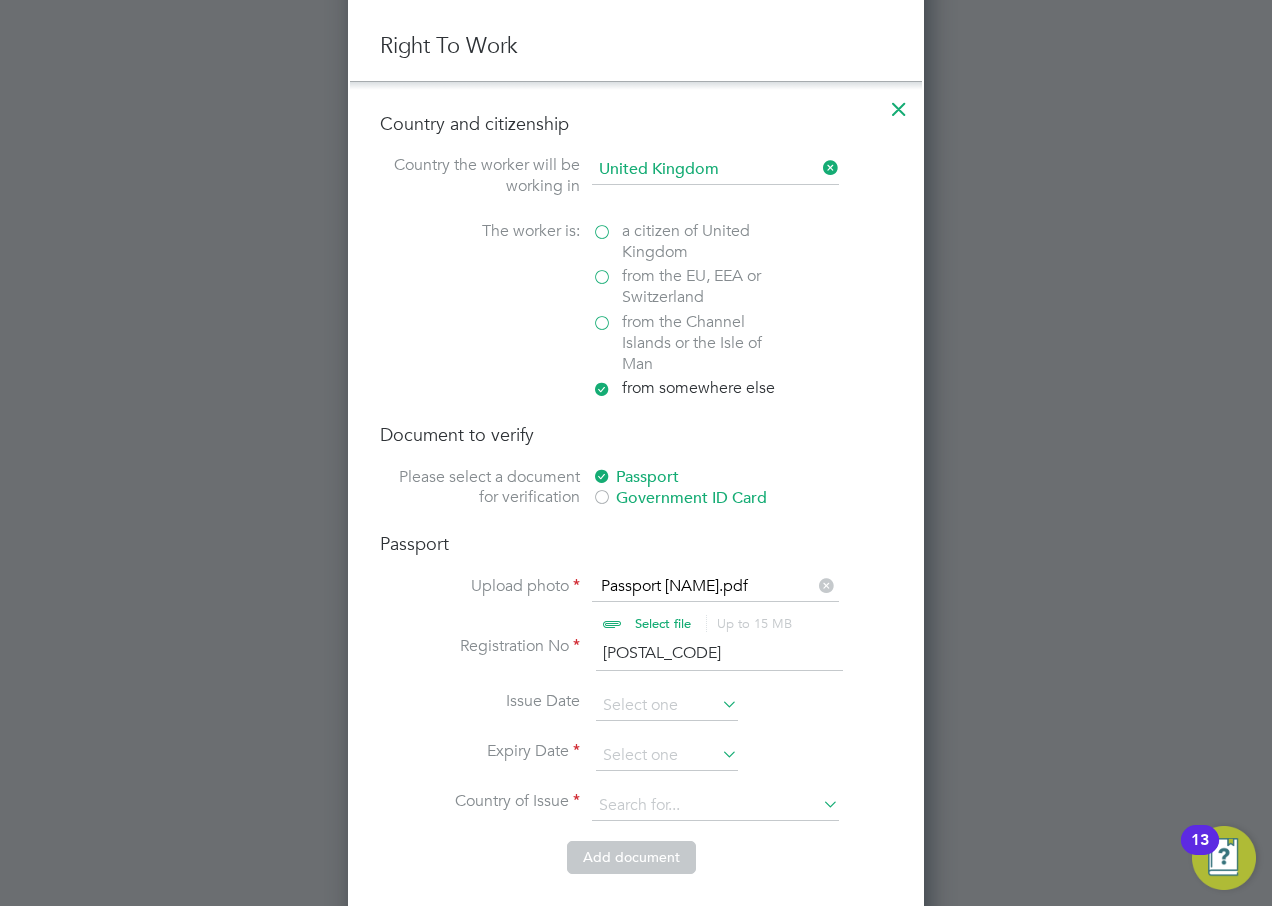scroll, scrollTop: 1300, scrollLeft: 0, axis: vertical 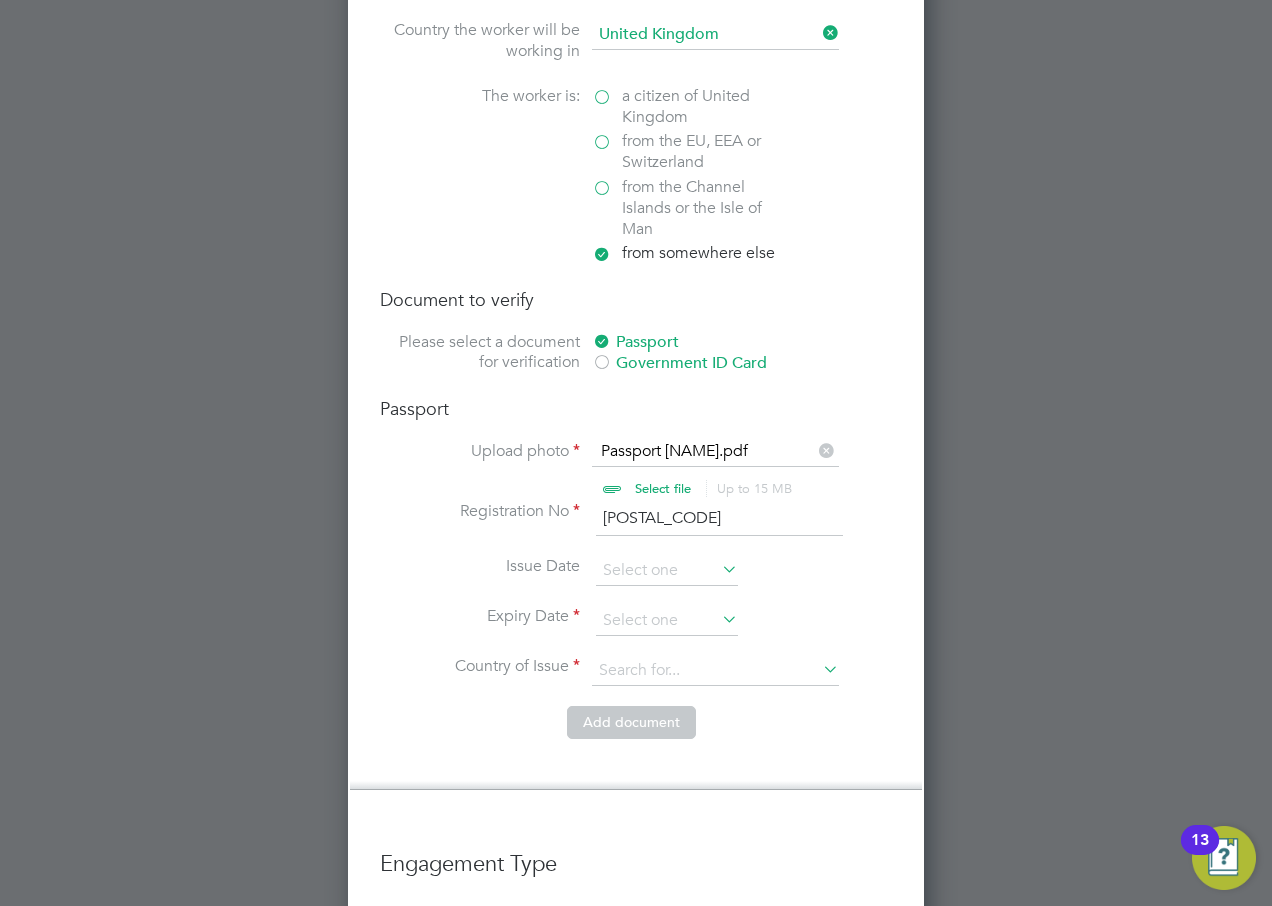 type on "[POSTAL_CODE]" 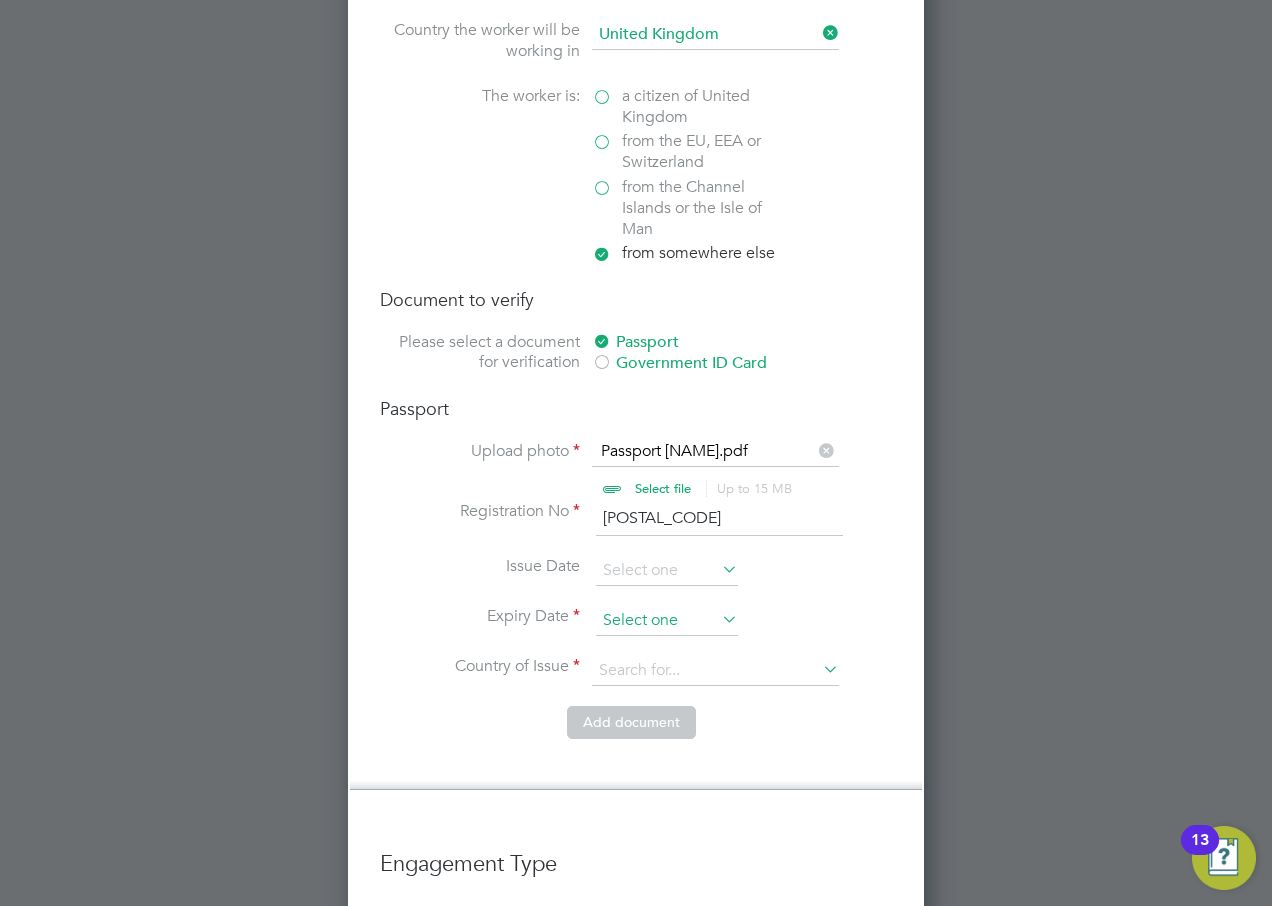 click at bounding box center (667, 621) 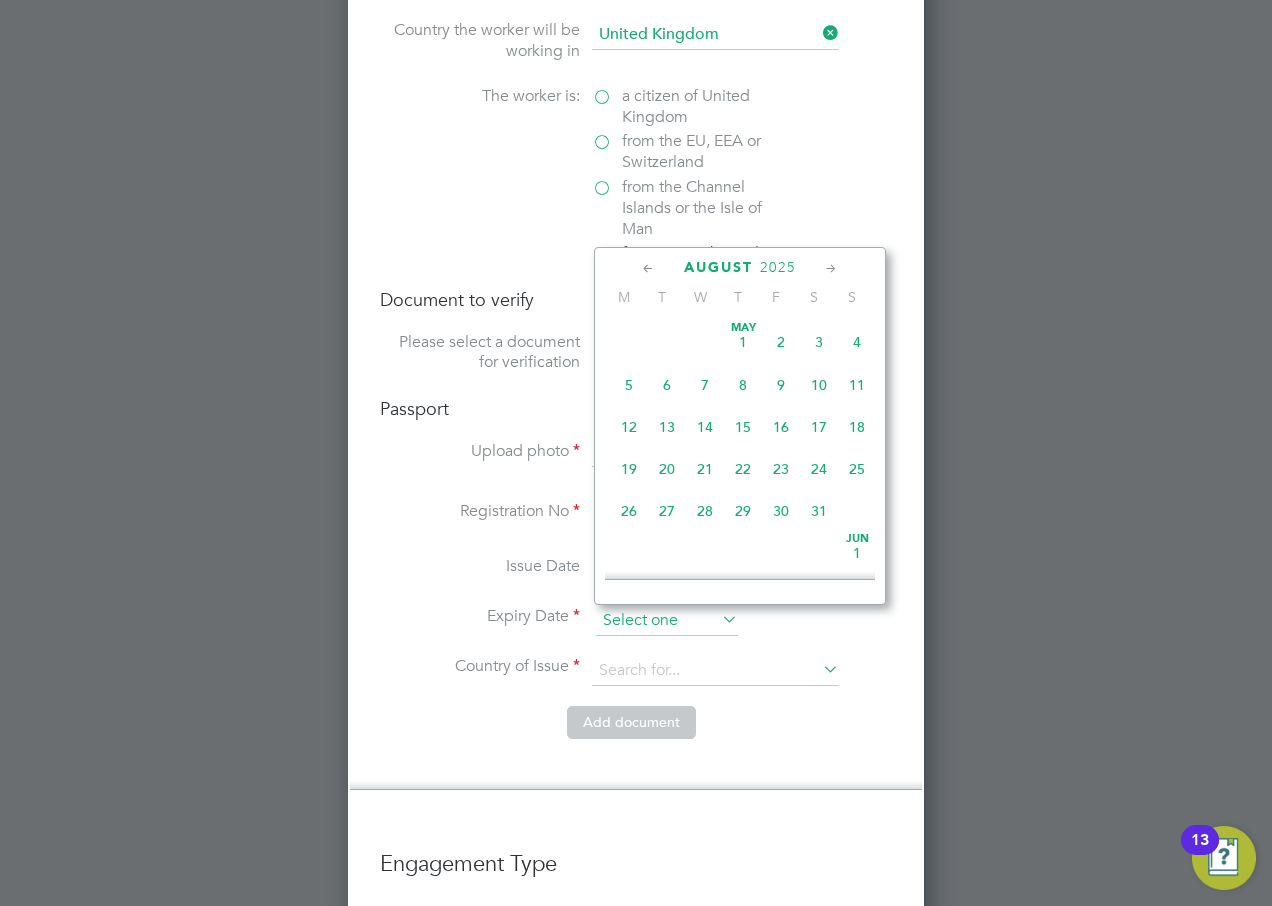 scroll, scrollTop: 649, scrollLeft: 0, axis: vertical 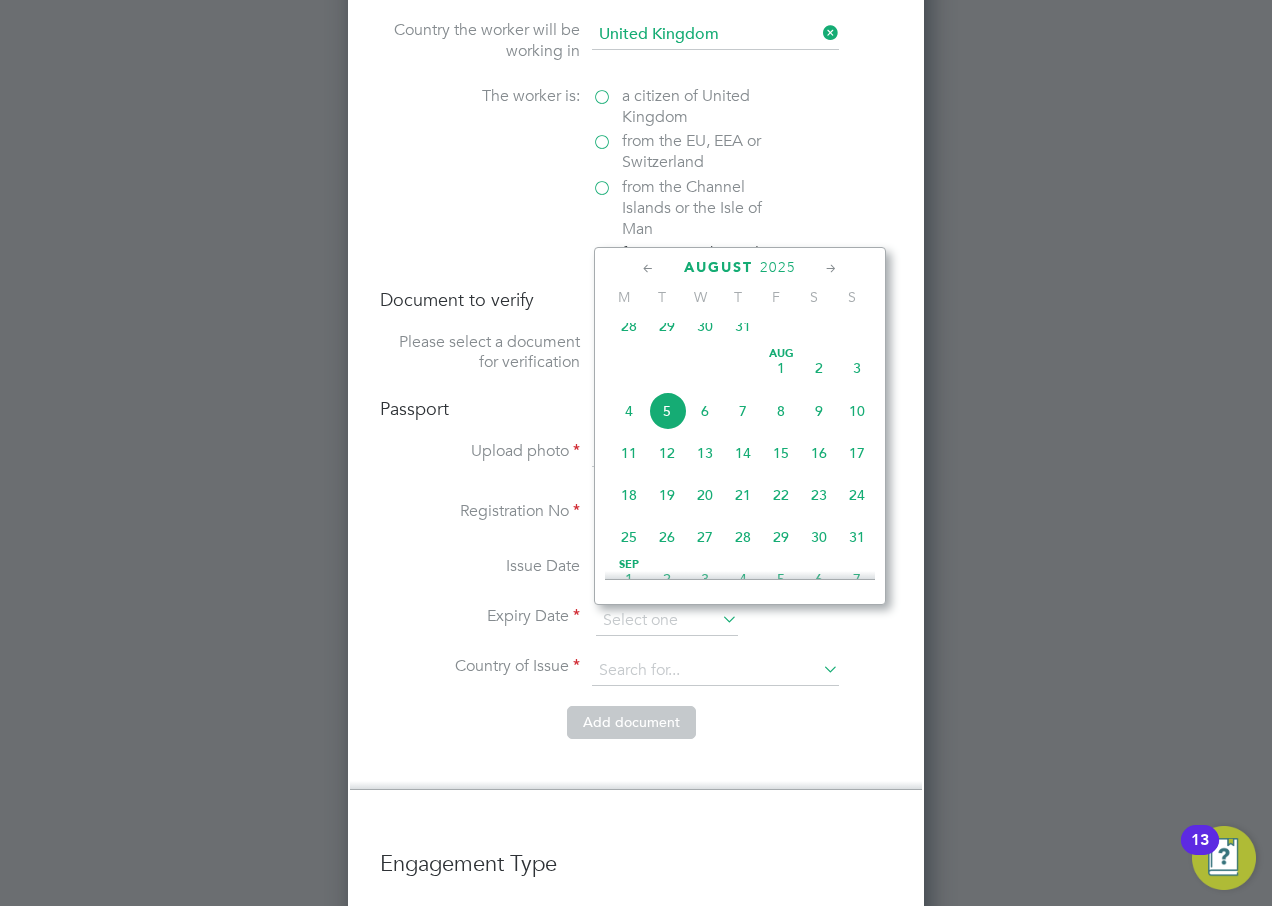 click on "2025" 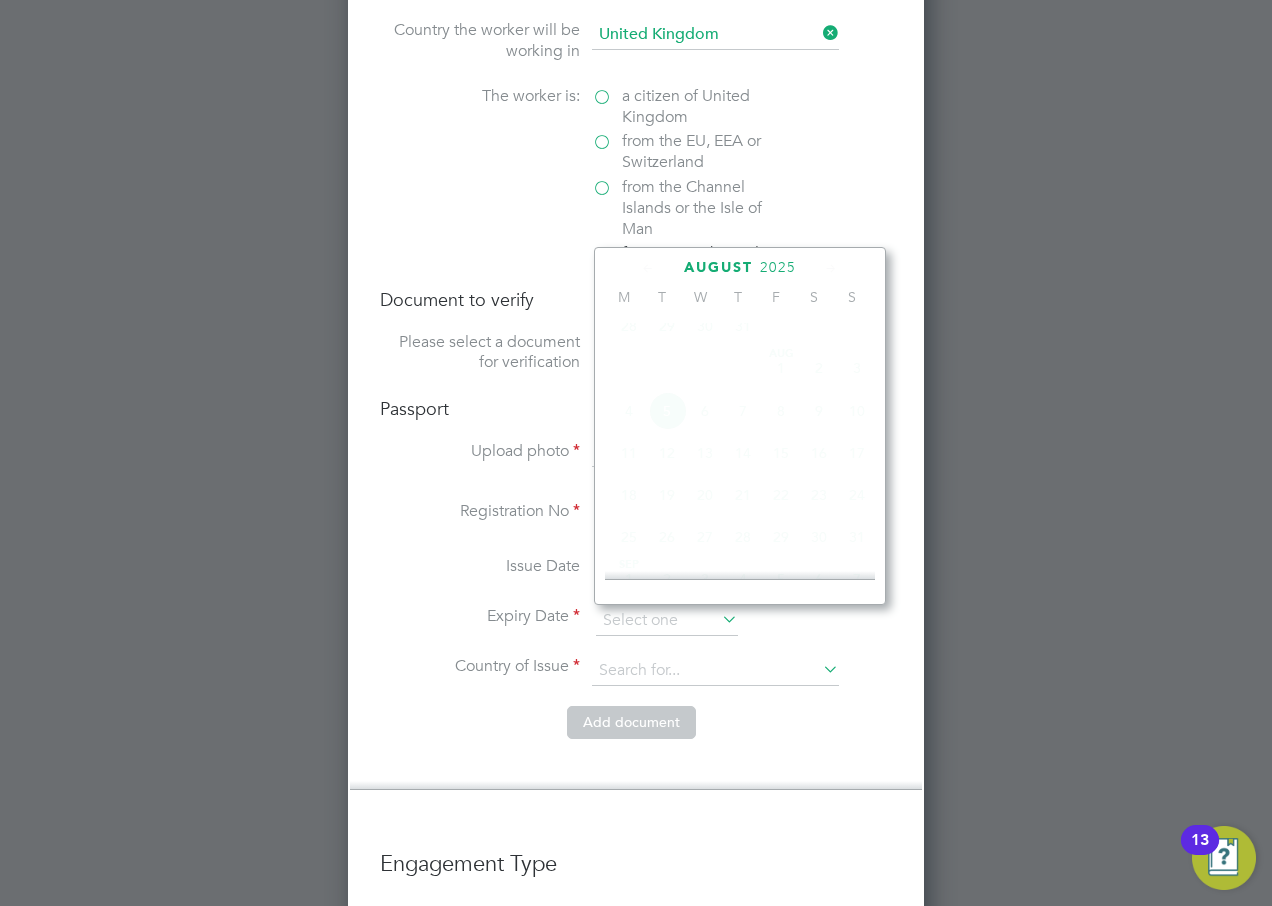 scroll, scrollTop: 530, scrollLeft: 0, axis: vertical 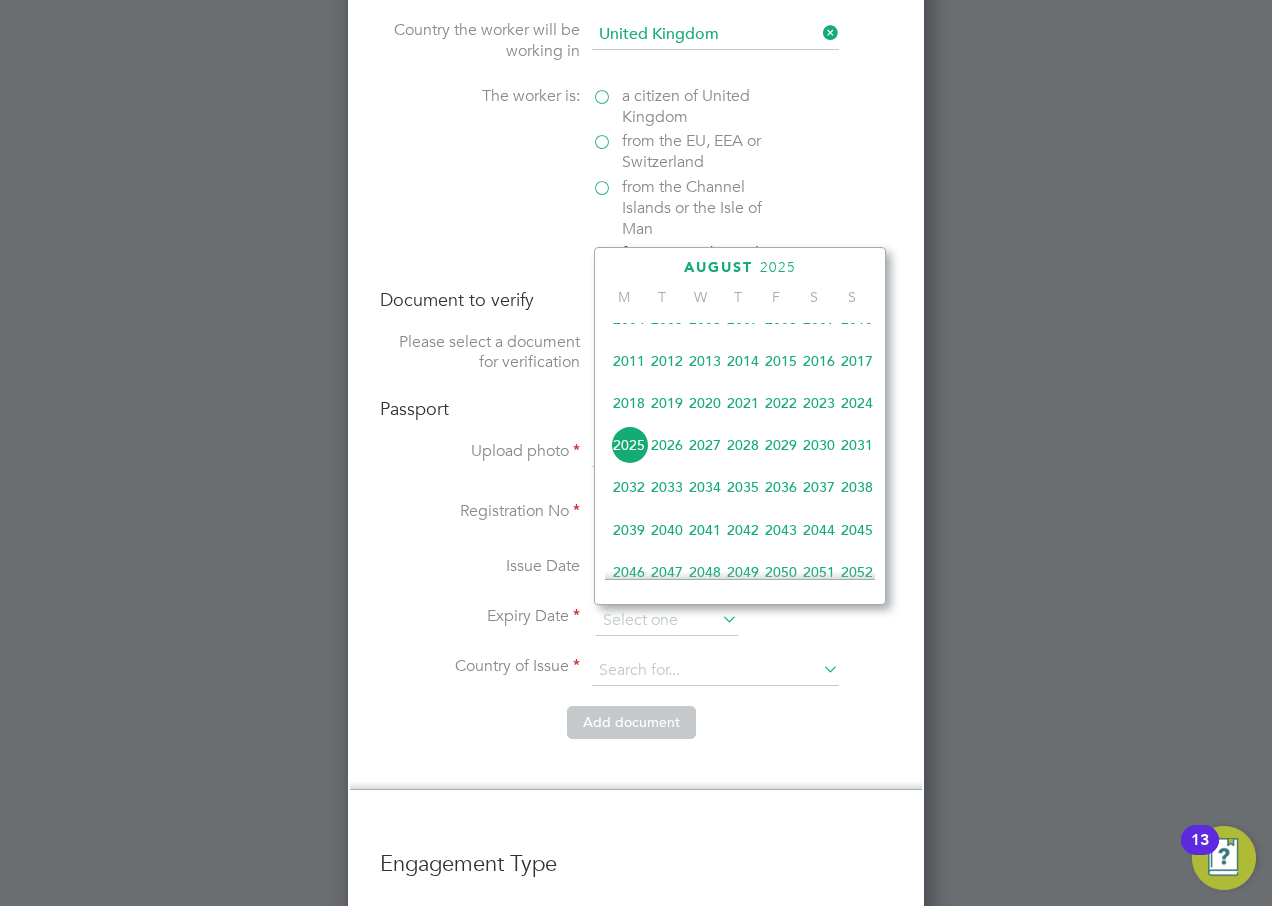 click on "2029" 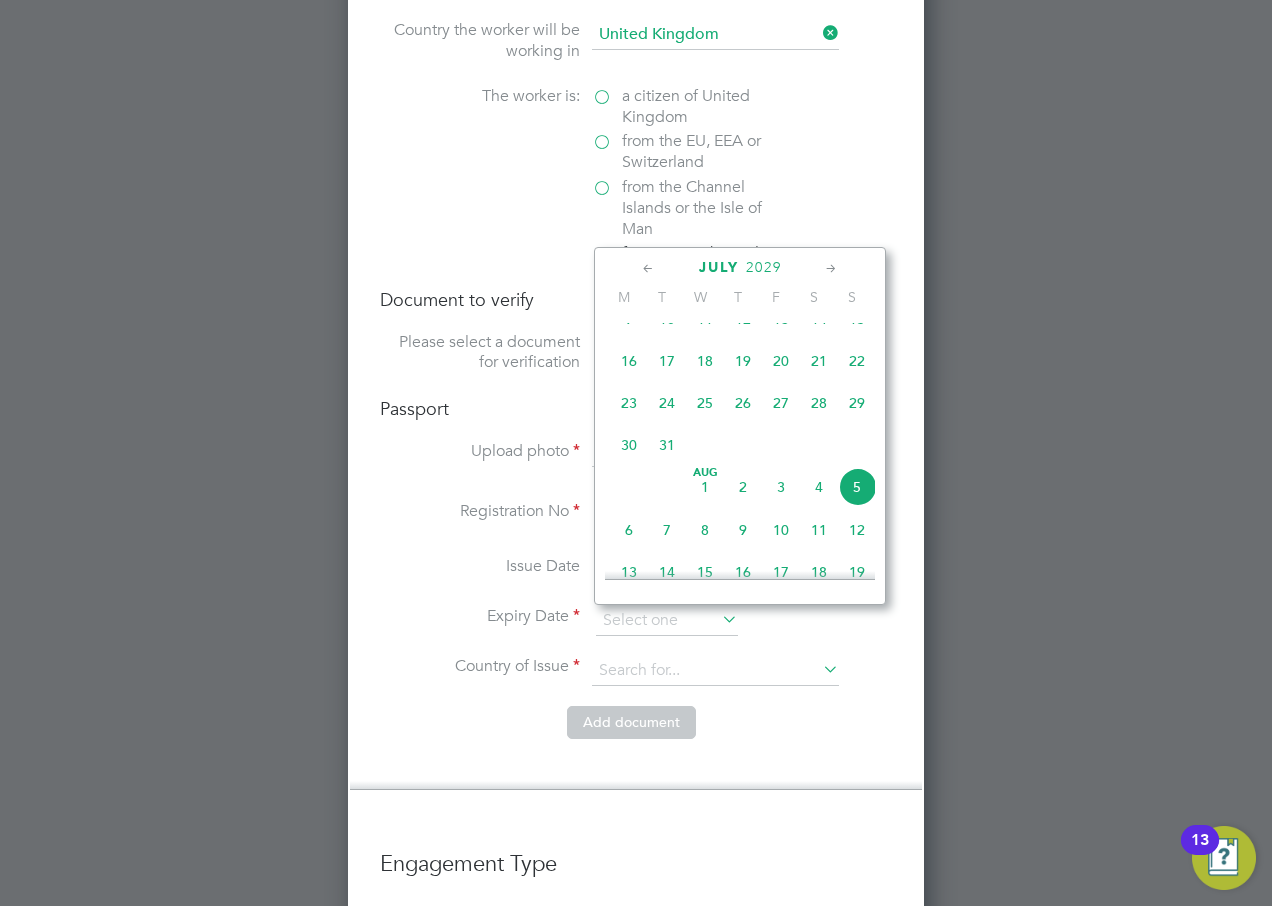 click 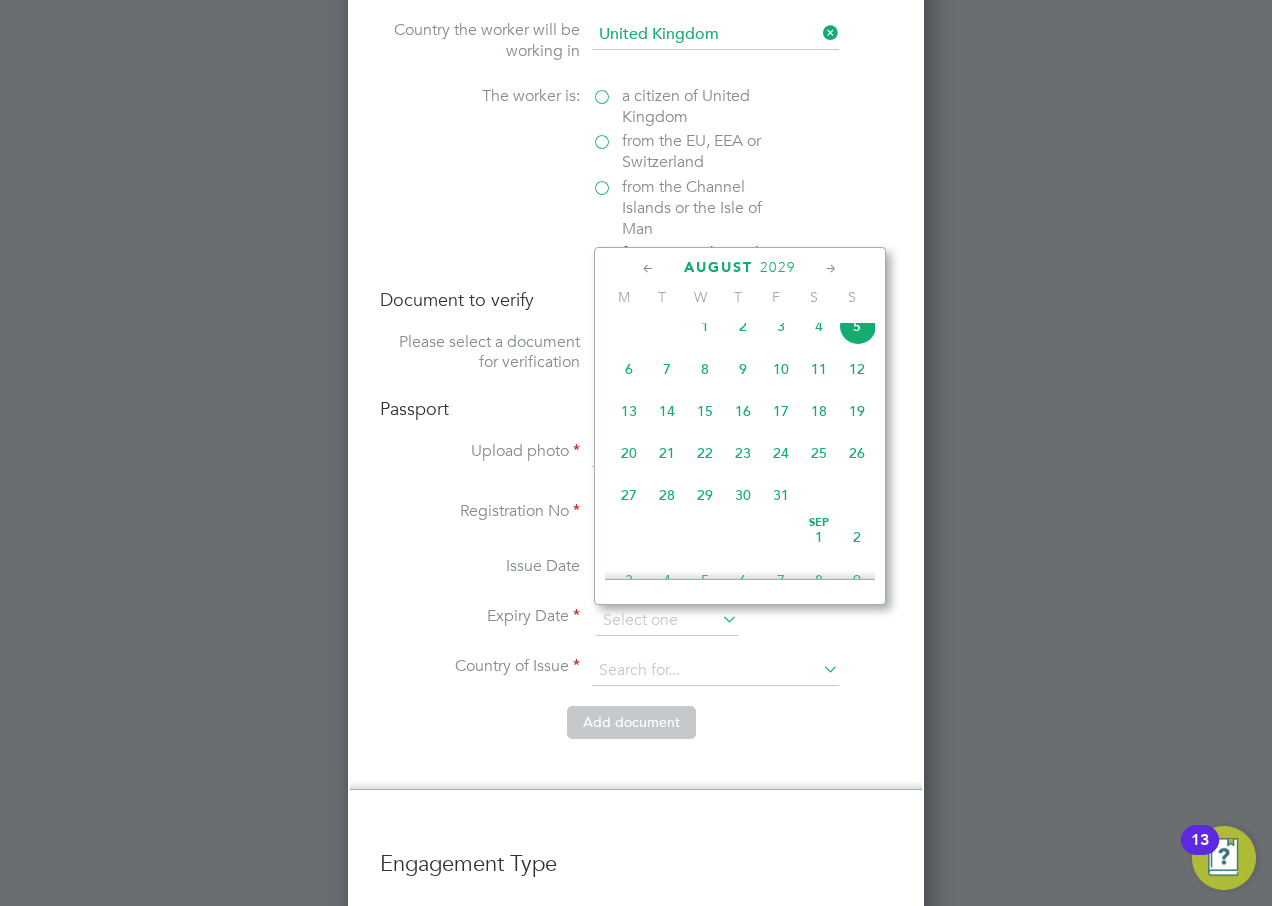 click 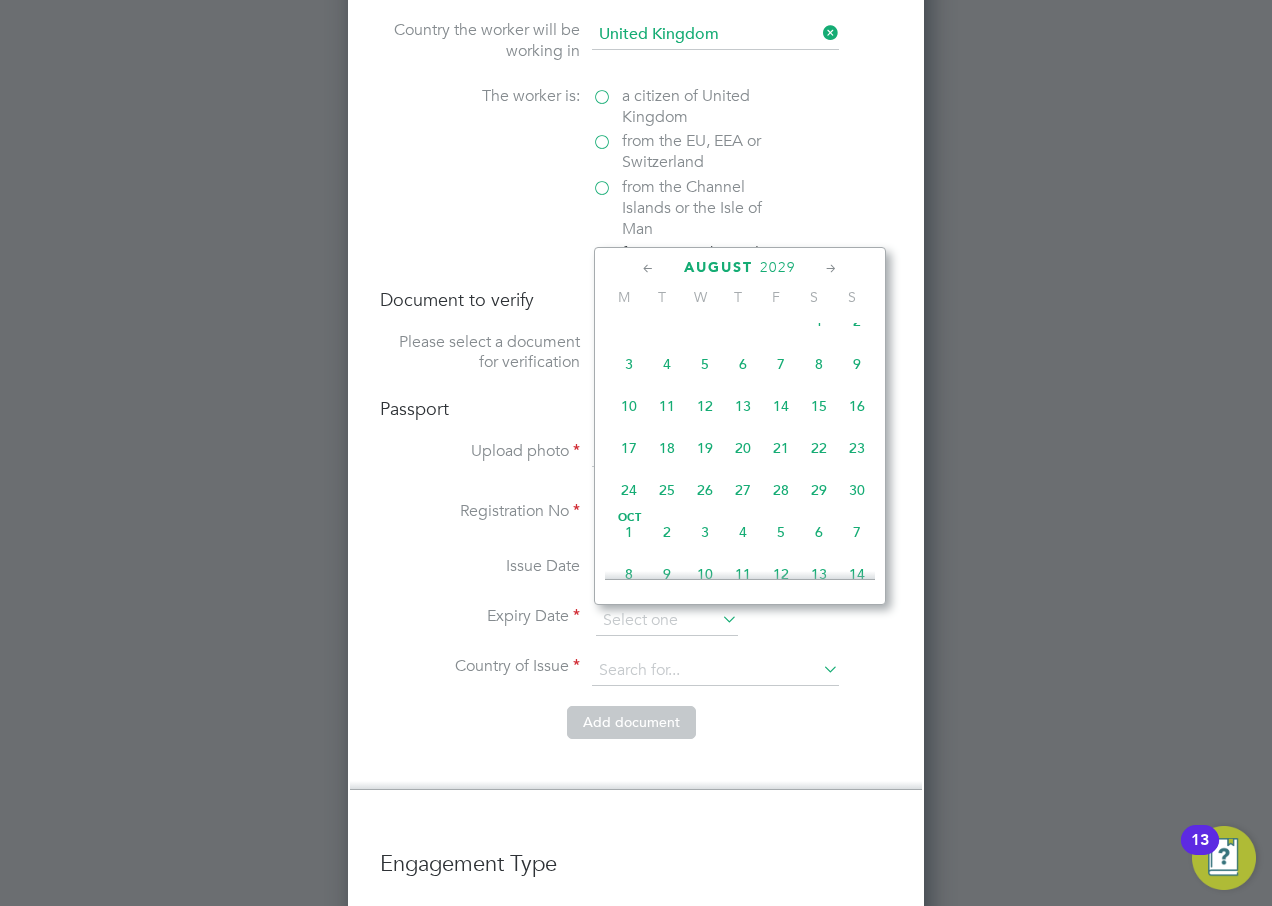 click 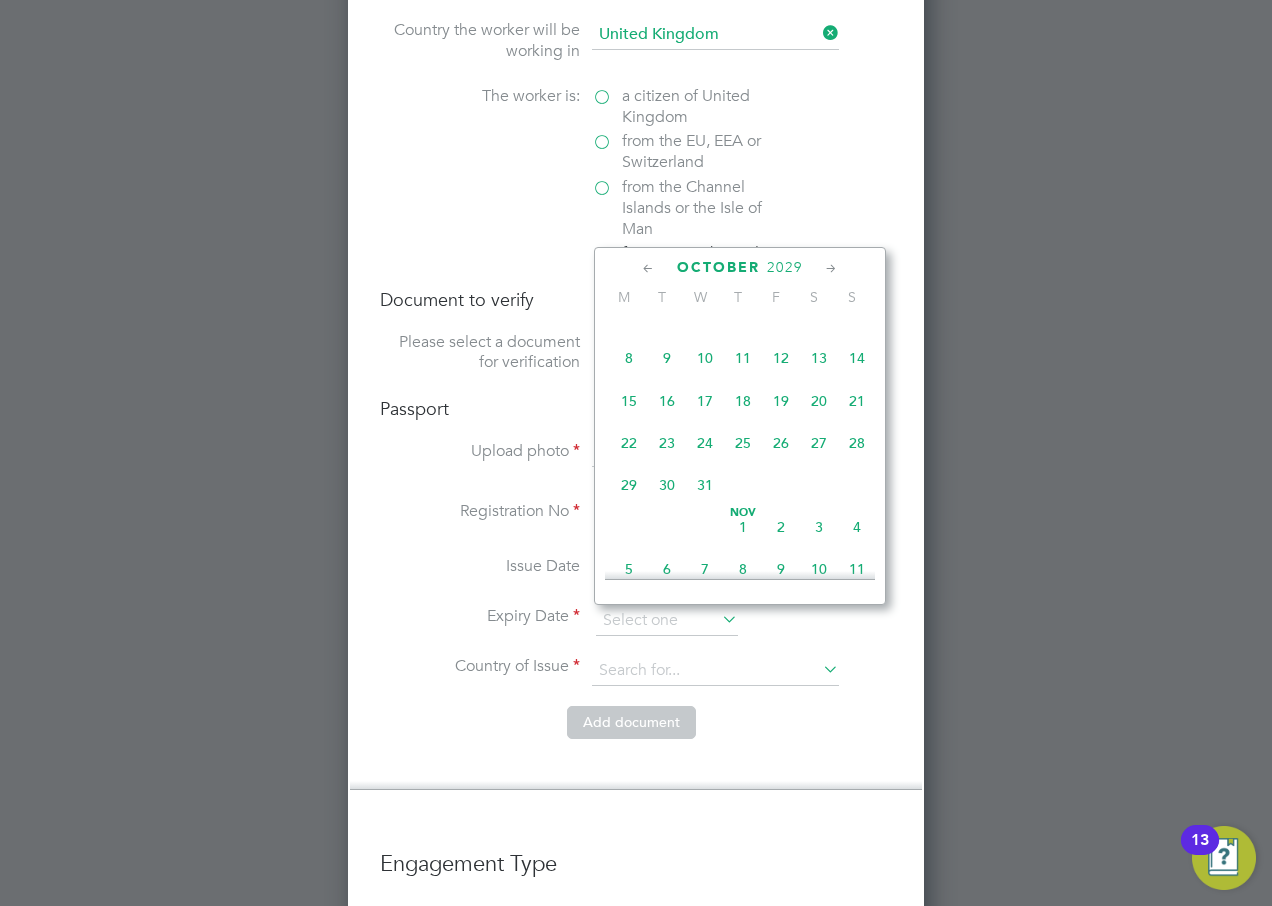 click 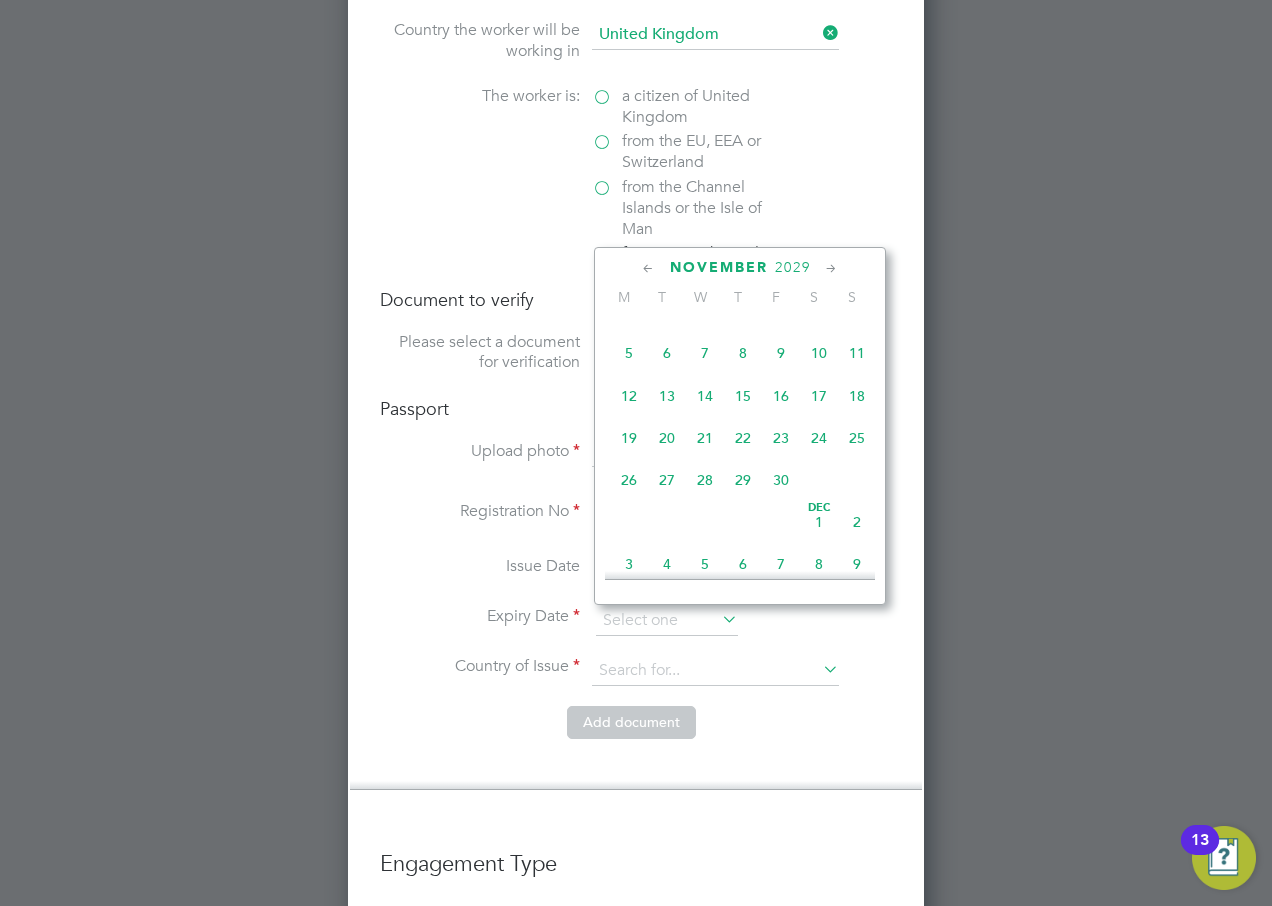 click 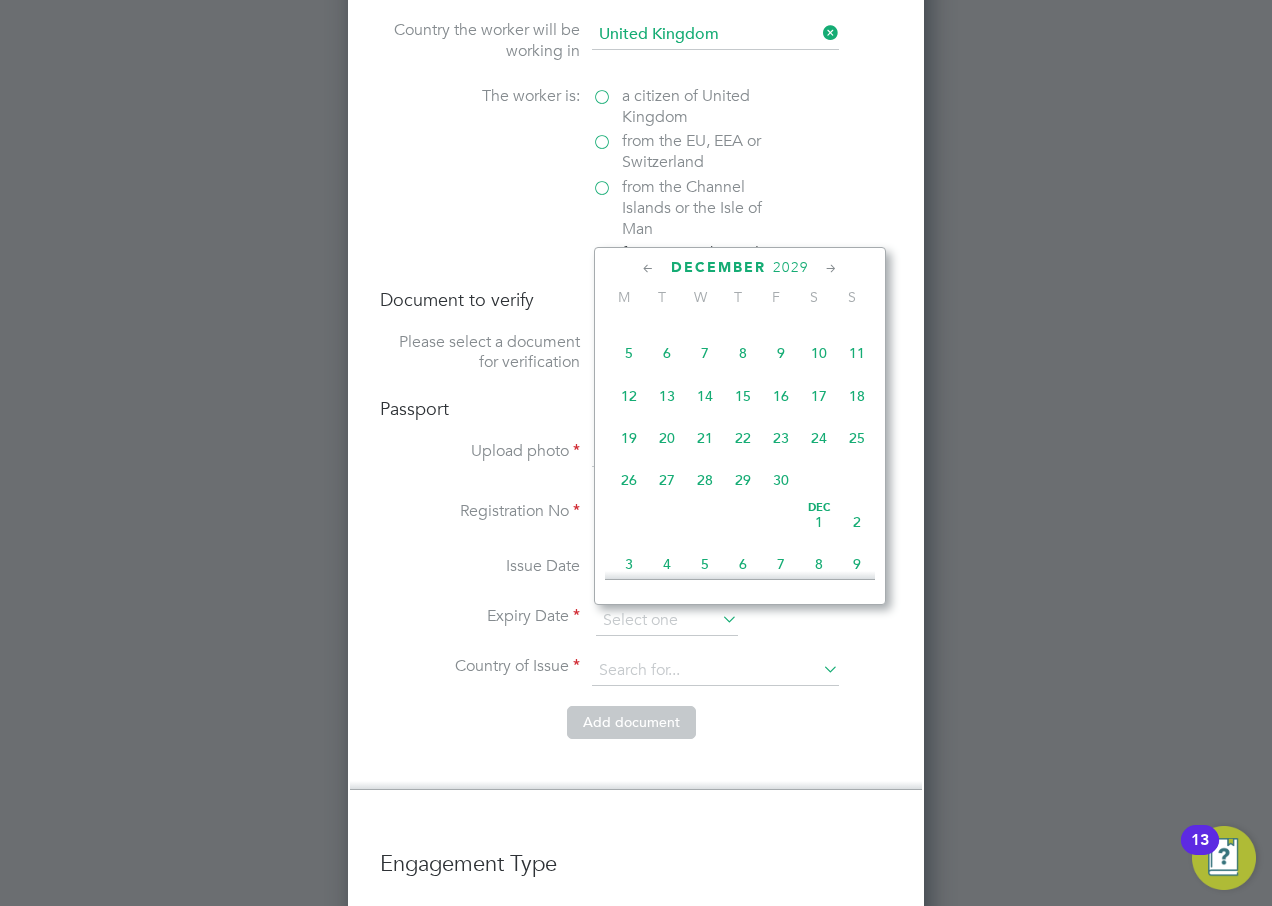 scroll, scrollTop: 1555, scrollLeft: 0, axis: vertical 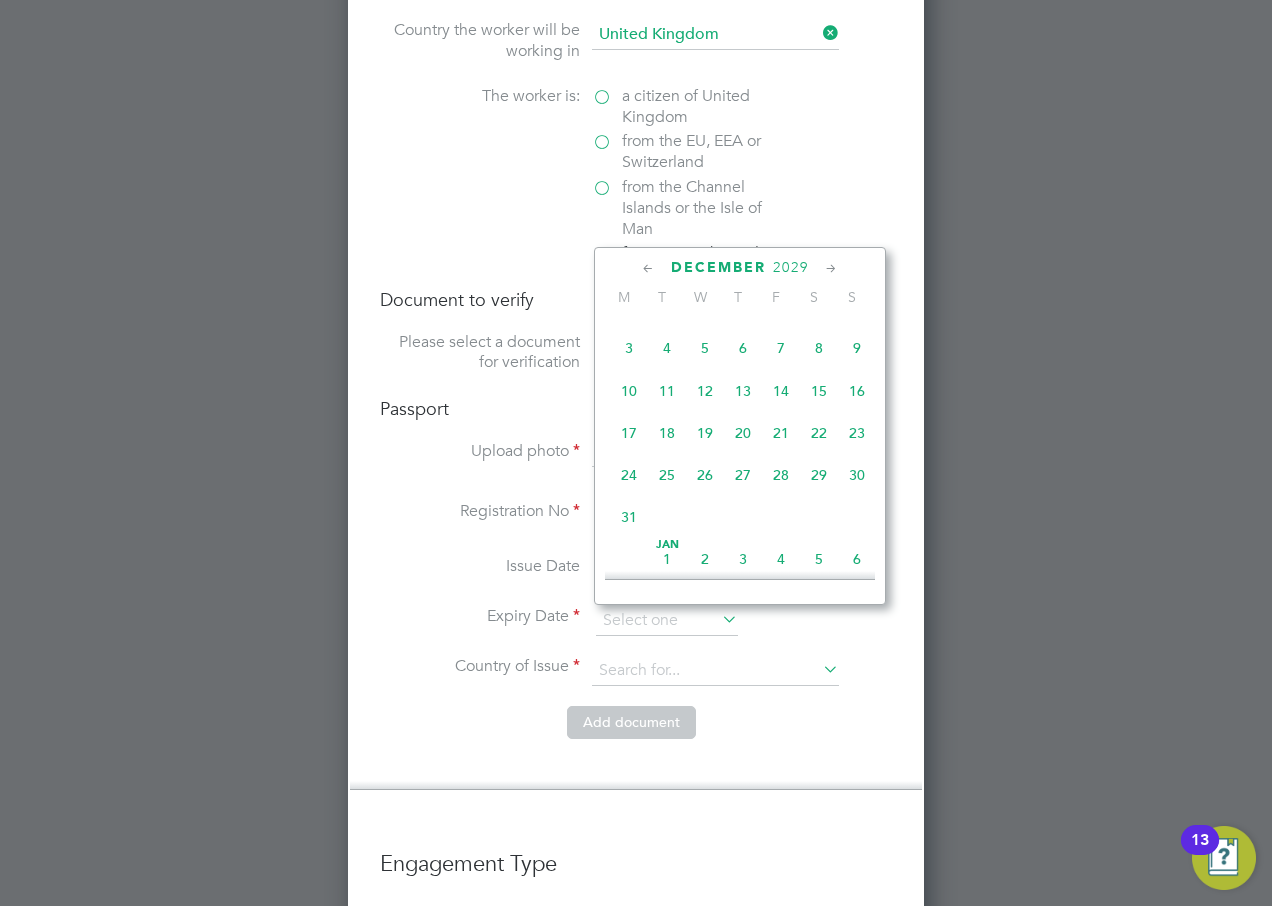 click on "4" 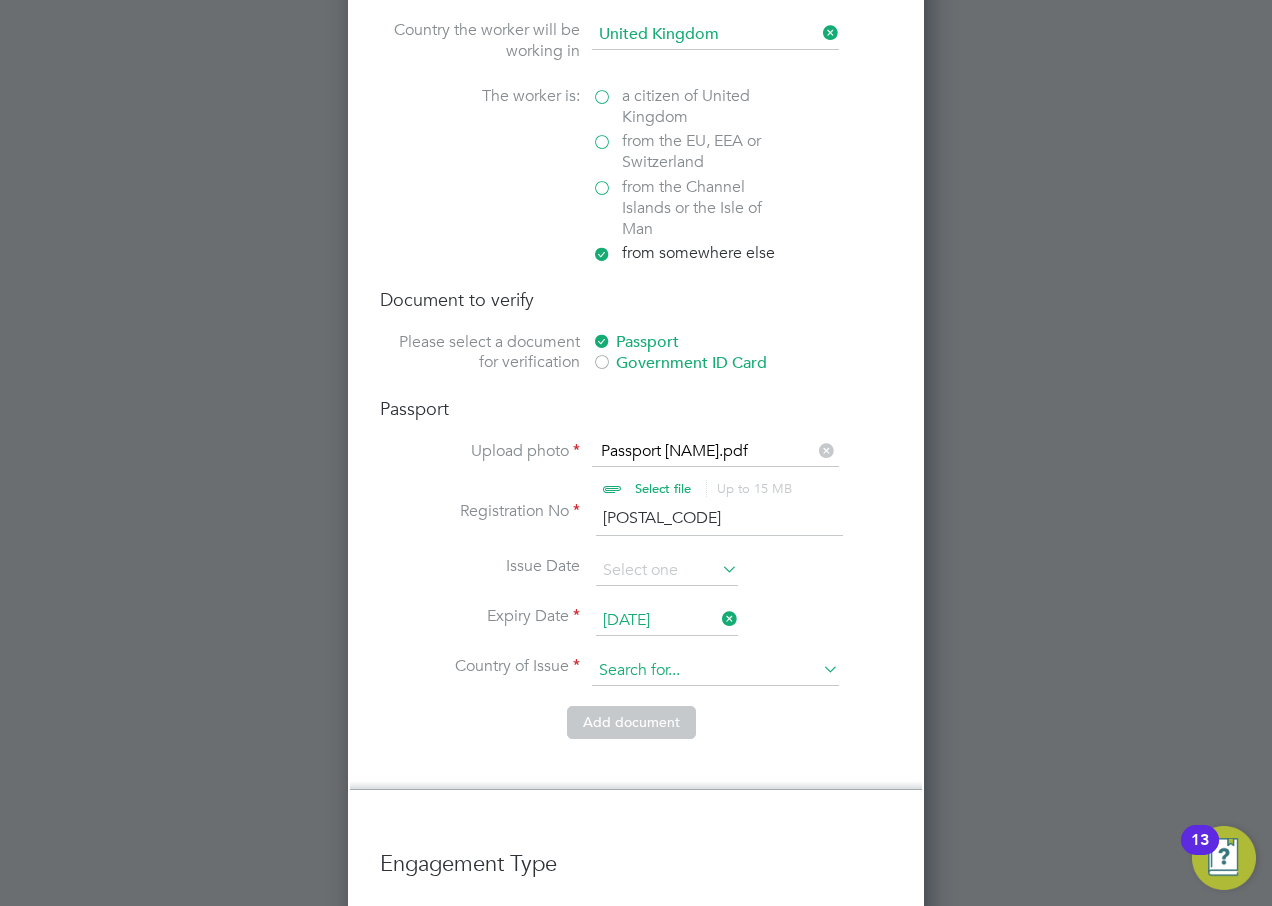 click at bounding box center (715, 671) 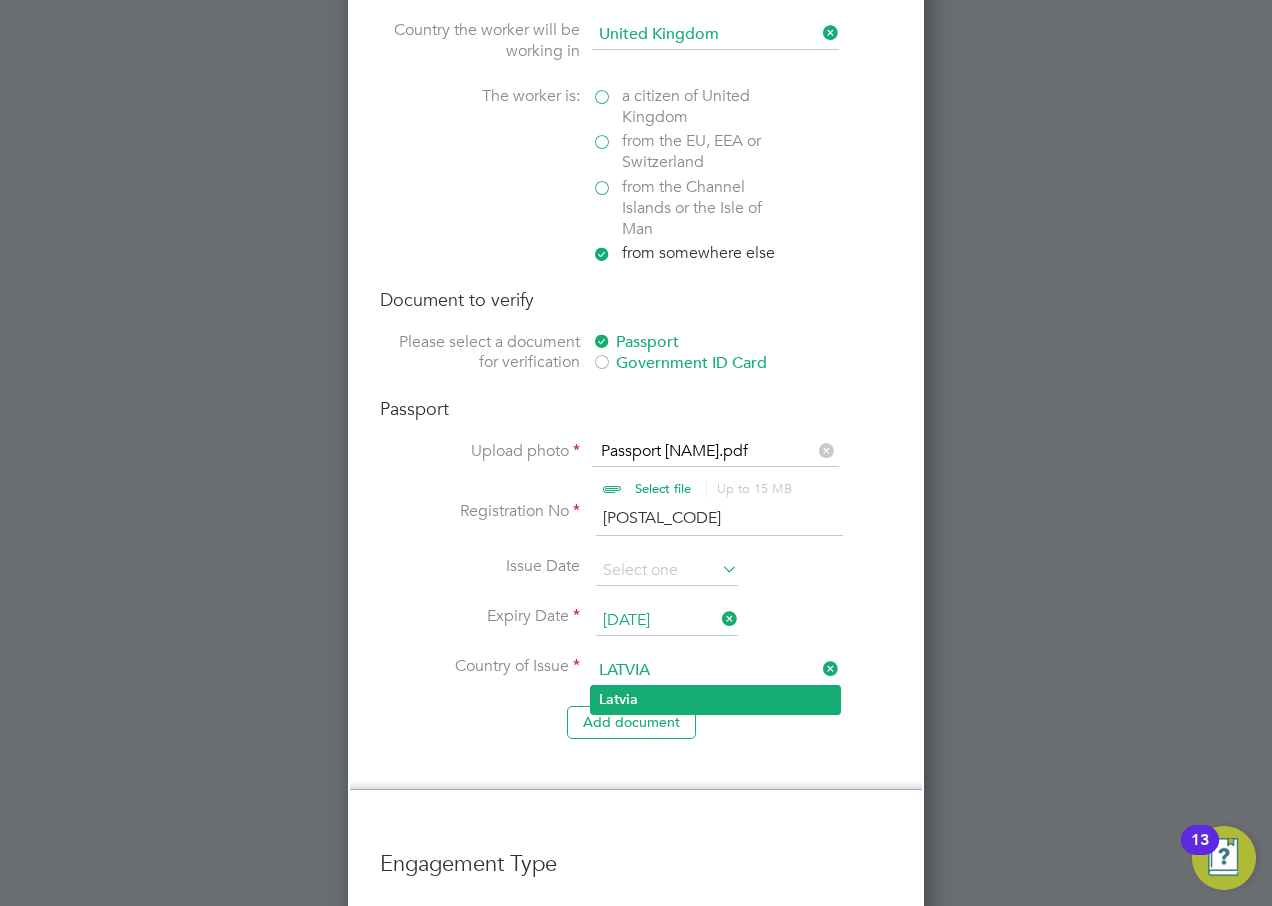 click on "Latvia" 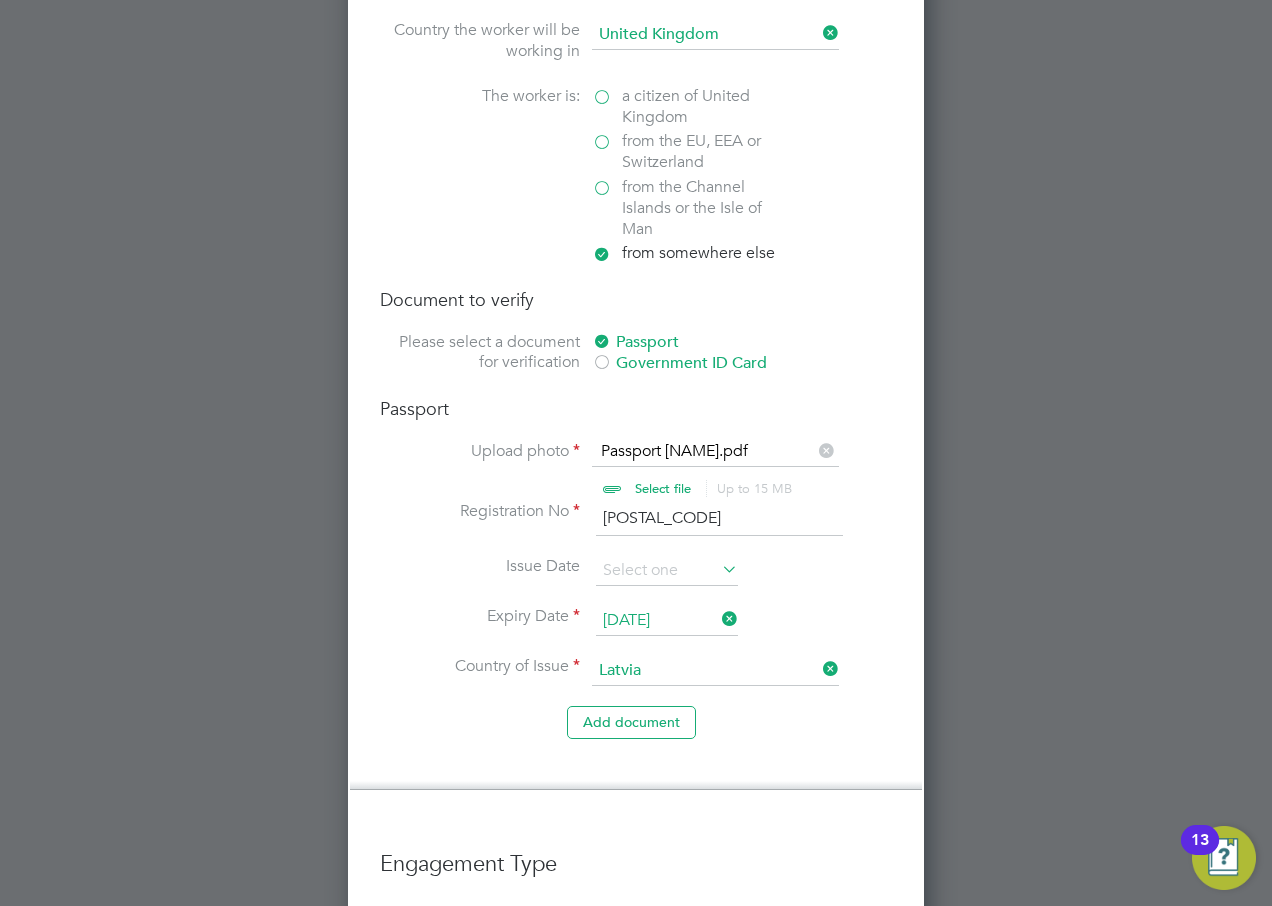 click on "Add document" at bounding box center [636, 732] 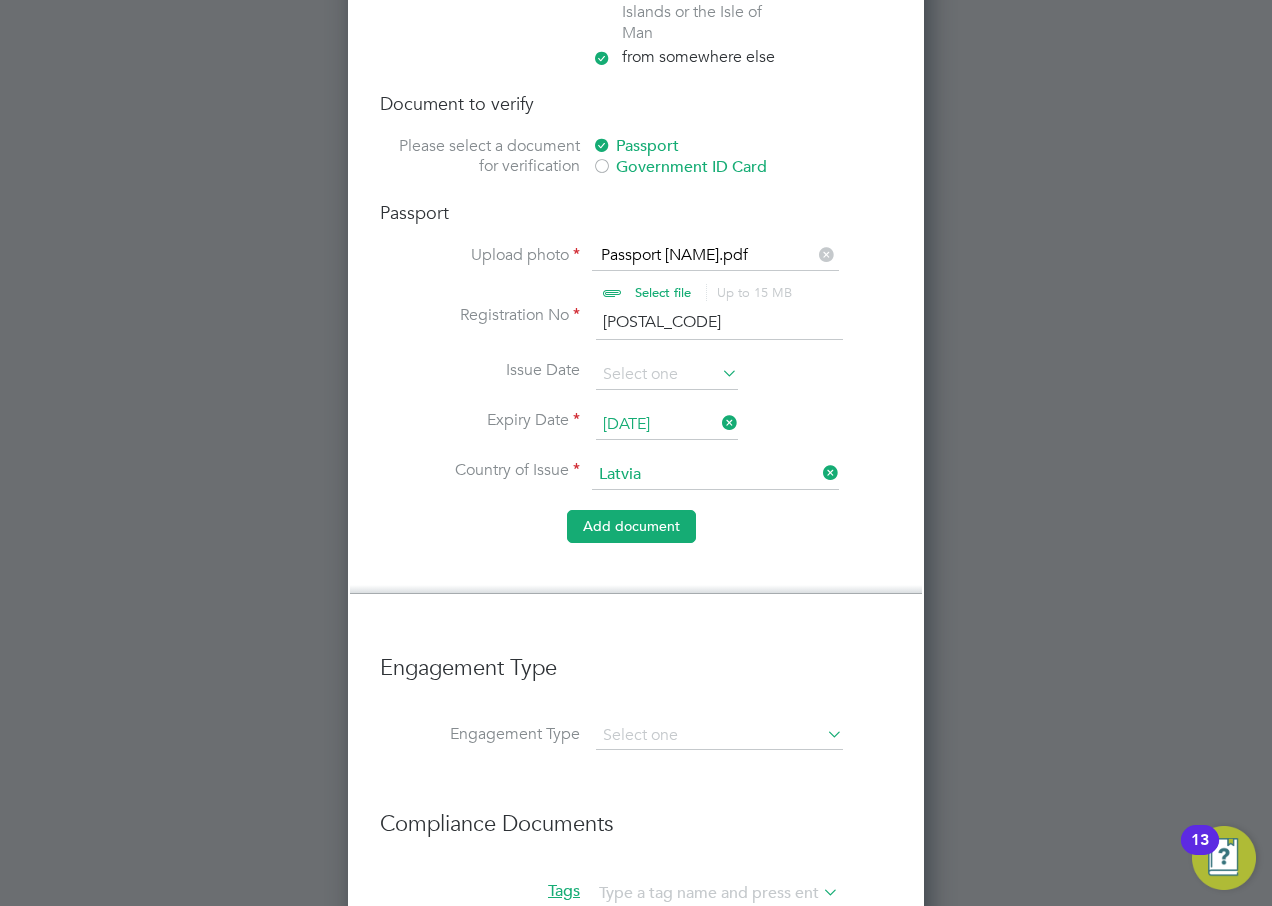 scroll, scrollTop: 1500, scrollLeft: 0, axis: vertical 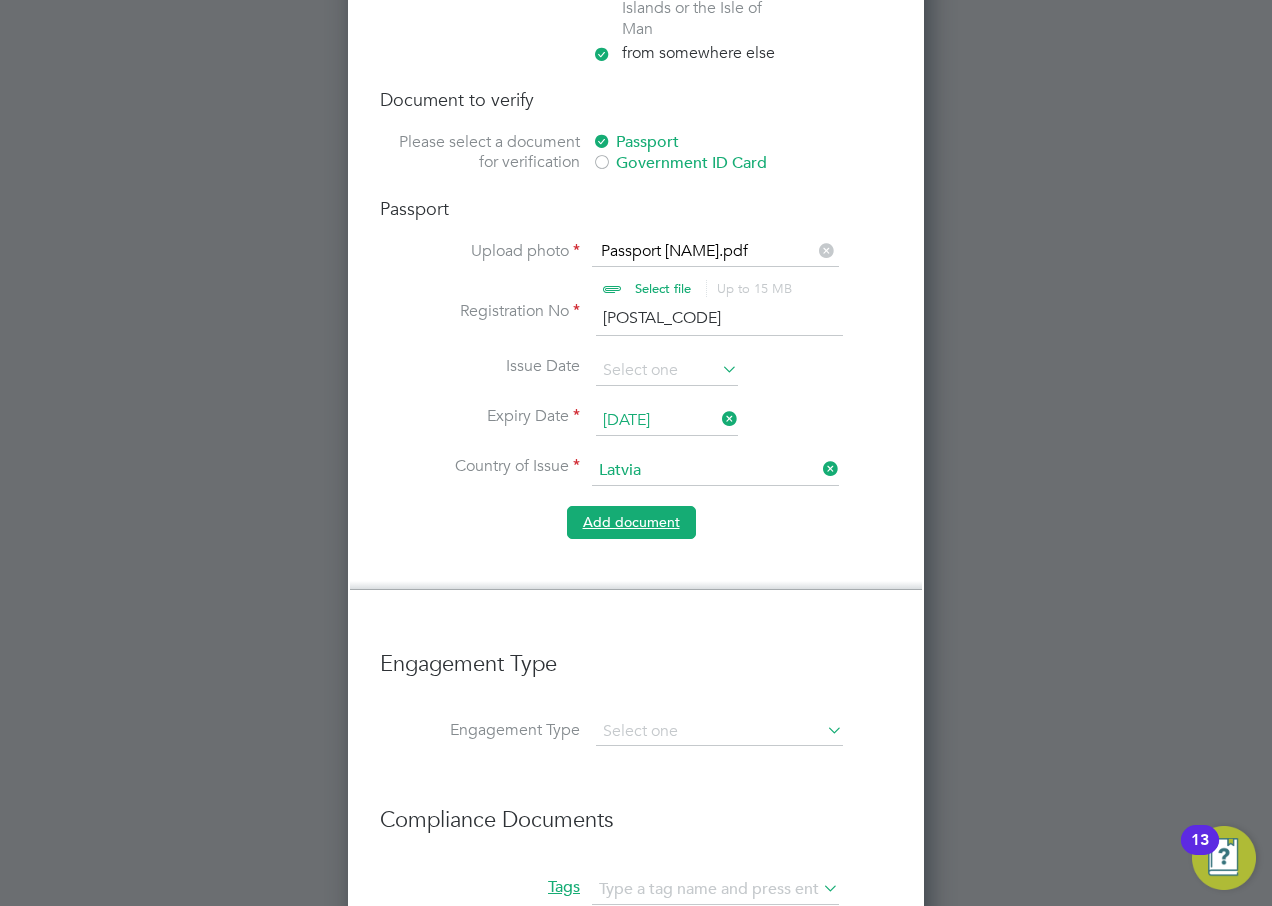 click on "Add document" at bounding box center (631, 522) 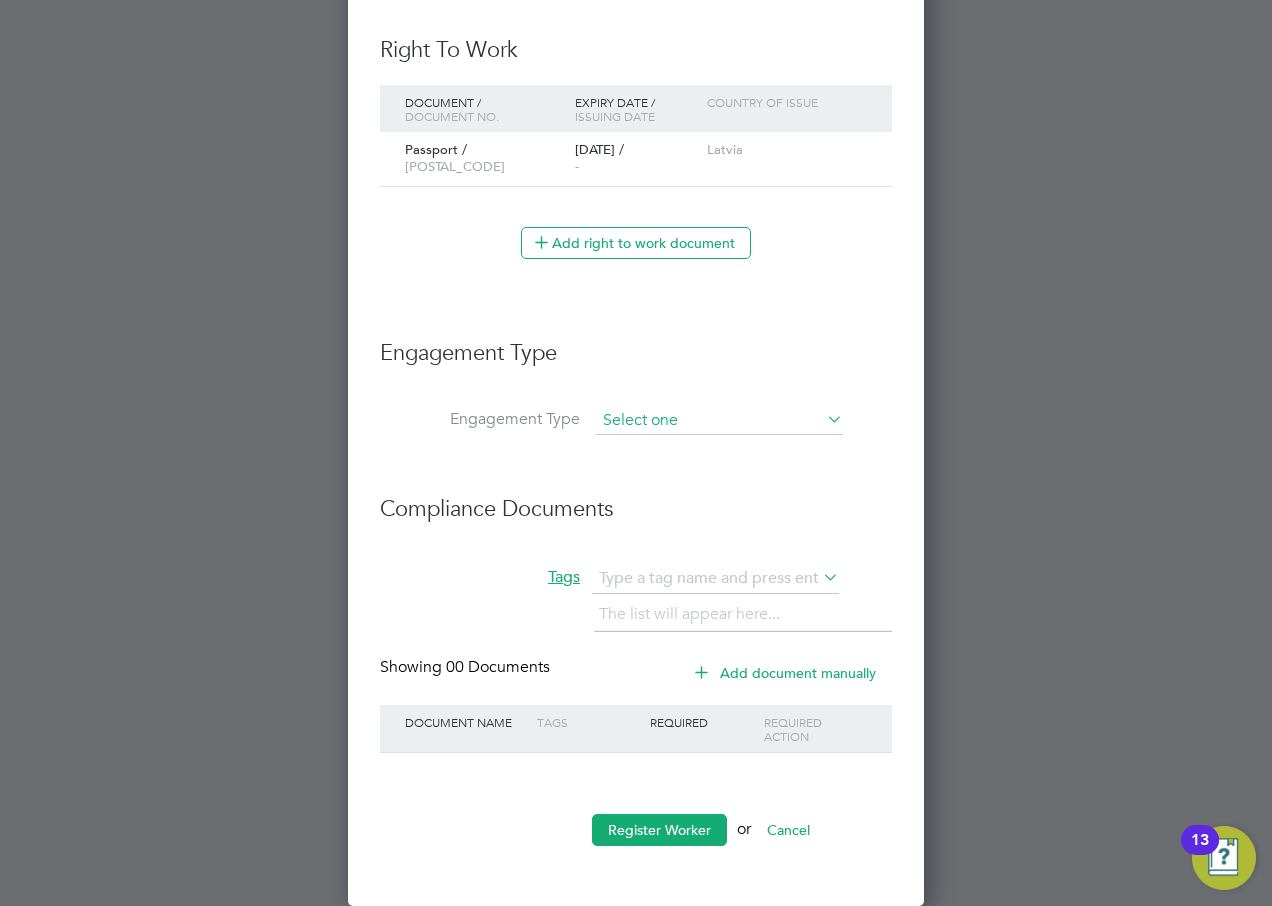 click at bounding box center (719, 421) 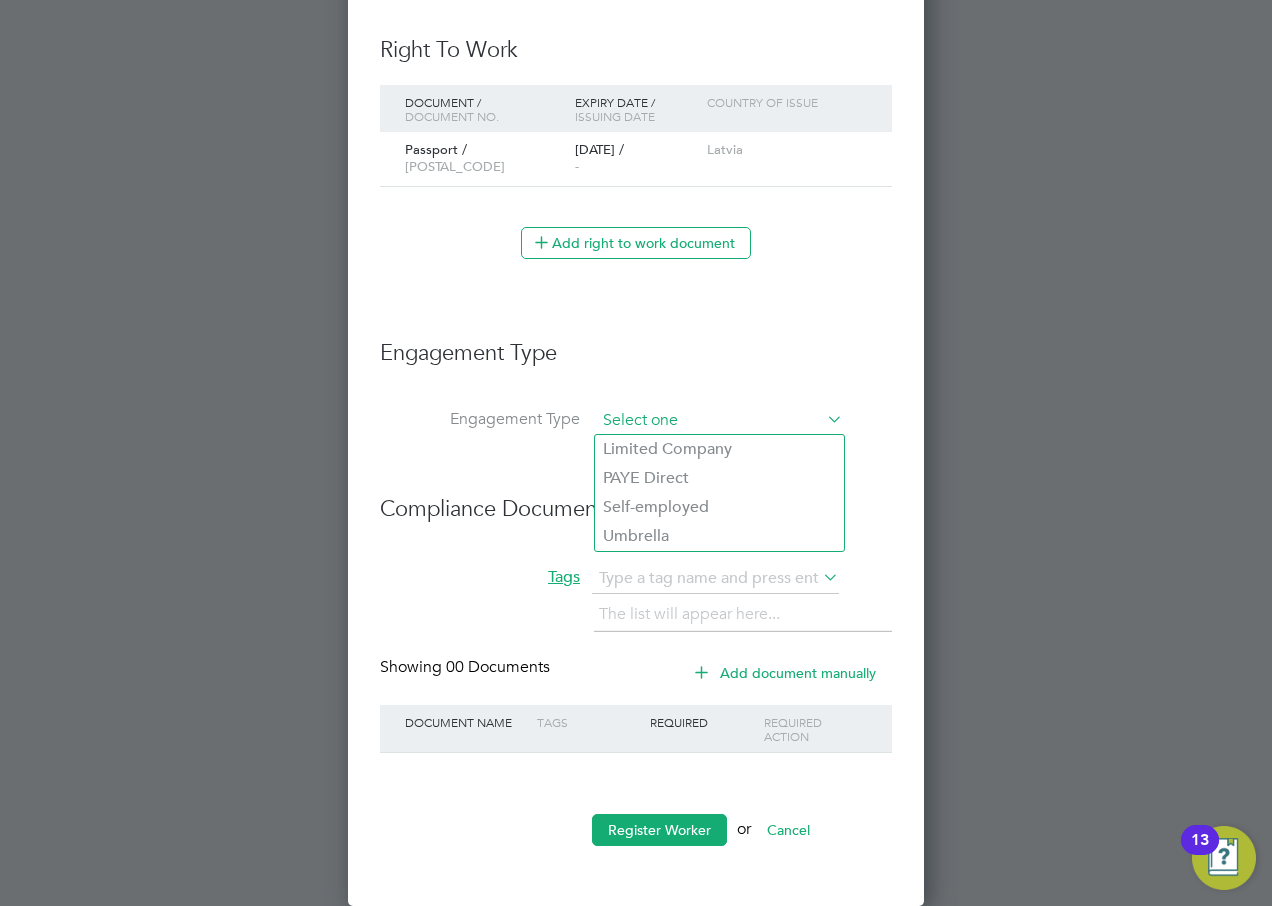 click at bounding box center (719, 421) 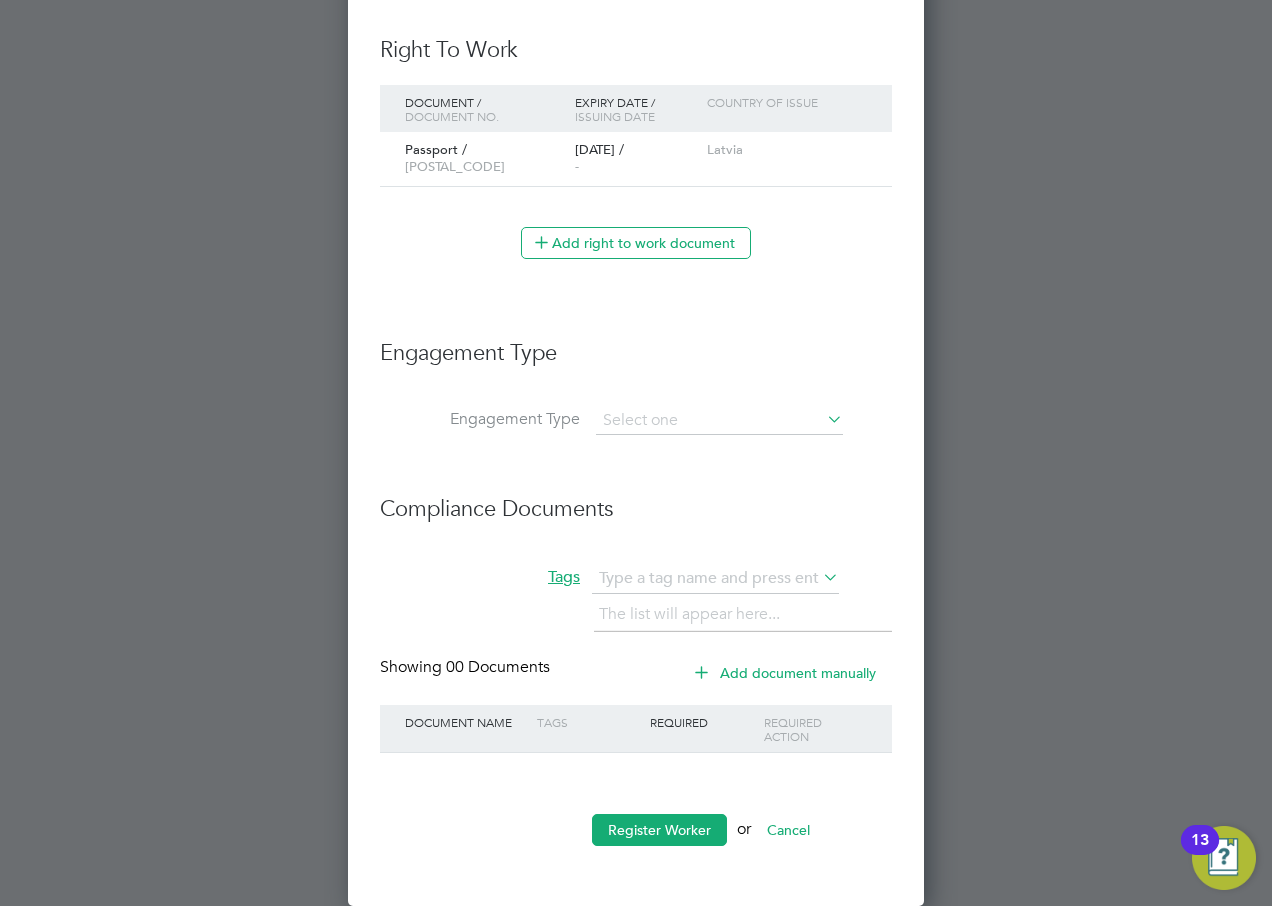 click on "Umbrella" 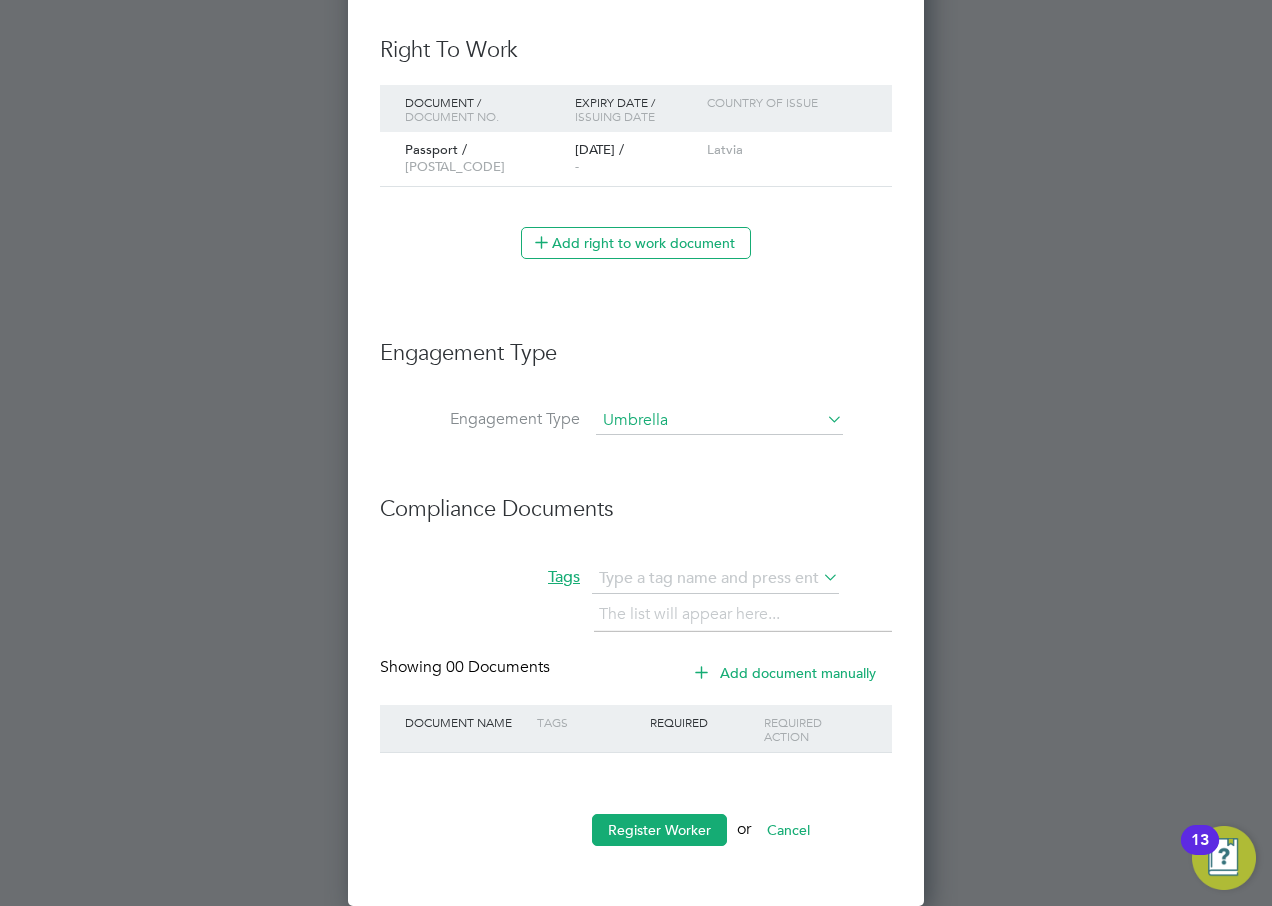 scroll, scrollTop: 10, scrollLeft: 10, axis: both 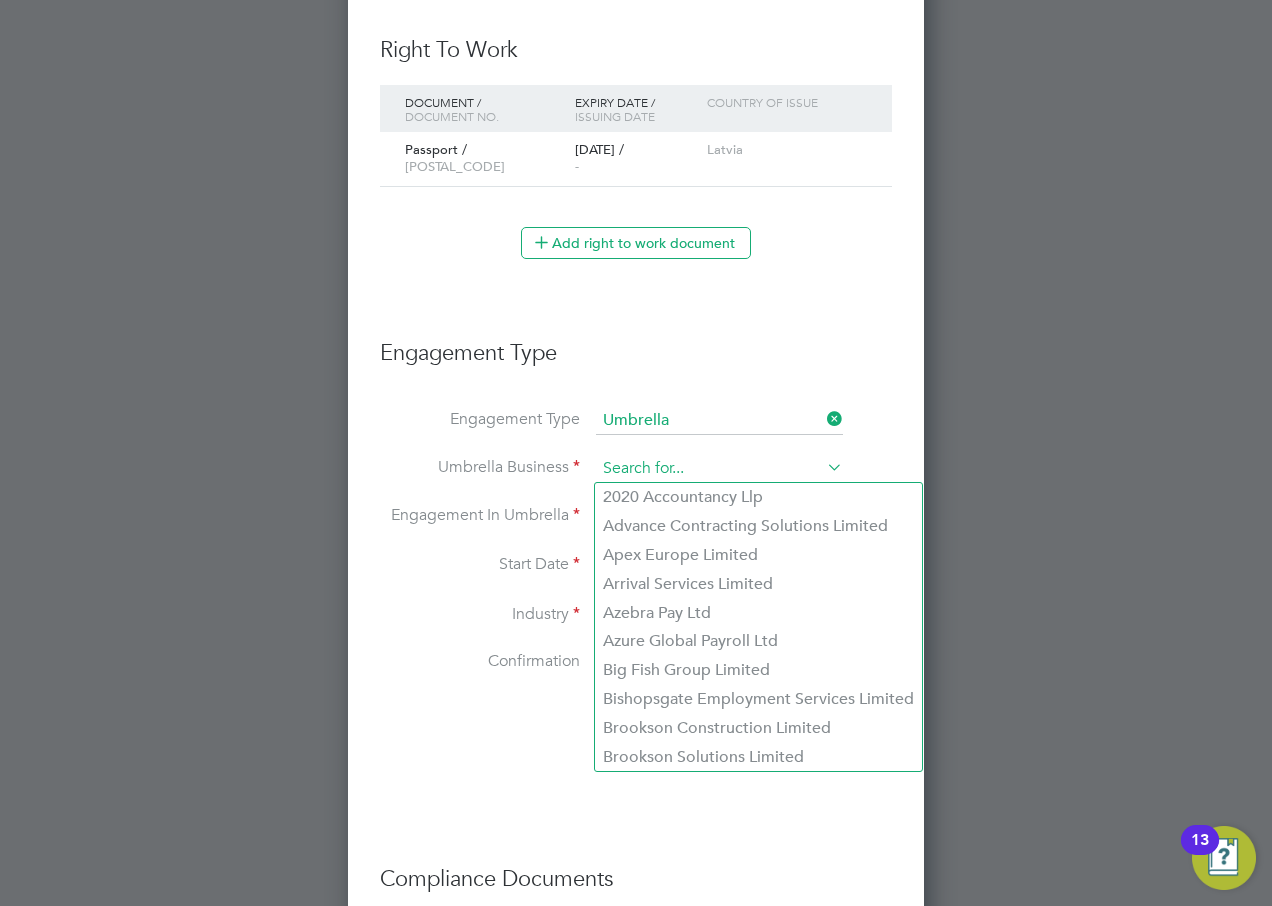 click at bounding box center (719, 469) 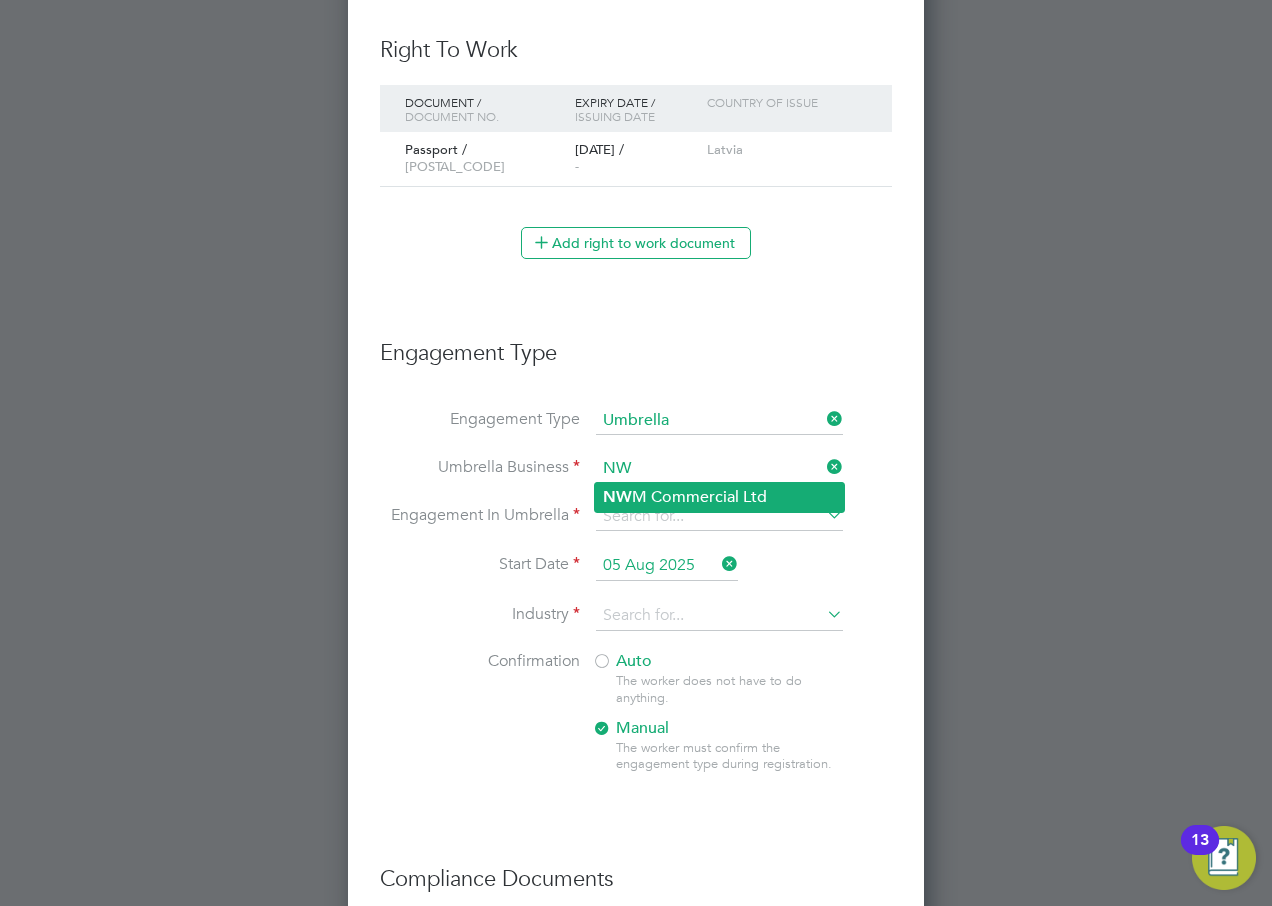 click on "NW" 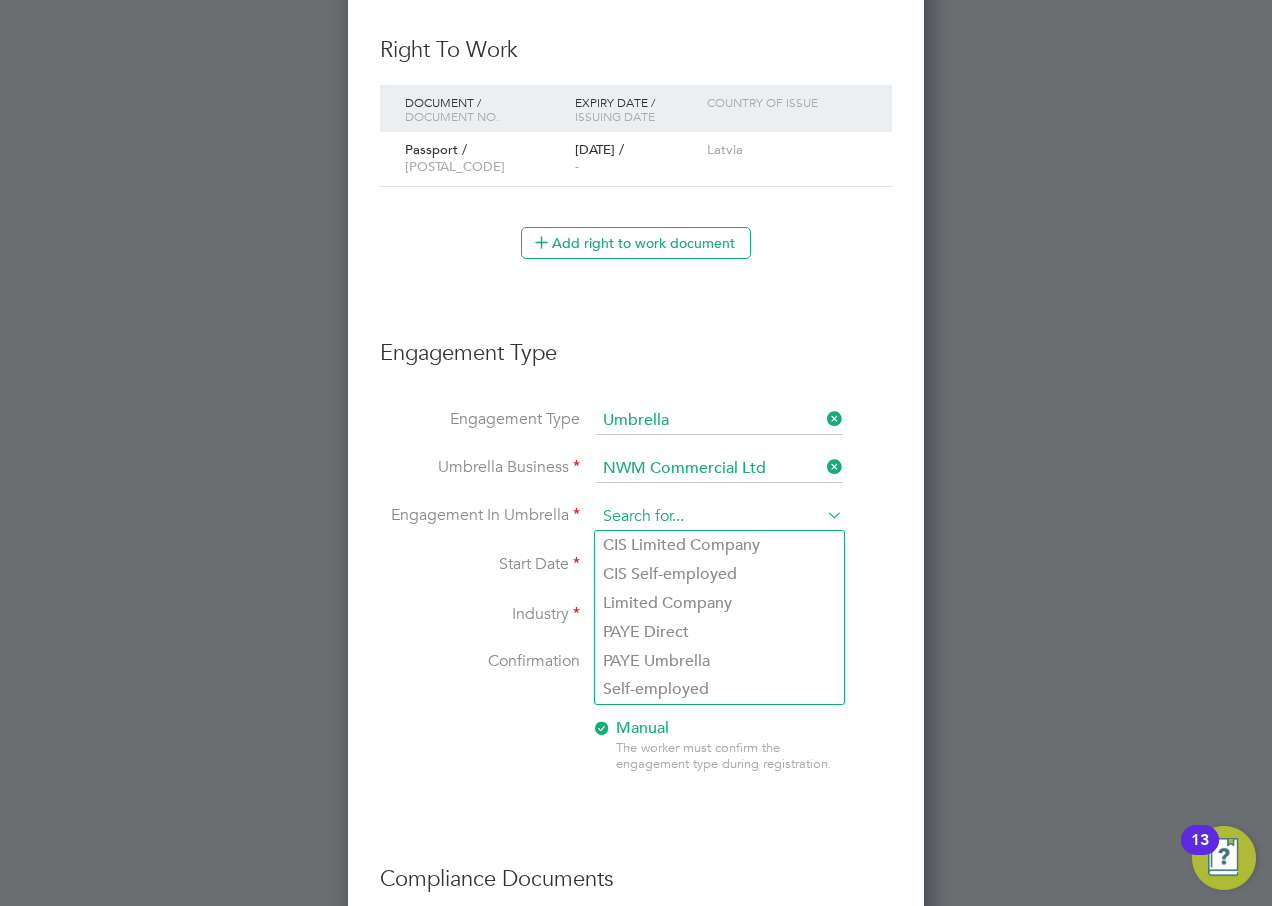 click at bounding box center [719, 517] 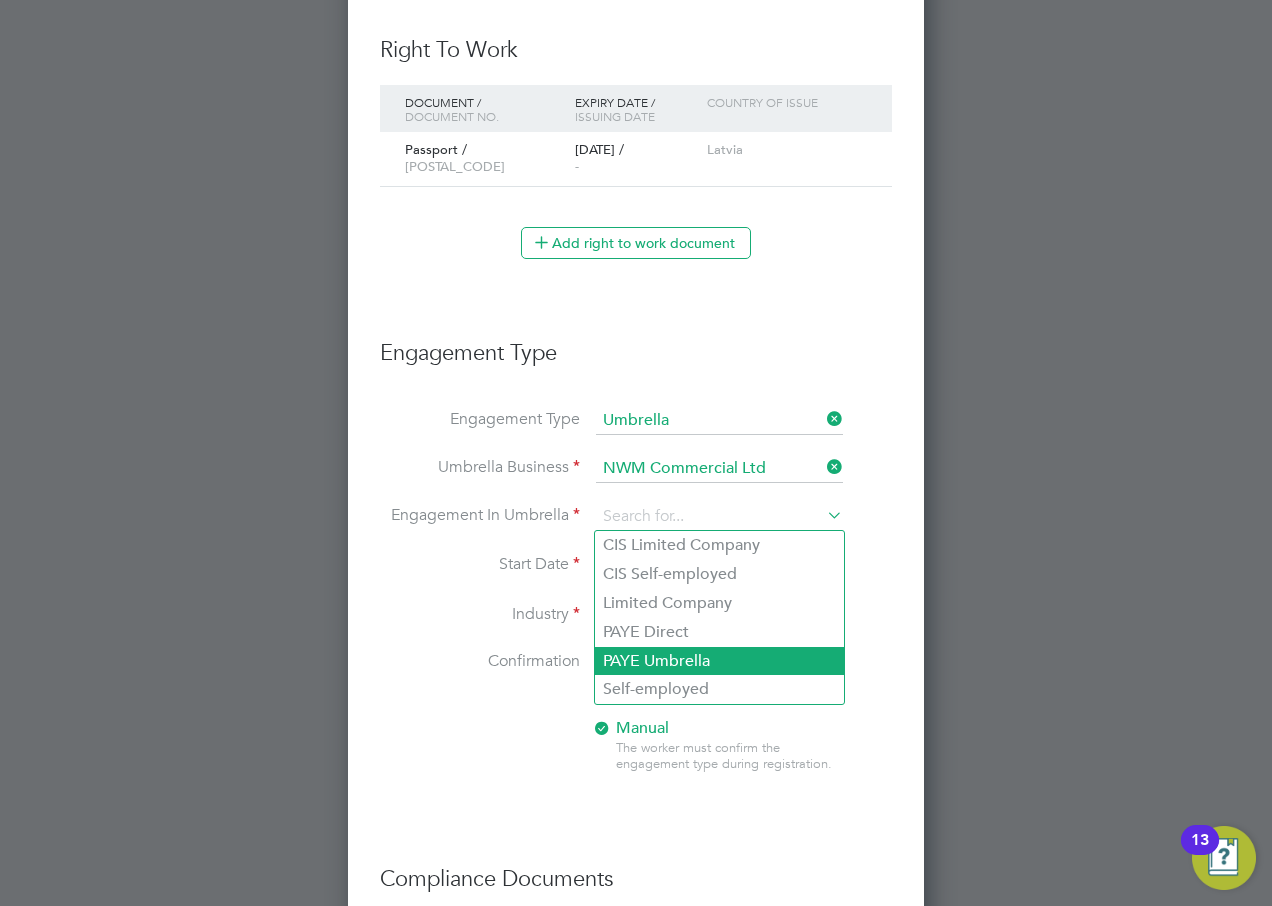 click on "PAYE Umbrella" 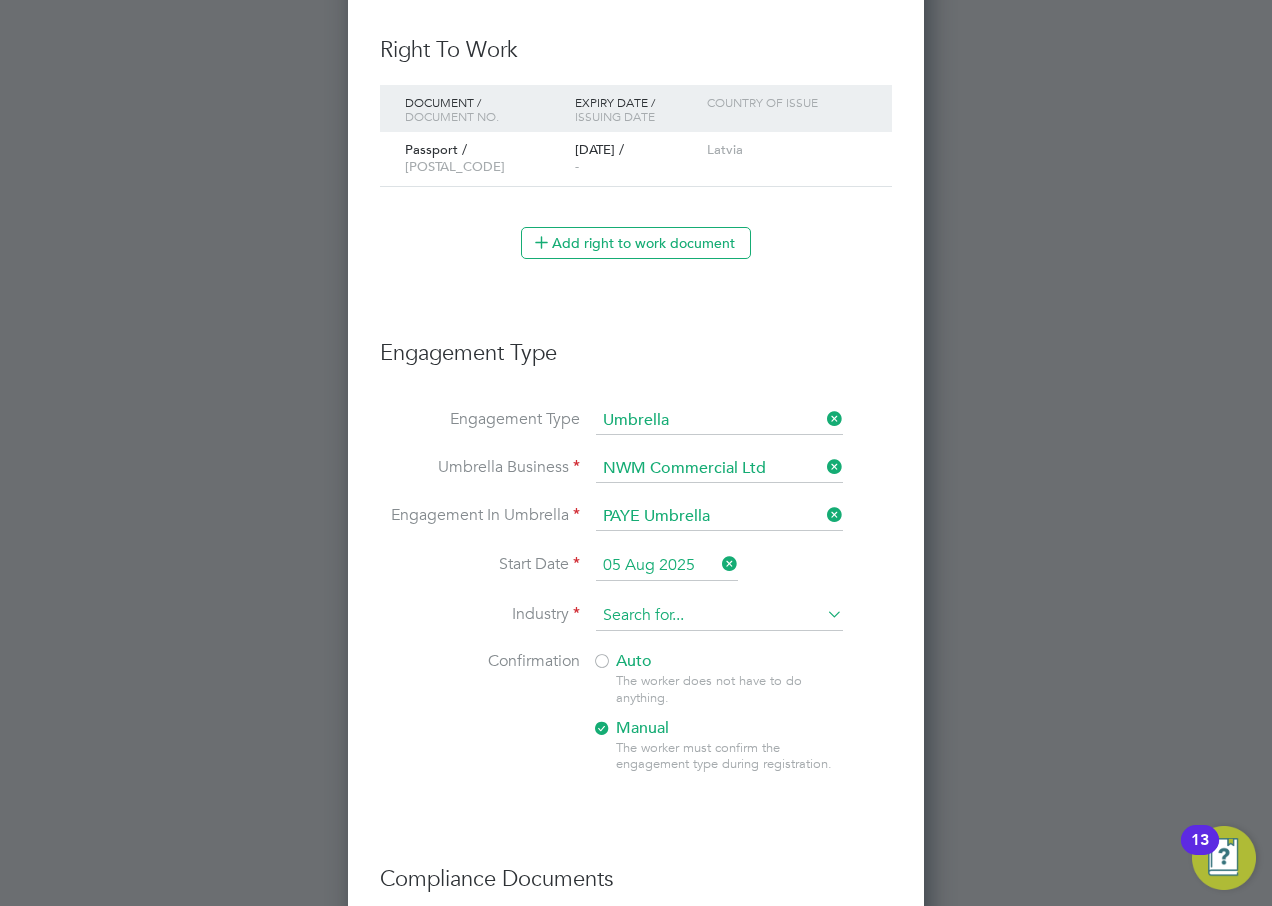 click at bounding box center [719, 616] 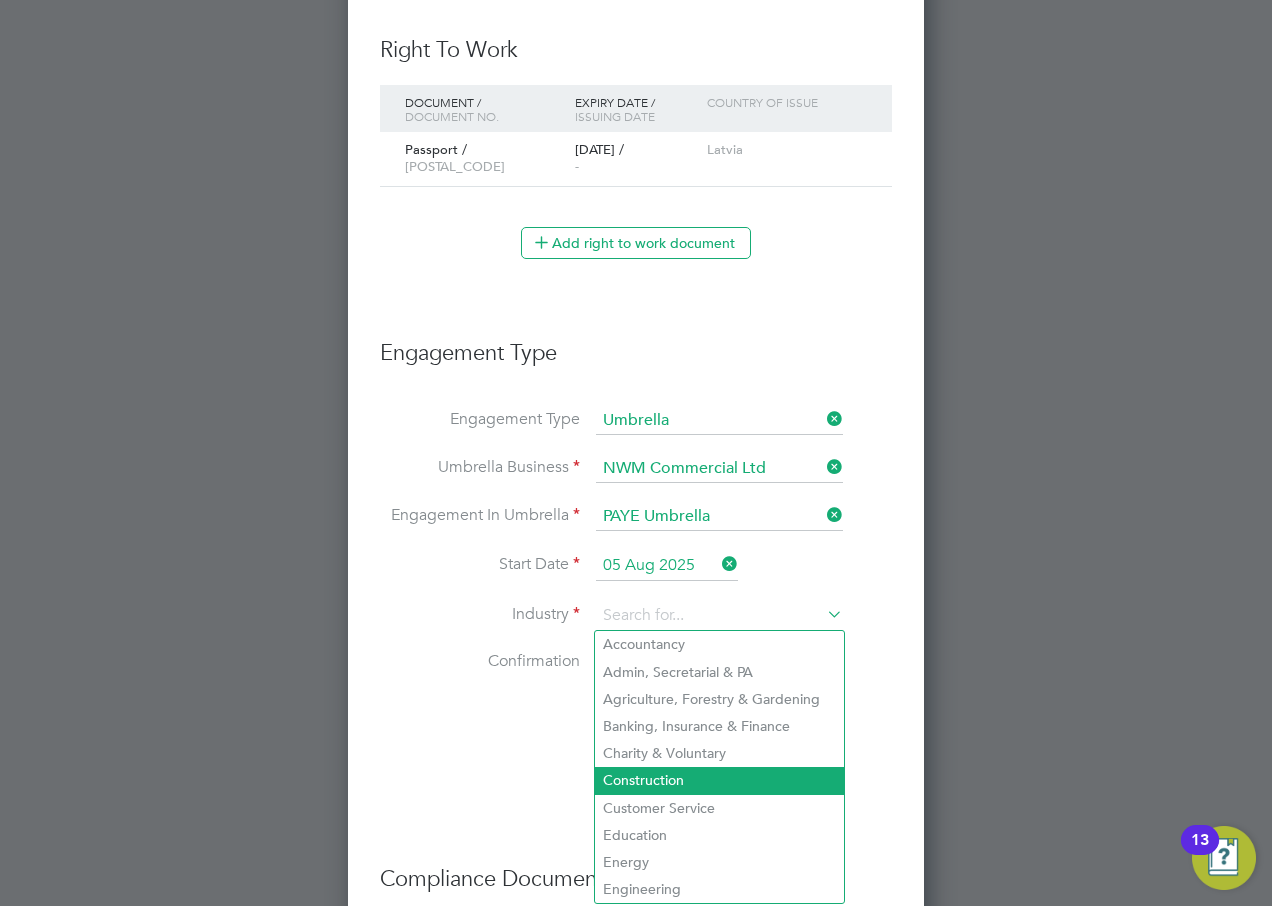 click on "Construction" 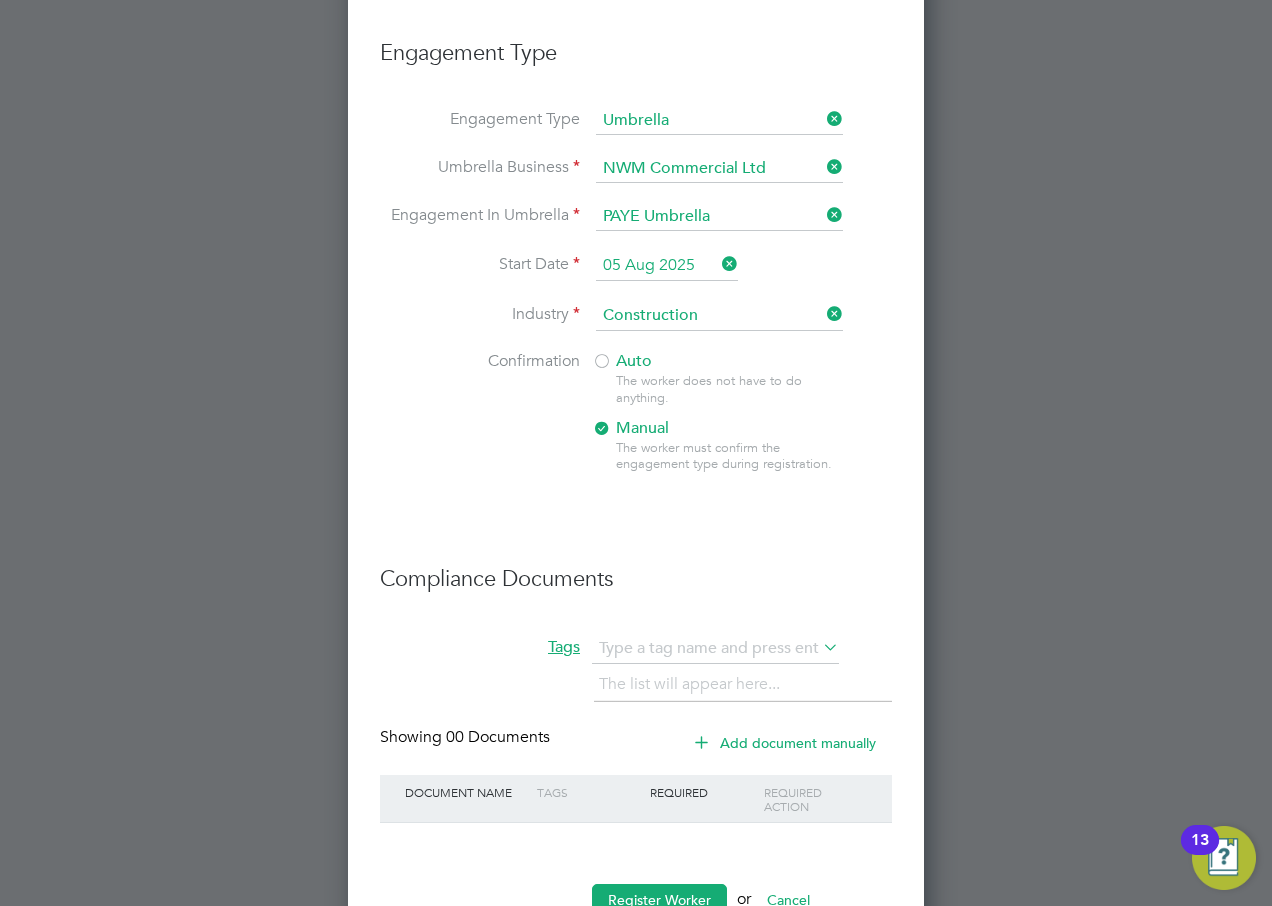 scroll, scrollTop: 1531, scrollLeft: 0, axis: vertical 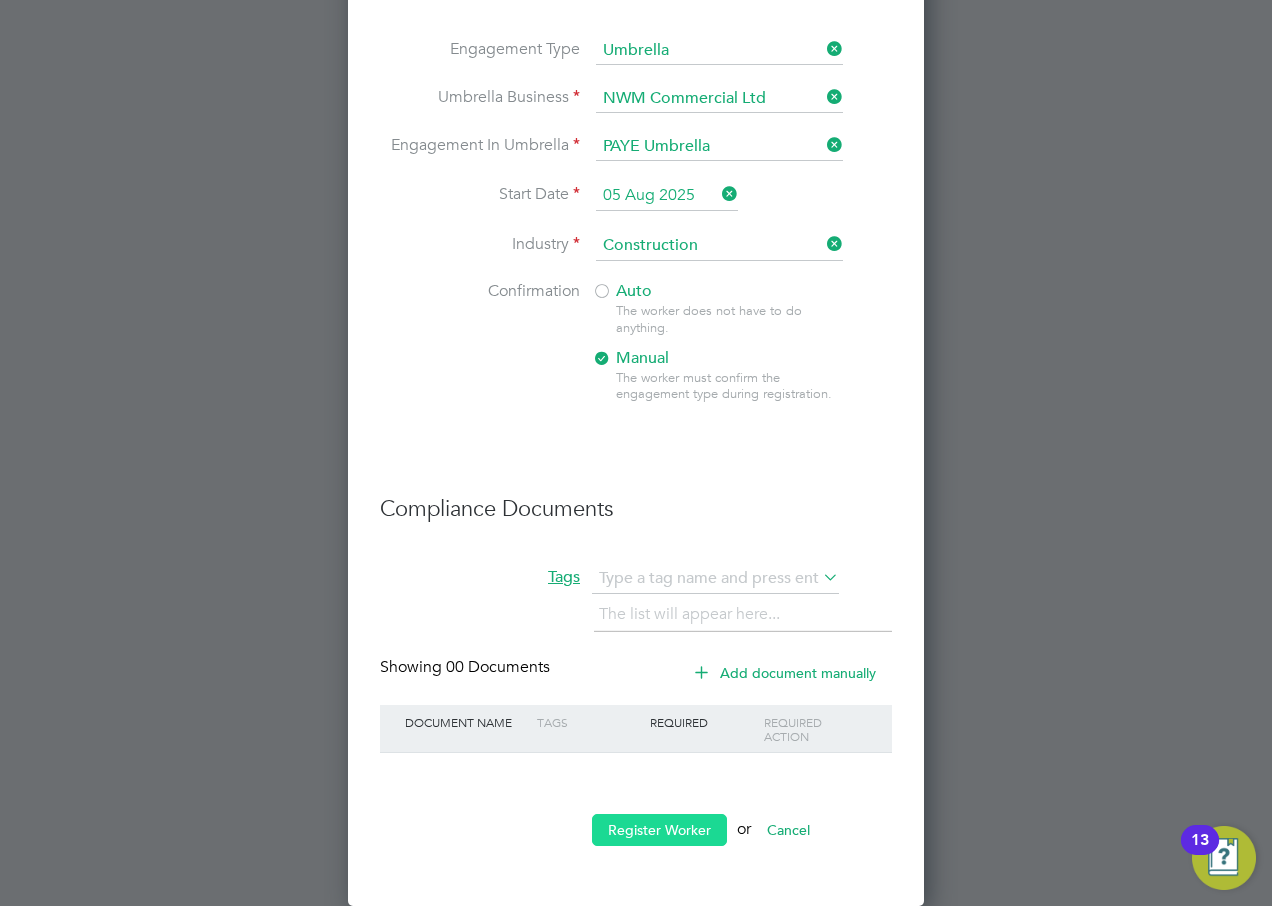 click on "Register Worker" at bounding box center [659, 830] 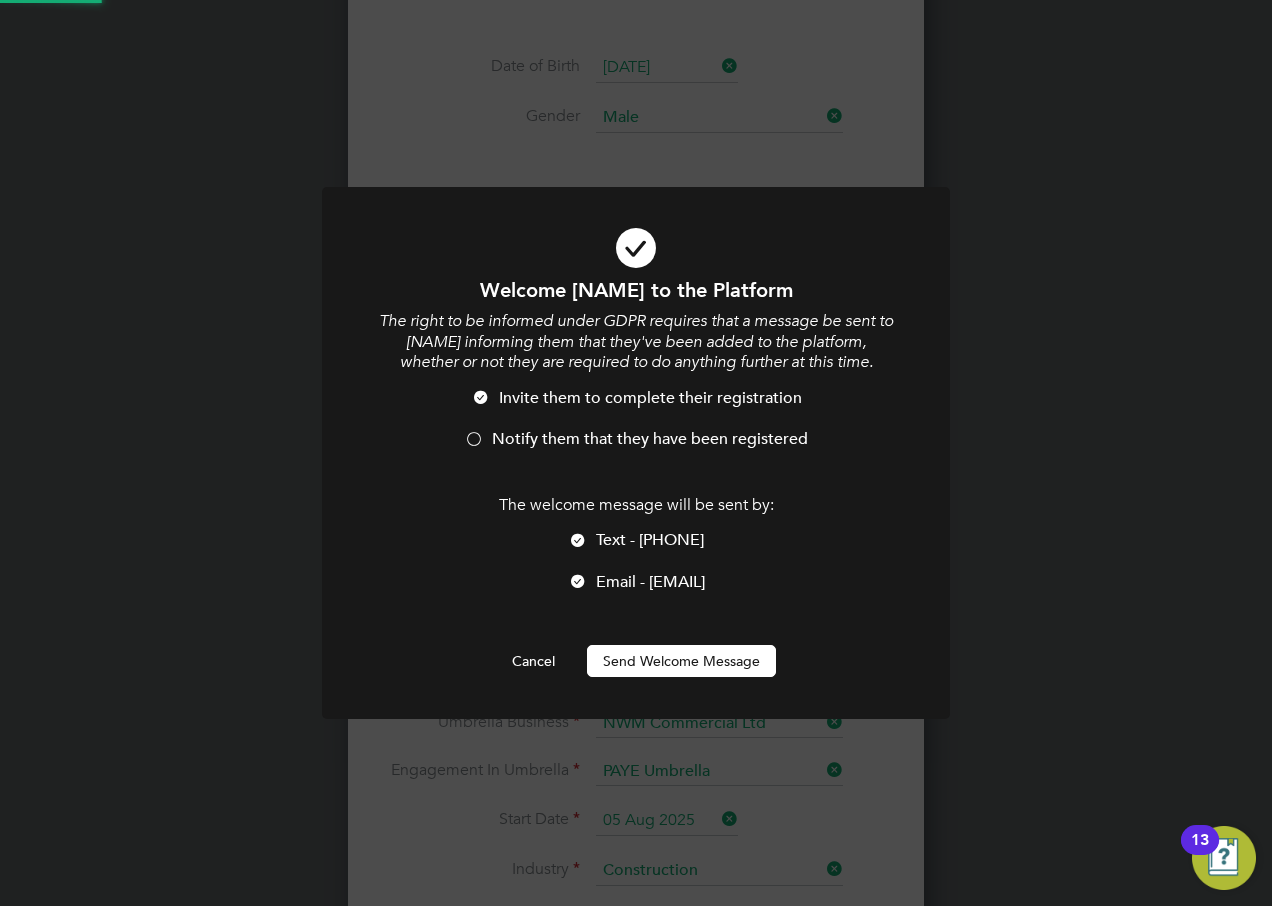scroll, scrollTop: 0, scrollLeft: 0, axis: both 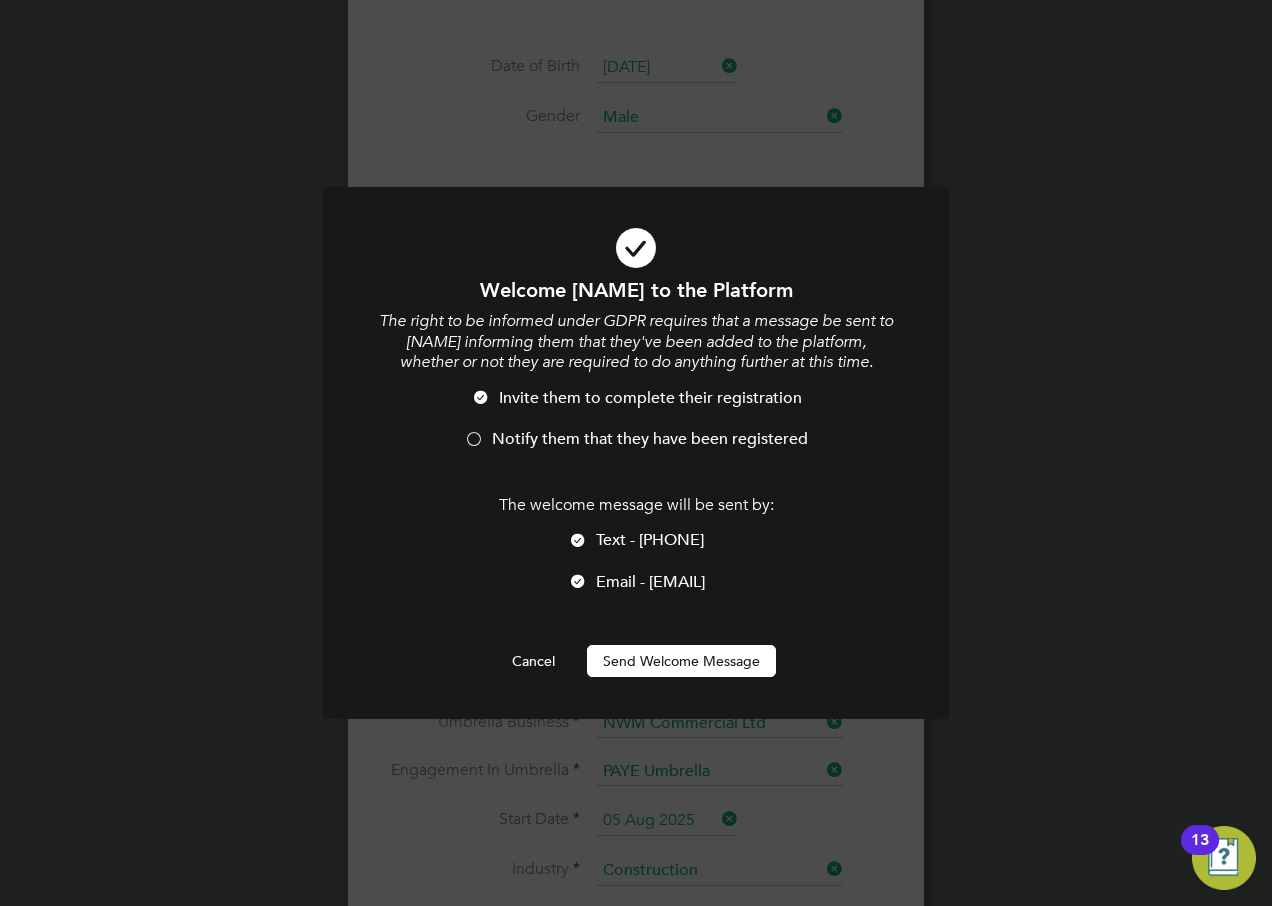 click on "Send Welcome Message" at bounding box center (681, 661) 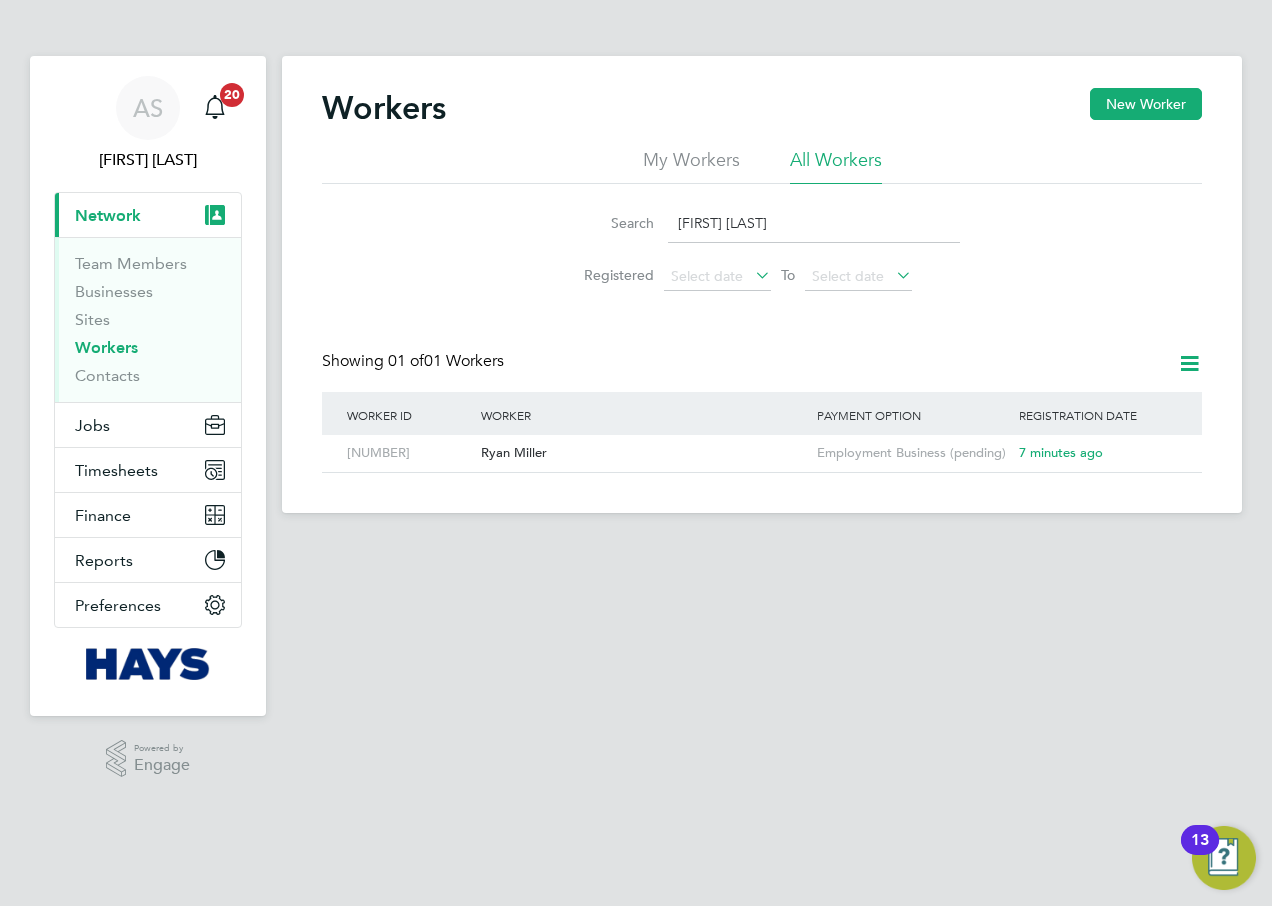 scroll, scrollTop: 0, scrollLeft: 0, axis: both 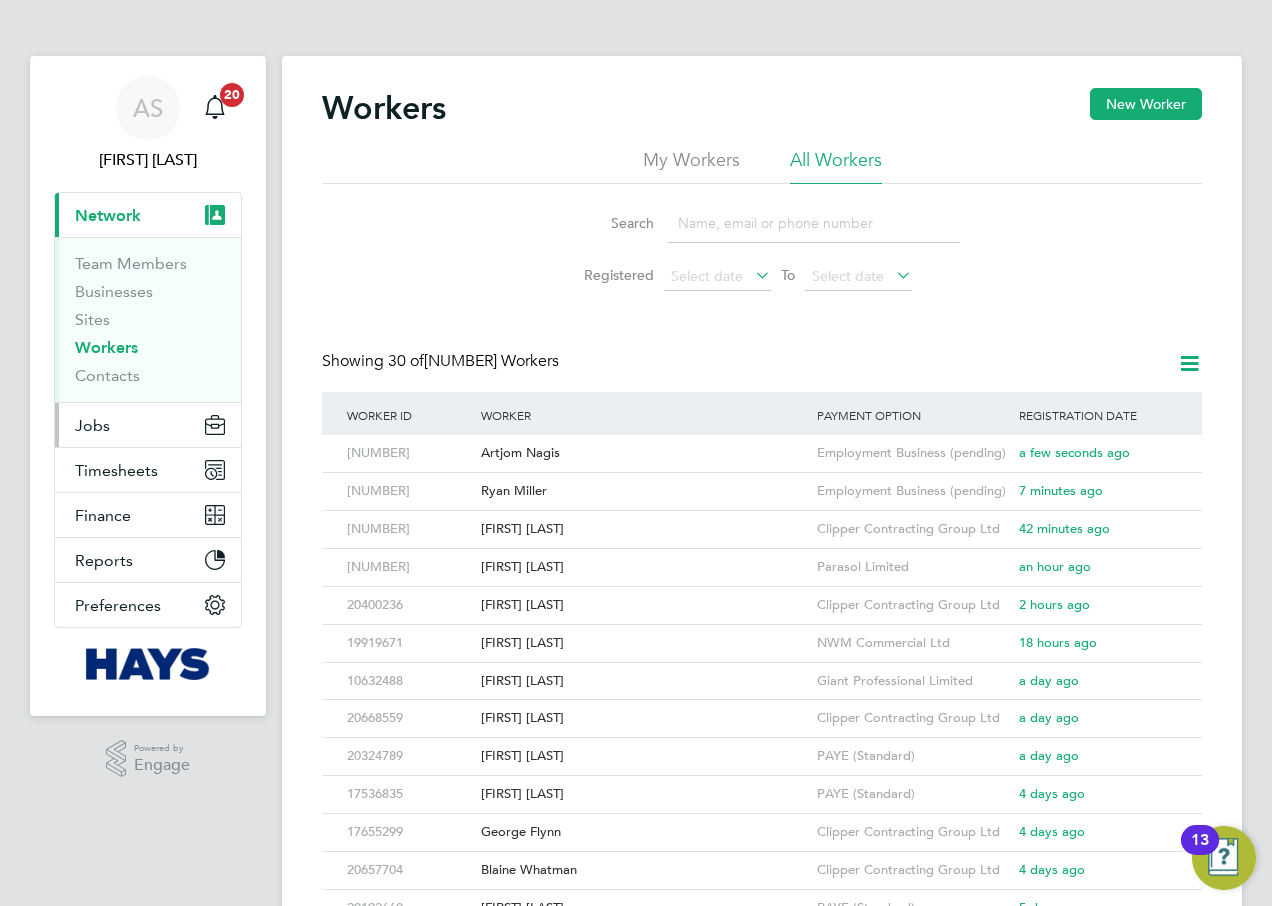 type 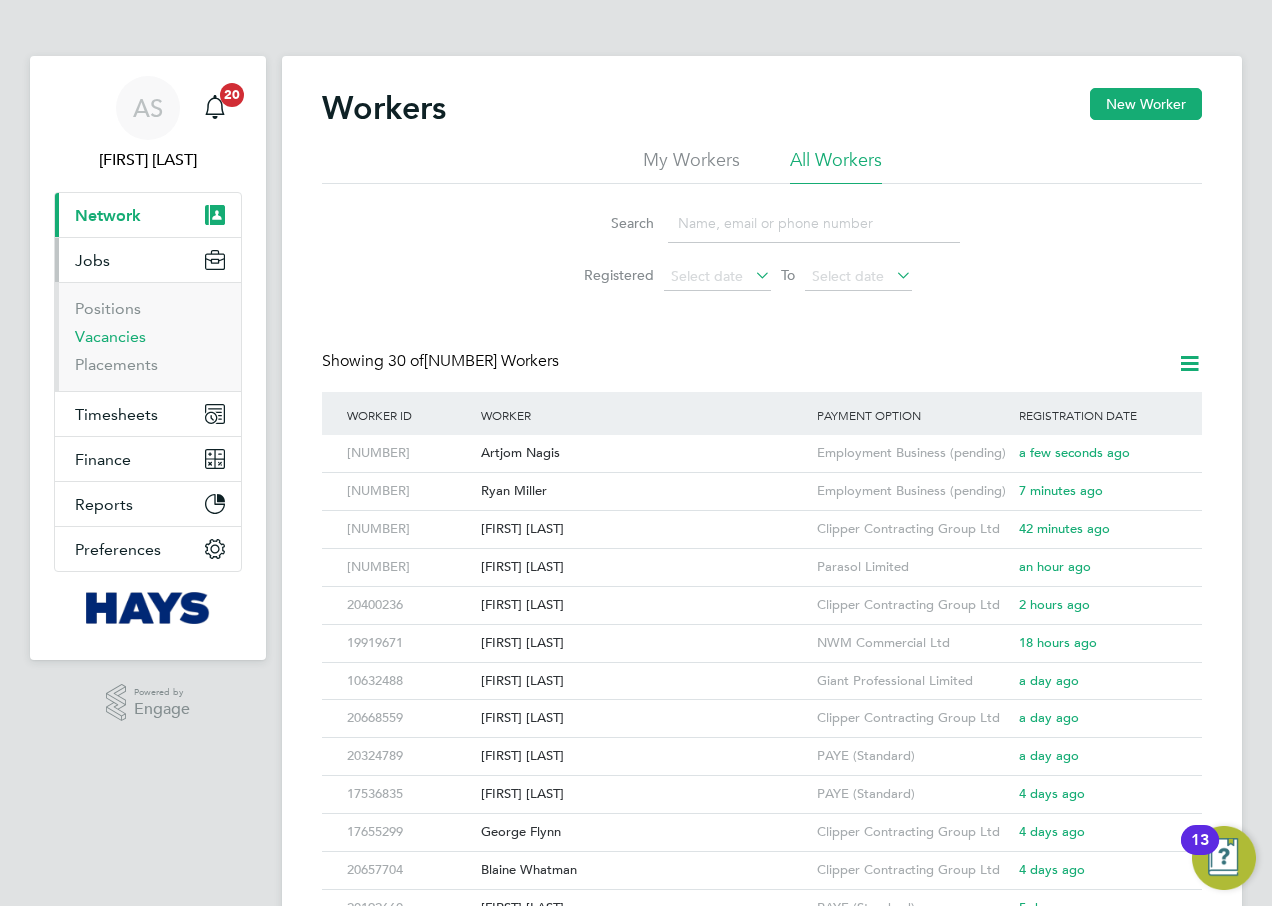 click on "Vacancies" at bounding box center (110, 336) 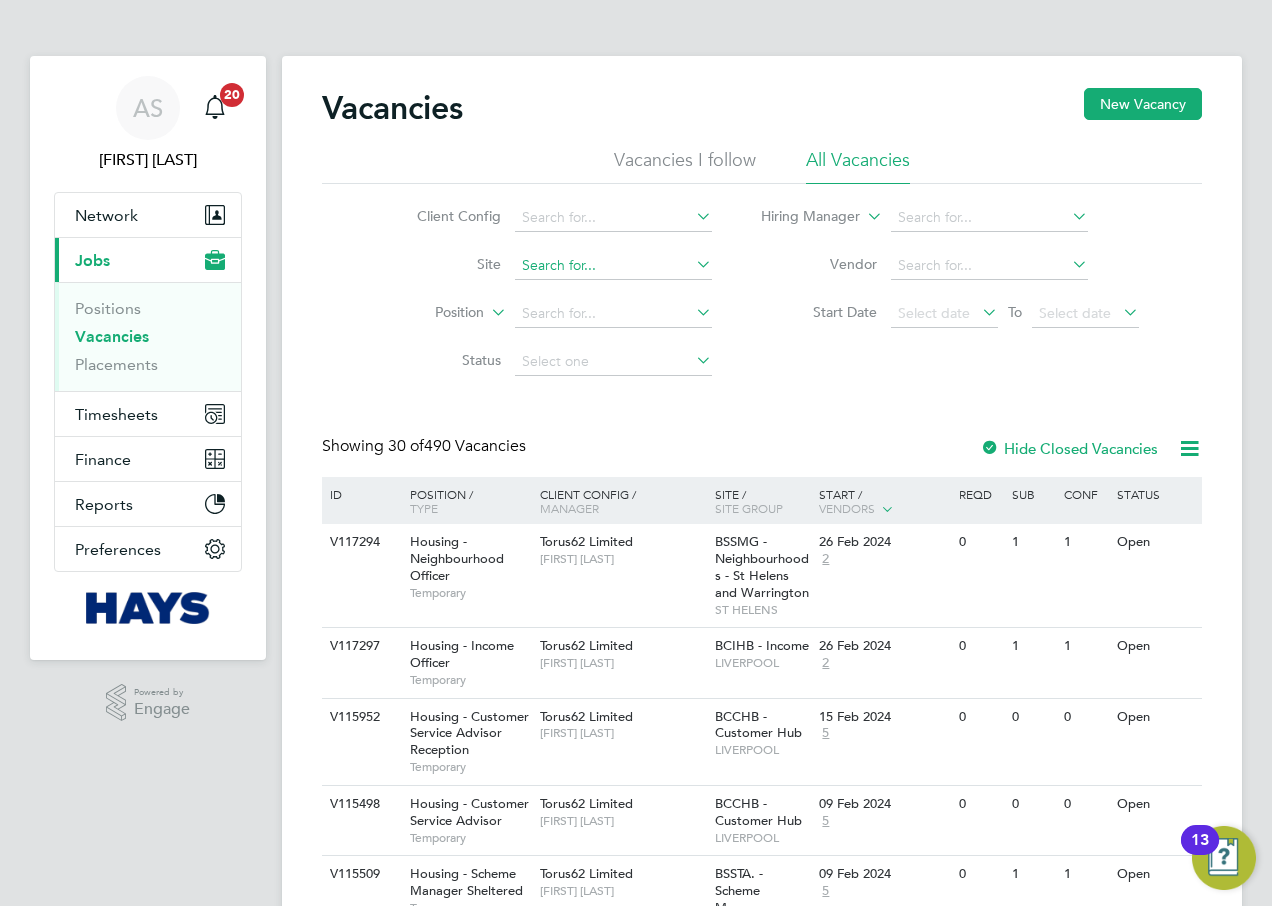 click 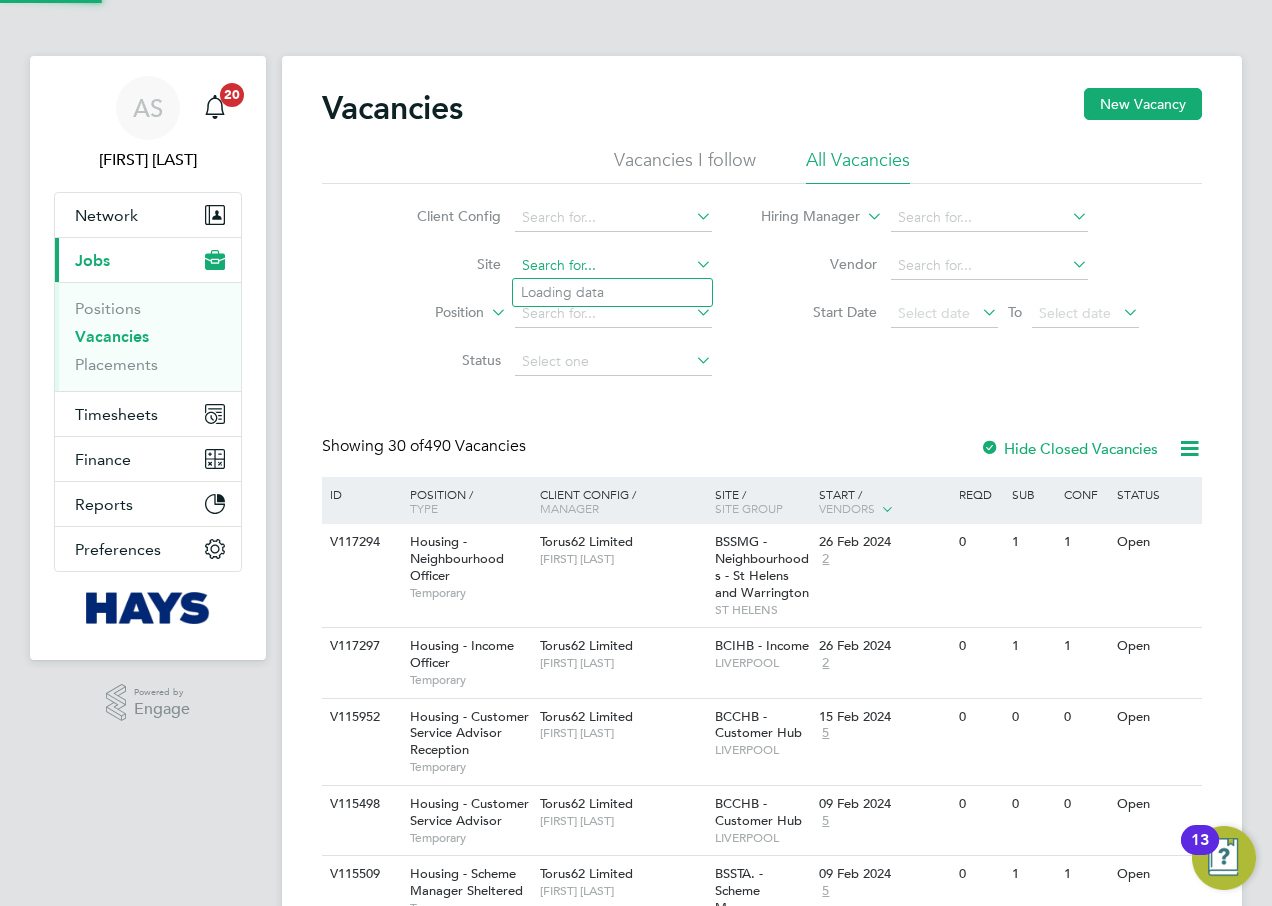 type on "L" 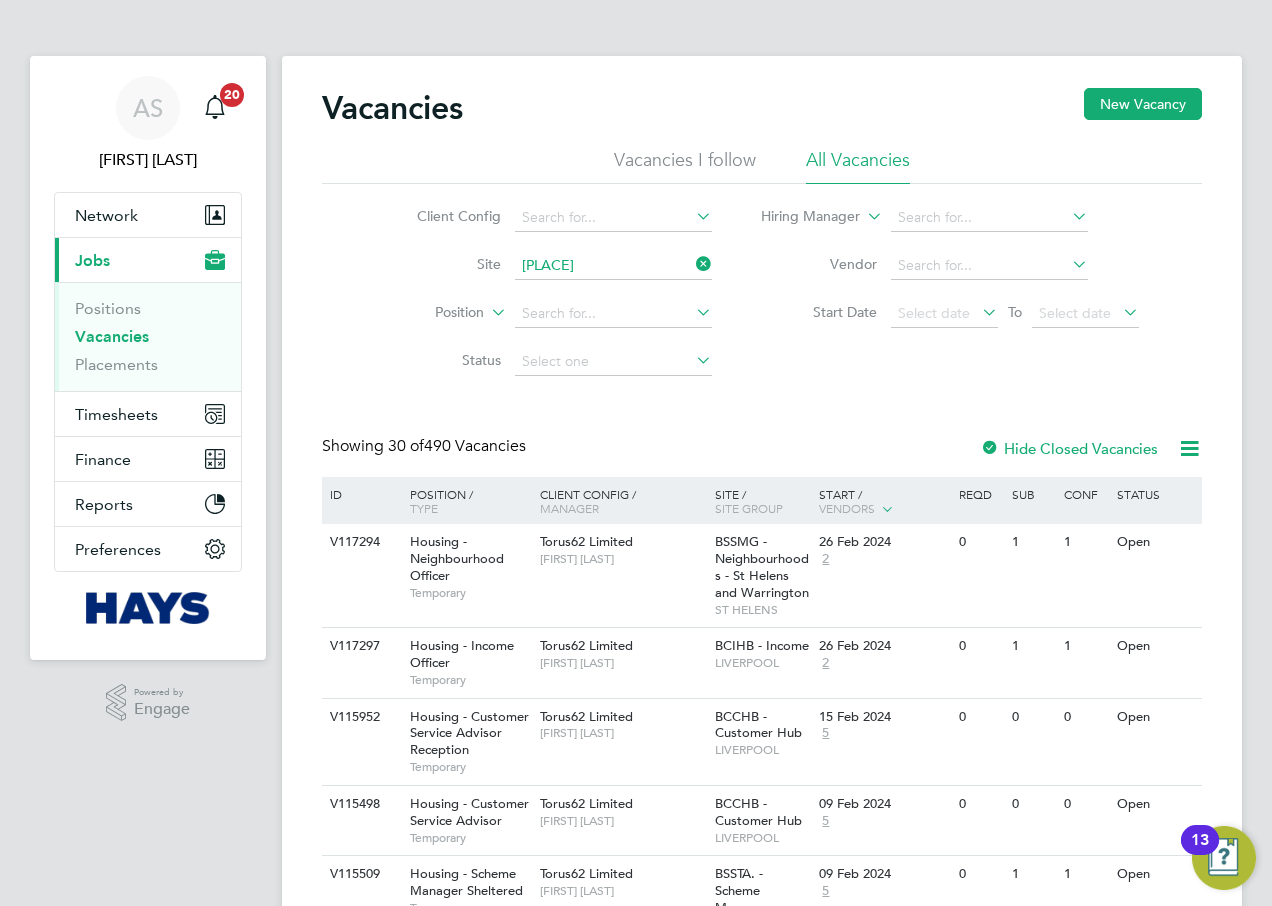 click on "[PLACE] [PLACE]" 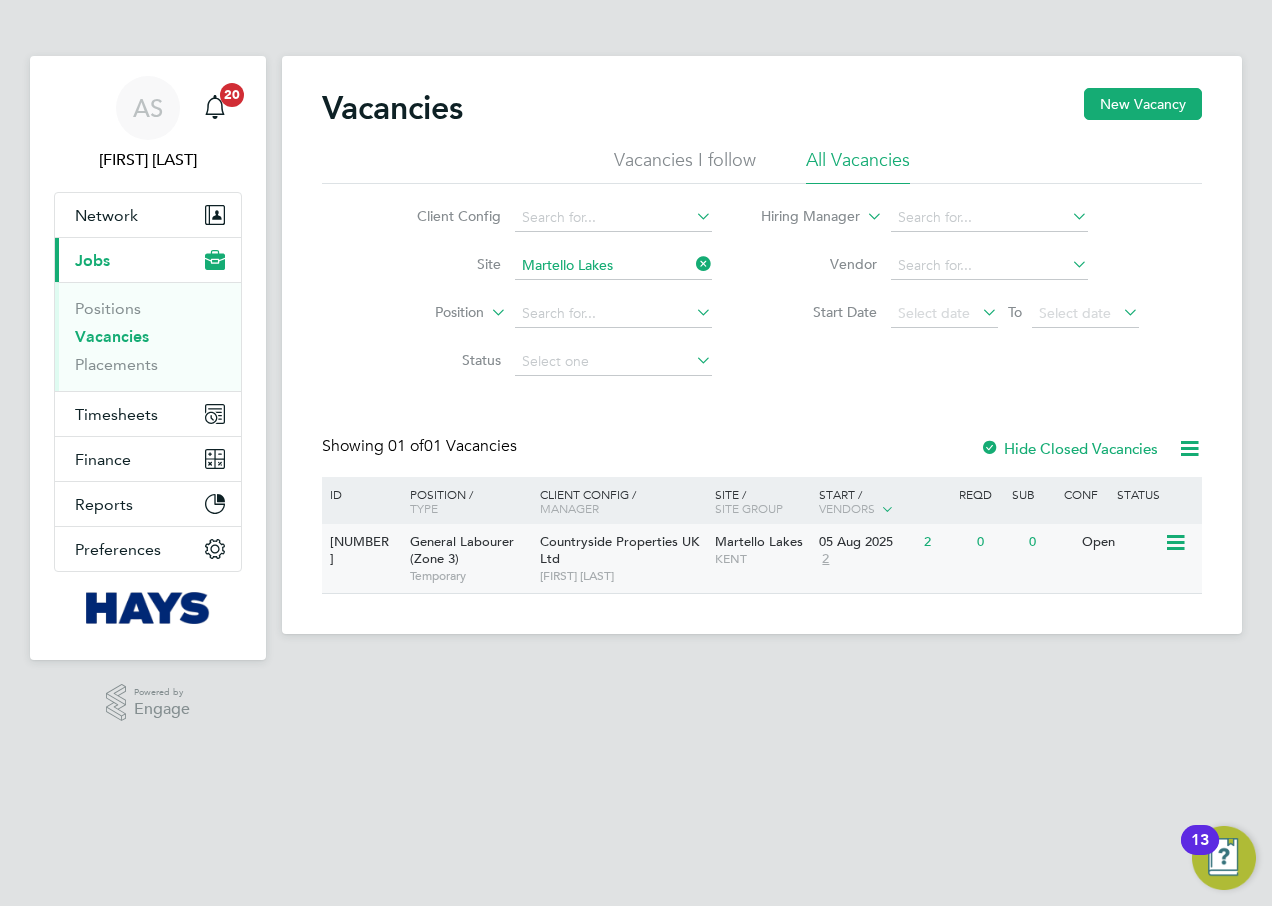click on "[NUMBER] General Labourer (Zone 3)   Temporary [COMPANY]   [FIRST] [LAST] [PLACE]   KENT [DATE] 2 2 0 0 Open" 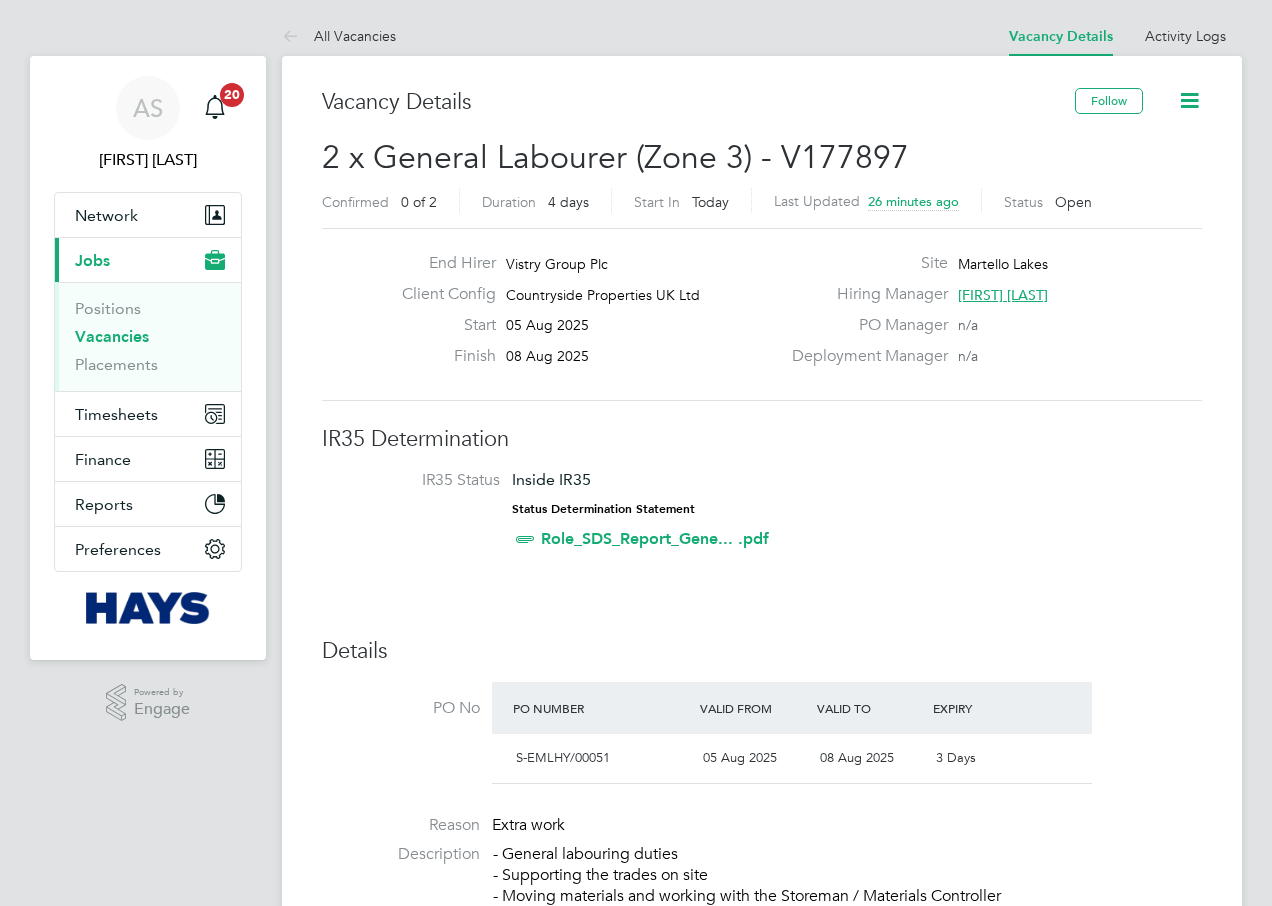 scroll, scrollTop: 0, scrollLeft: 0, axis: both 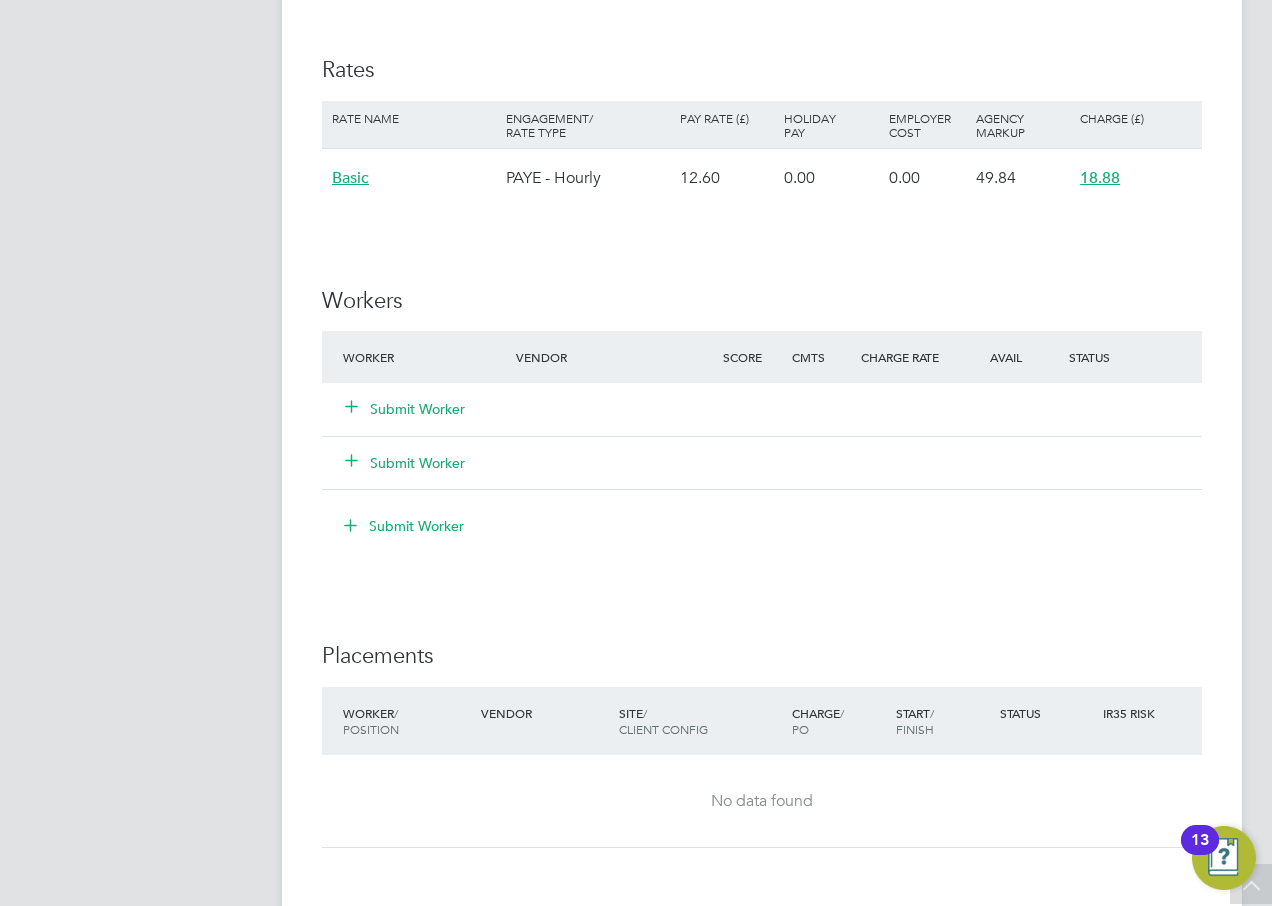 click on "Submit Worker" 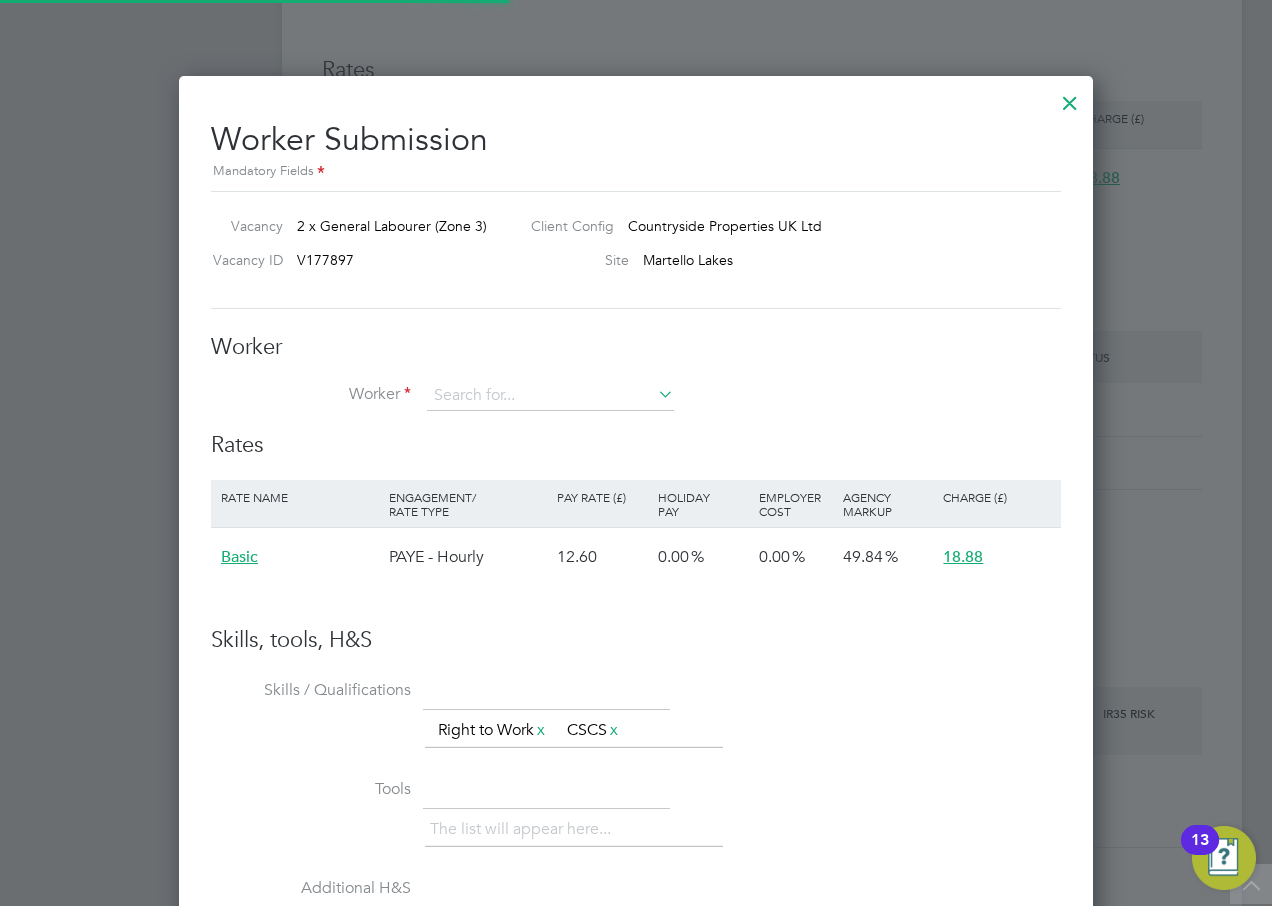 scroll, scrollTop: 10, scrollLeft: 10, axis: both 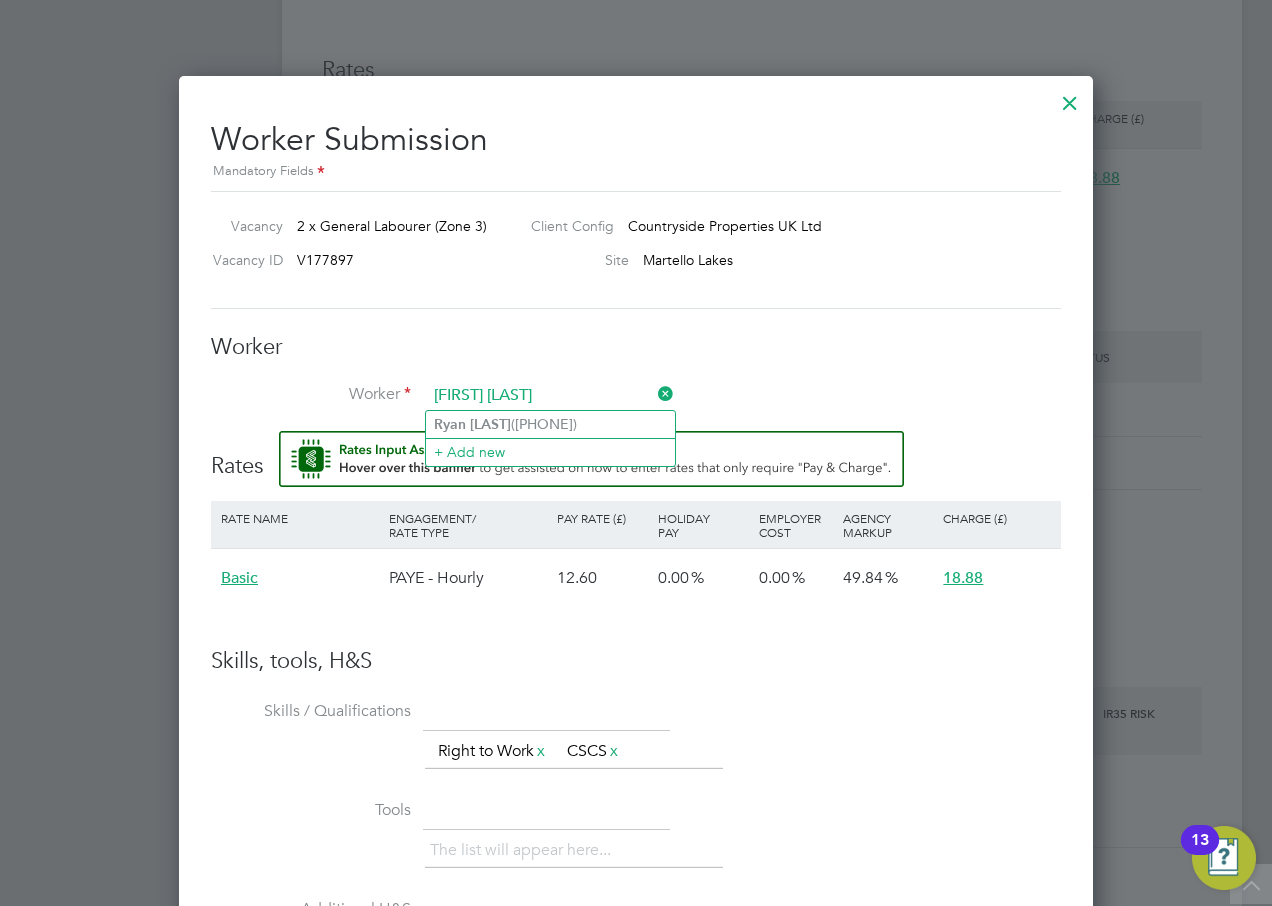 type on "RYAN MILLER" 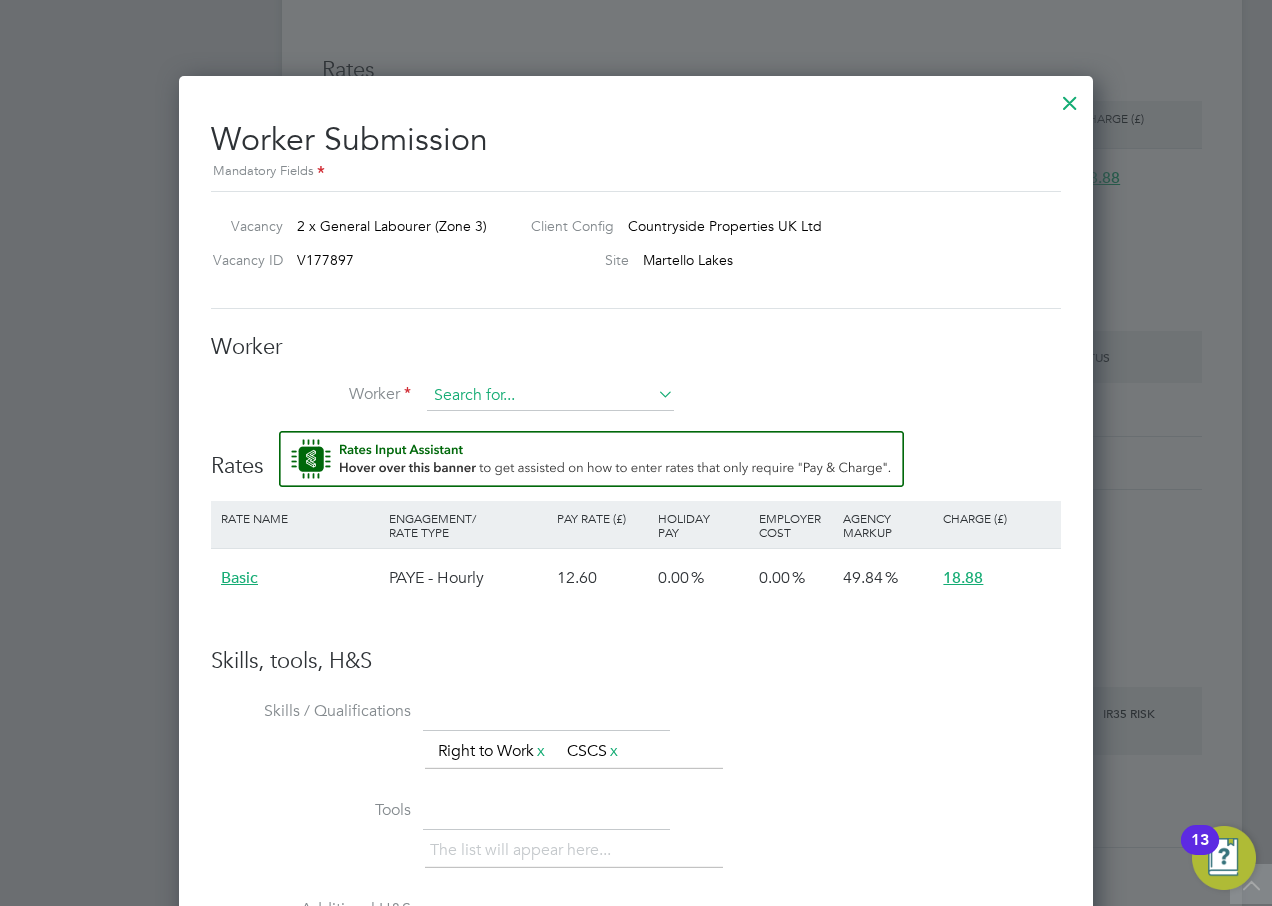 click at bounding box center (550, 396) 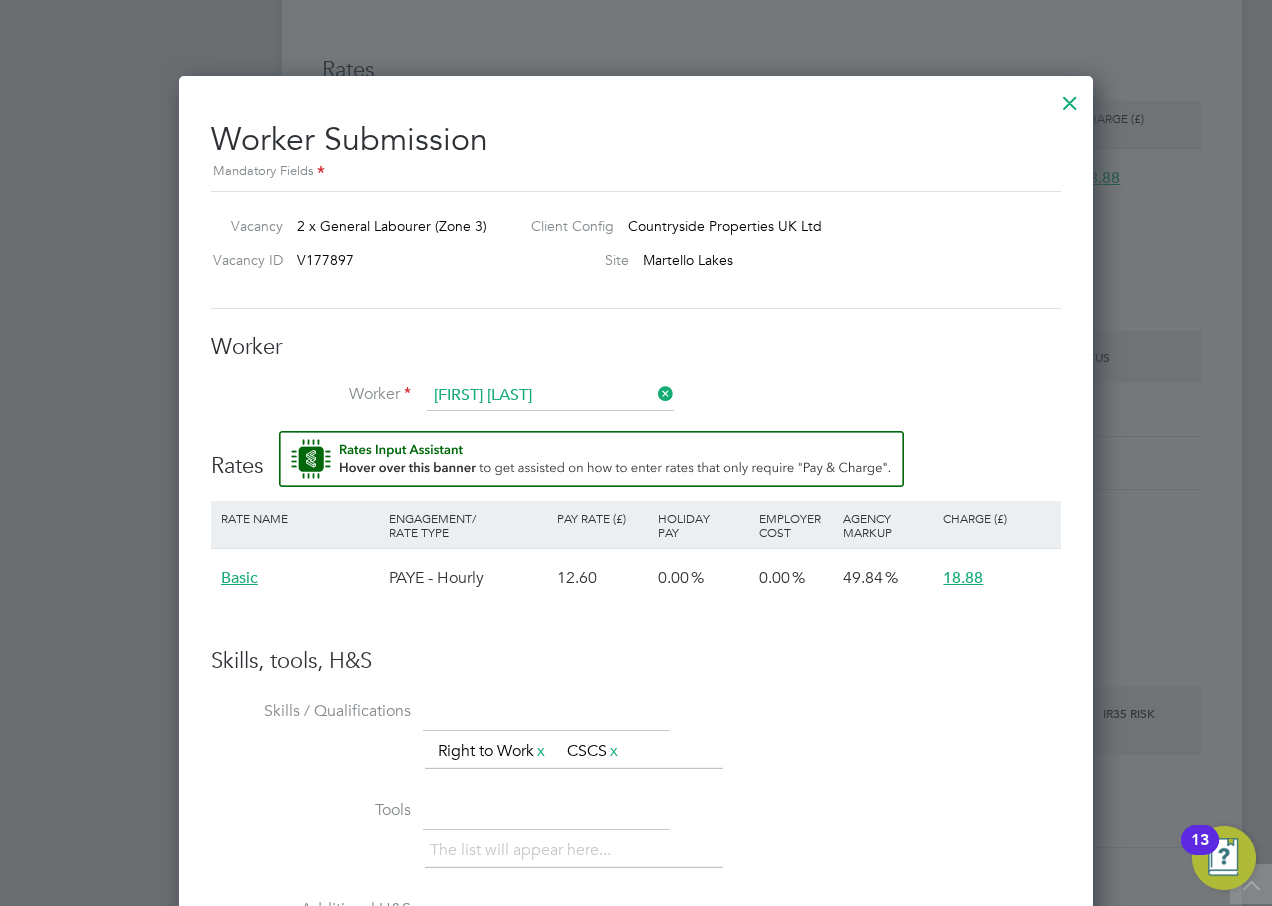 click on "Ryan   Miller  (13430511)" 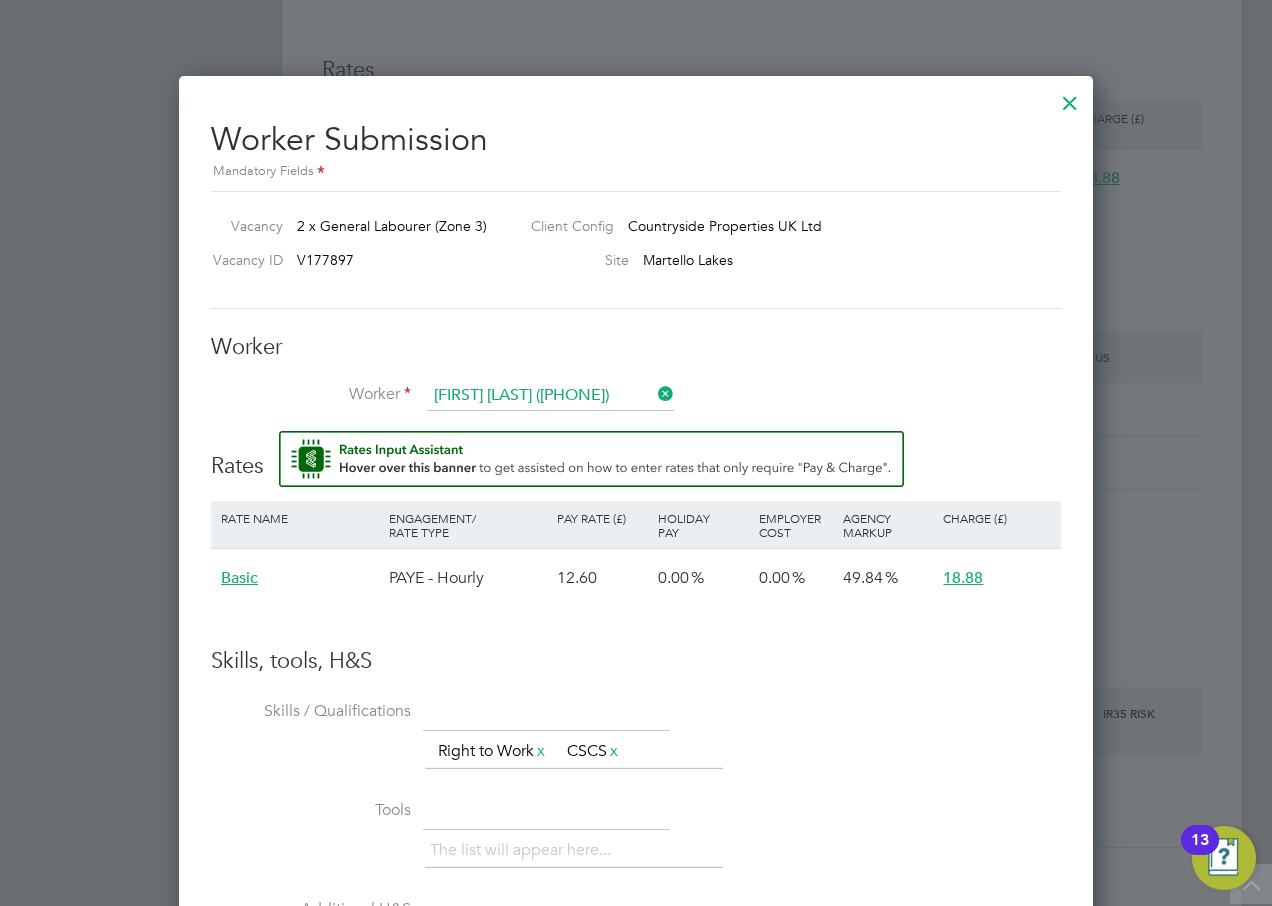 scroll, scrollTop: 10, scrollLeft: 10, axis: both 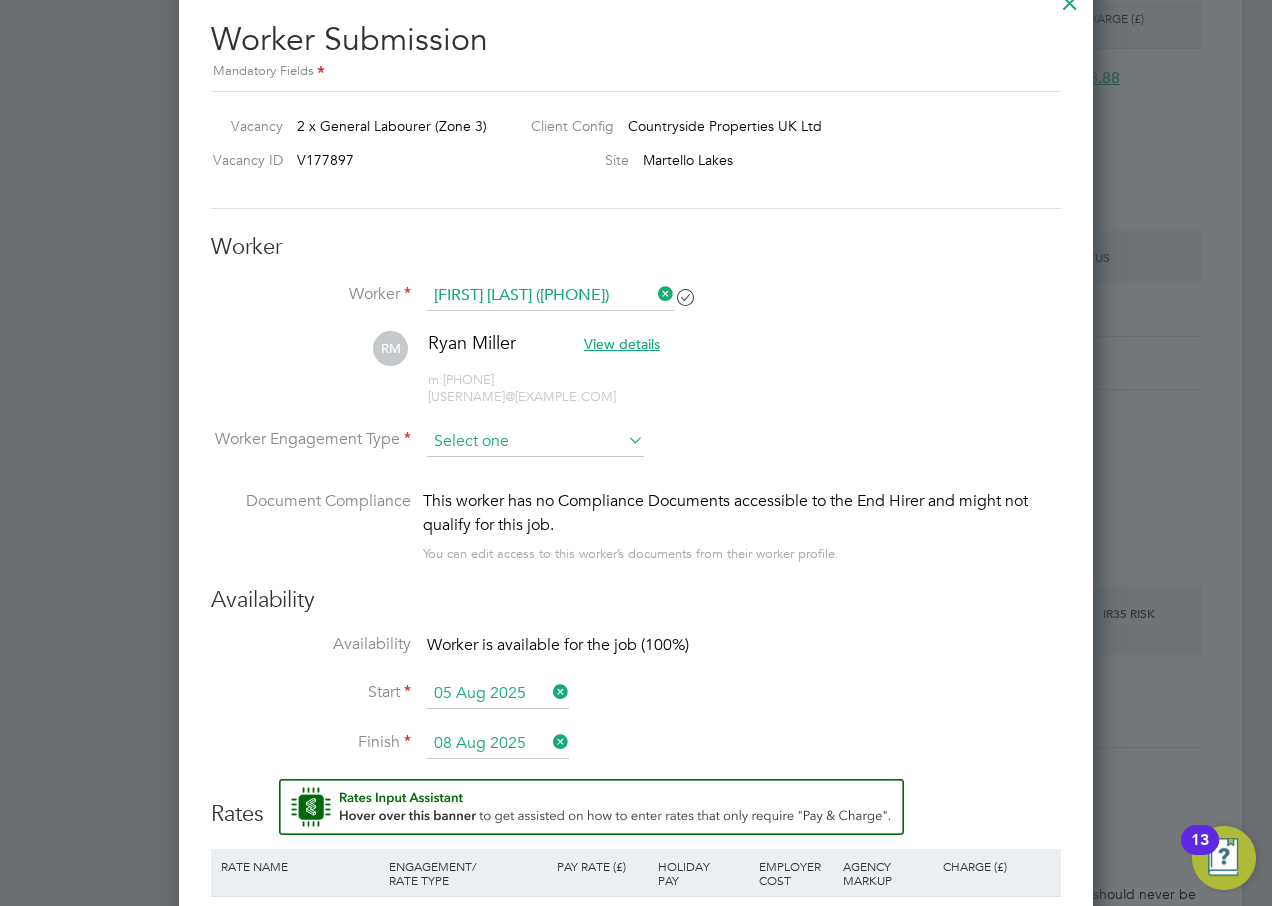click at bounding box center (535, 442) 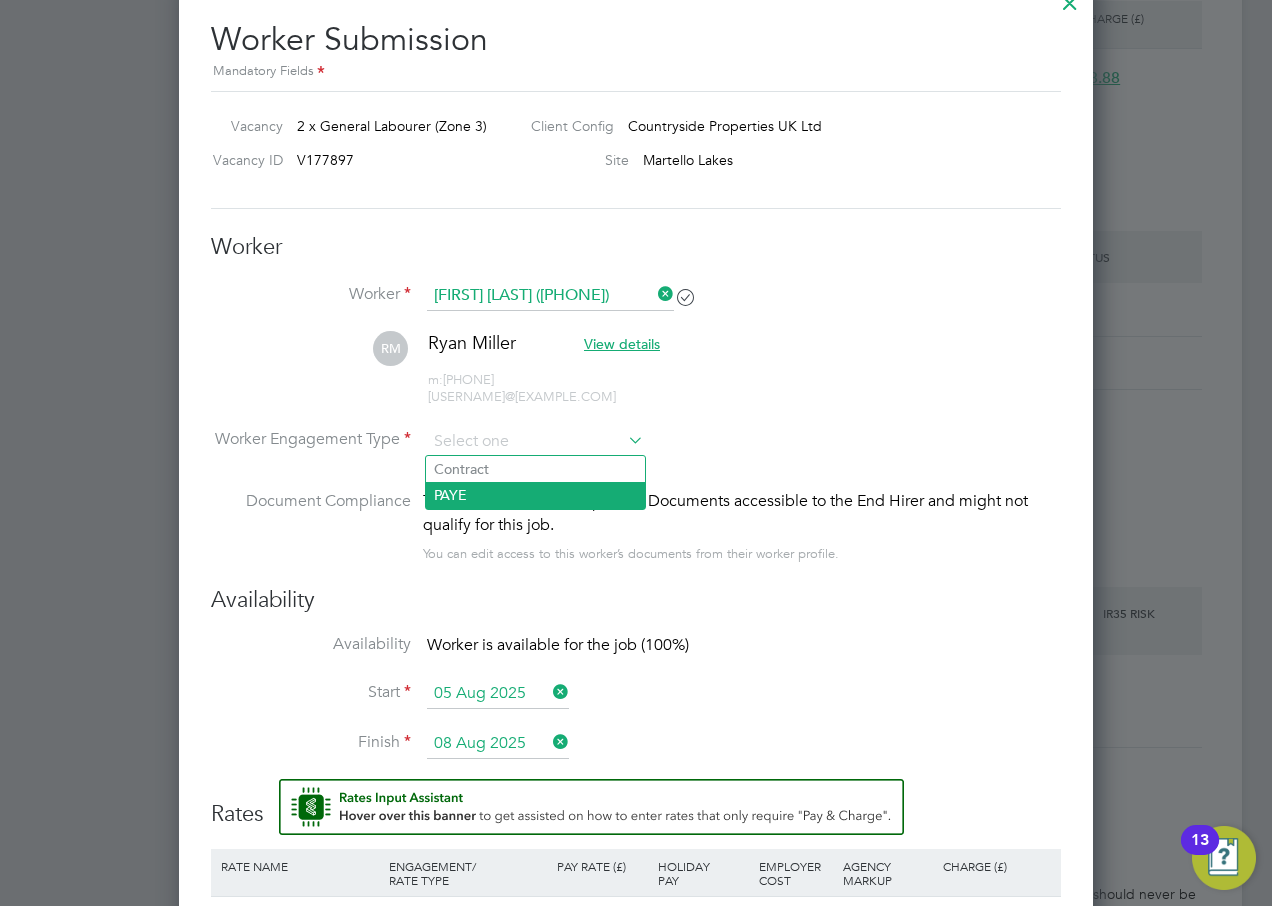 click on "PAYE" 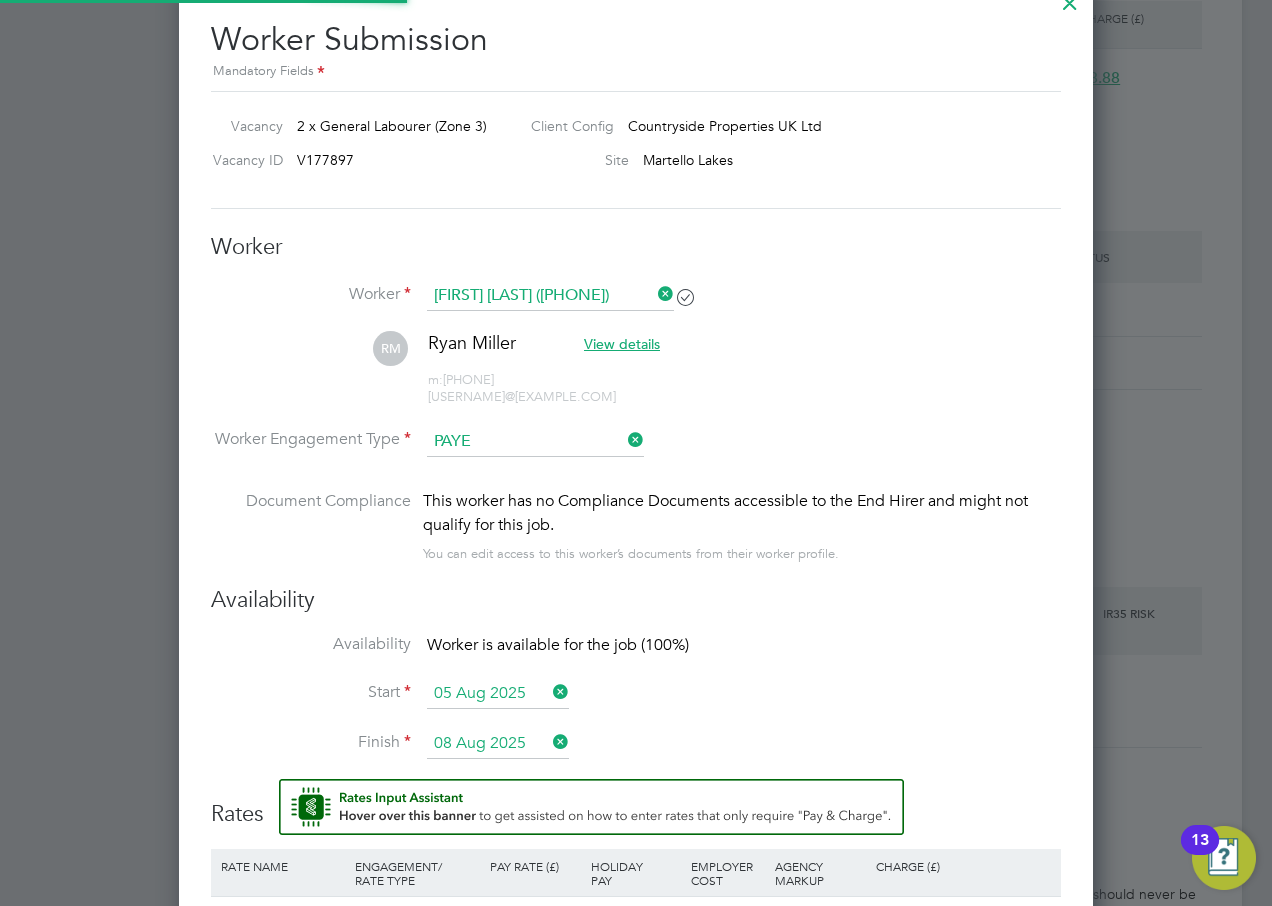 scroll, scrollTop: 10, scrollLeft: 10, axis: both 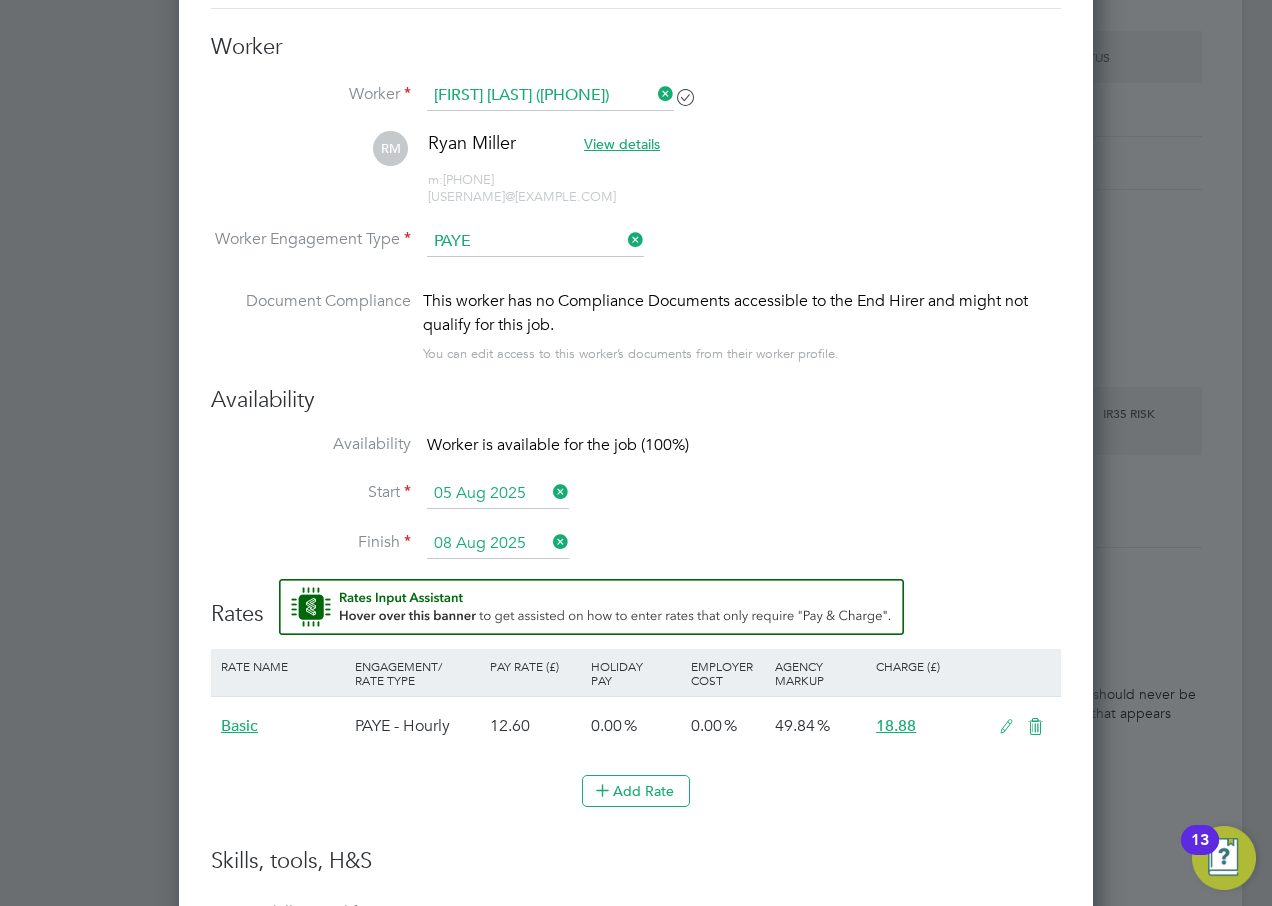 click on "This worker has no Compliance Documents accessible to the End Hirer and might not qualify for this job.   You can edit access to this worker’s documents from their worker profile." at bounding box center [742, 327] 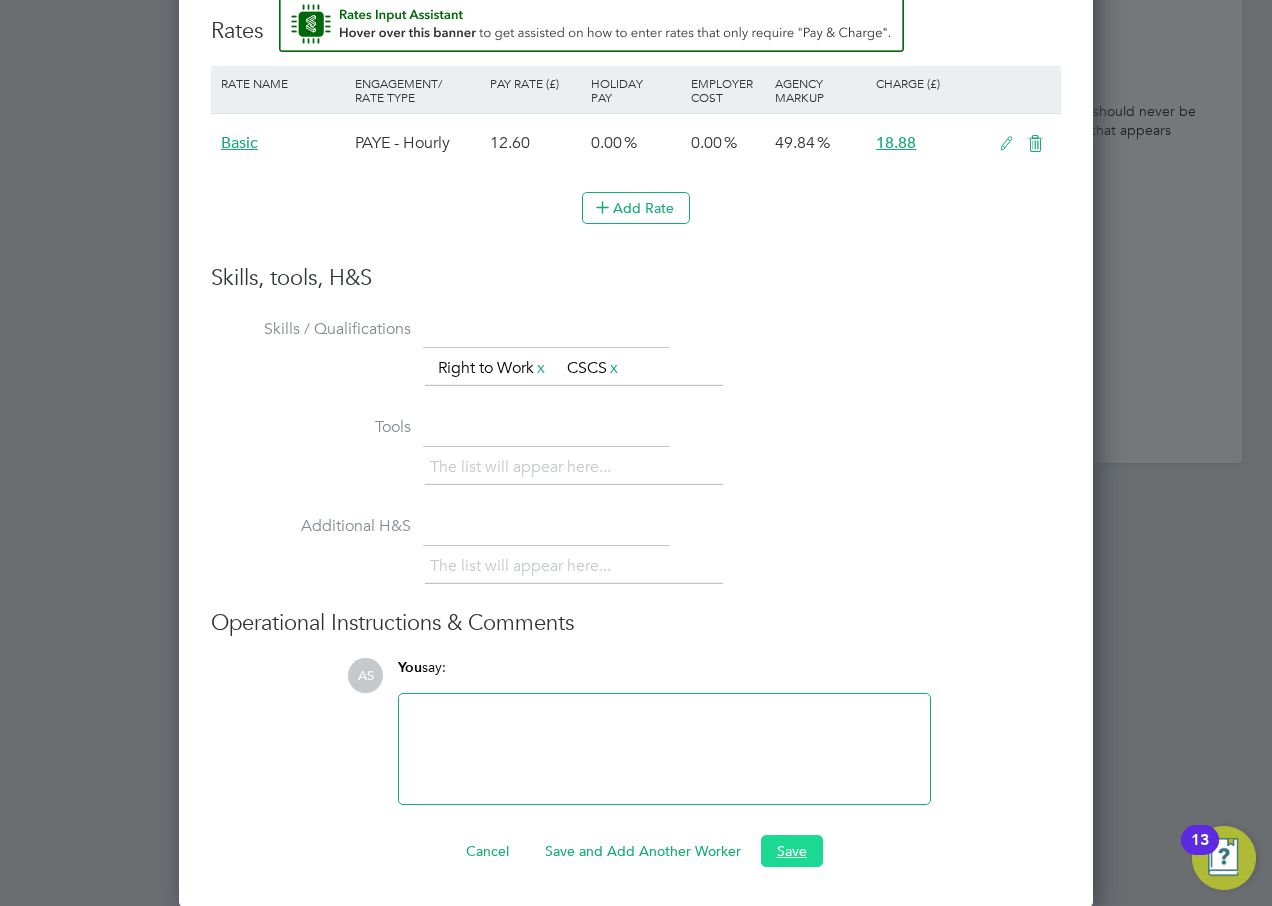 click on "Save" at bounding box center [792, 851] 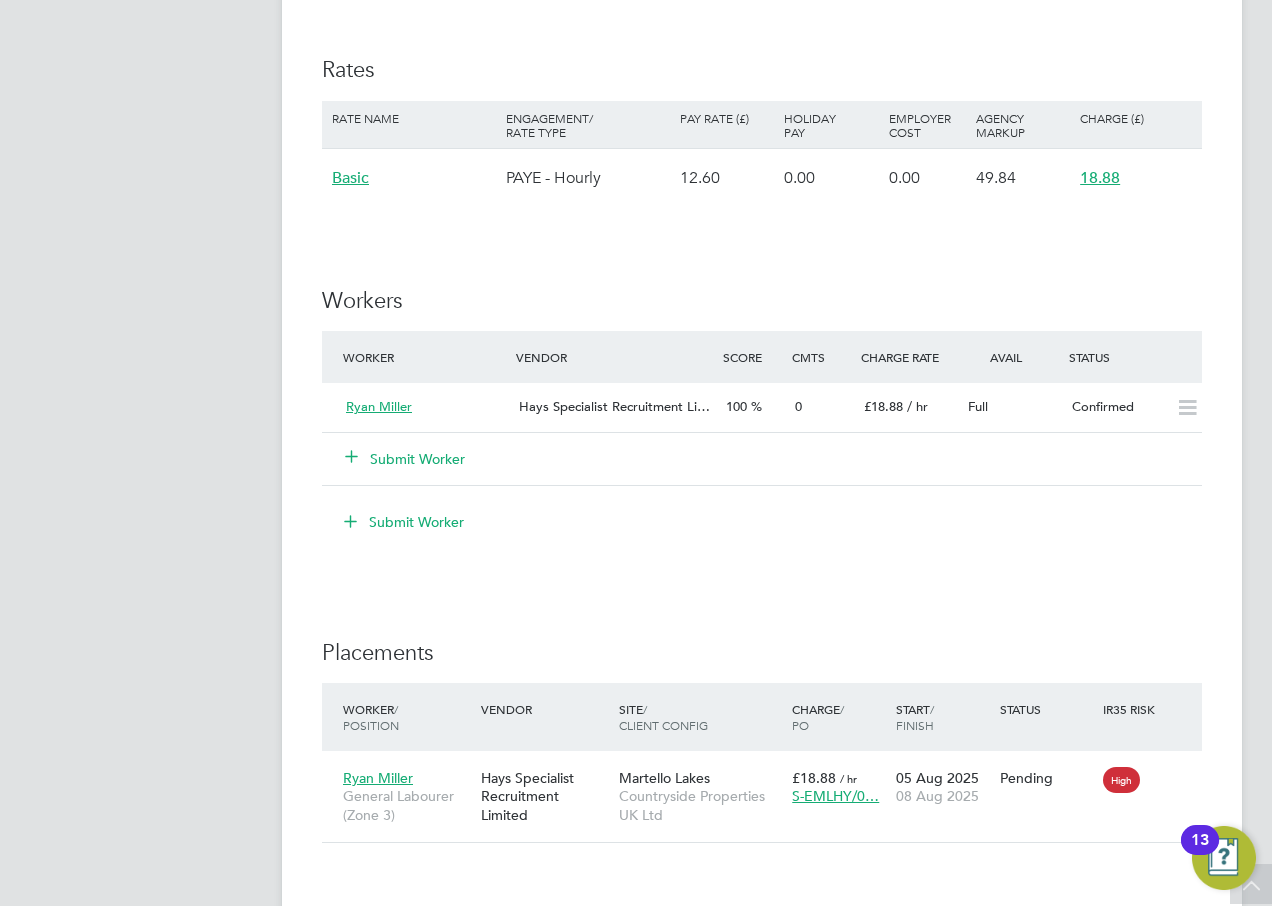 click on "Submit Worker" 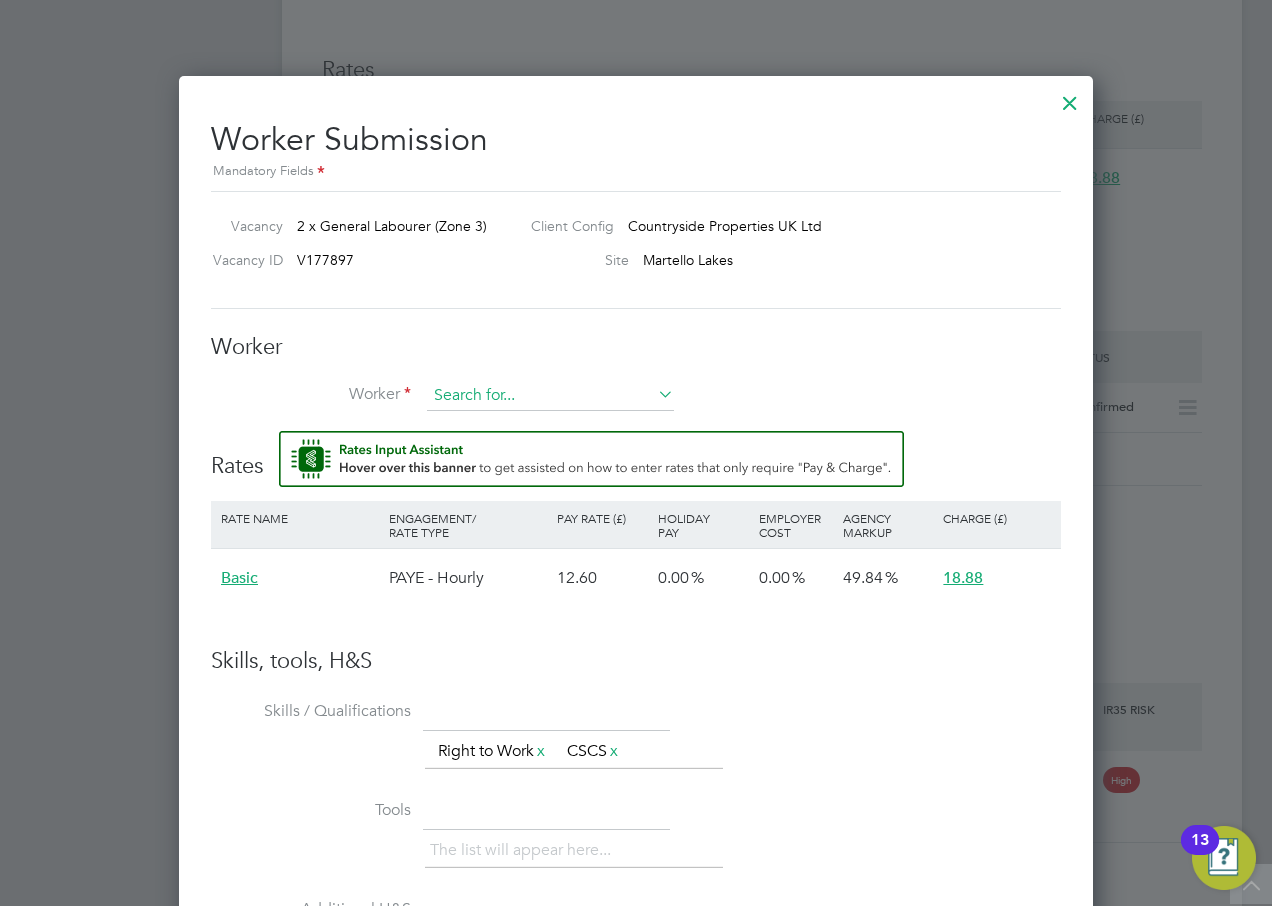 click at bounding box center [550, 396] 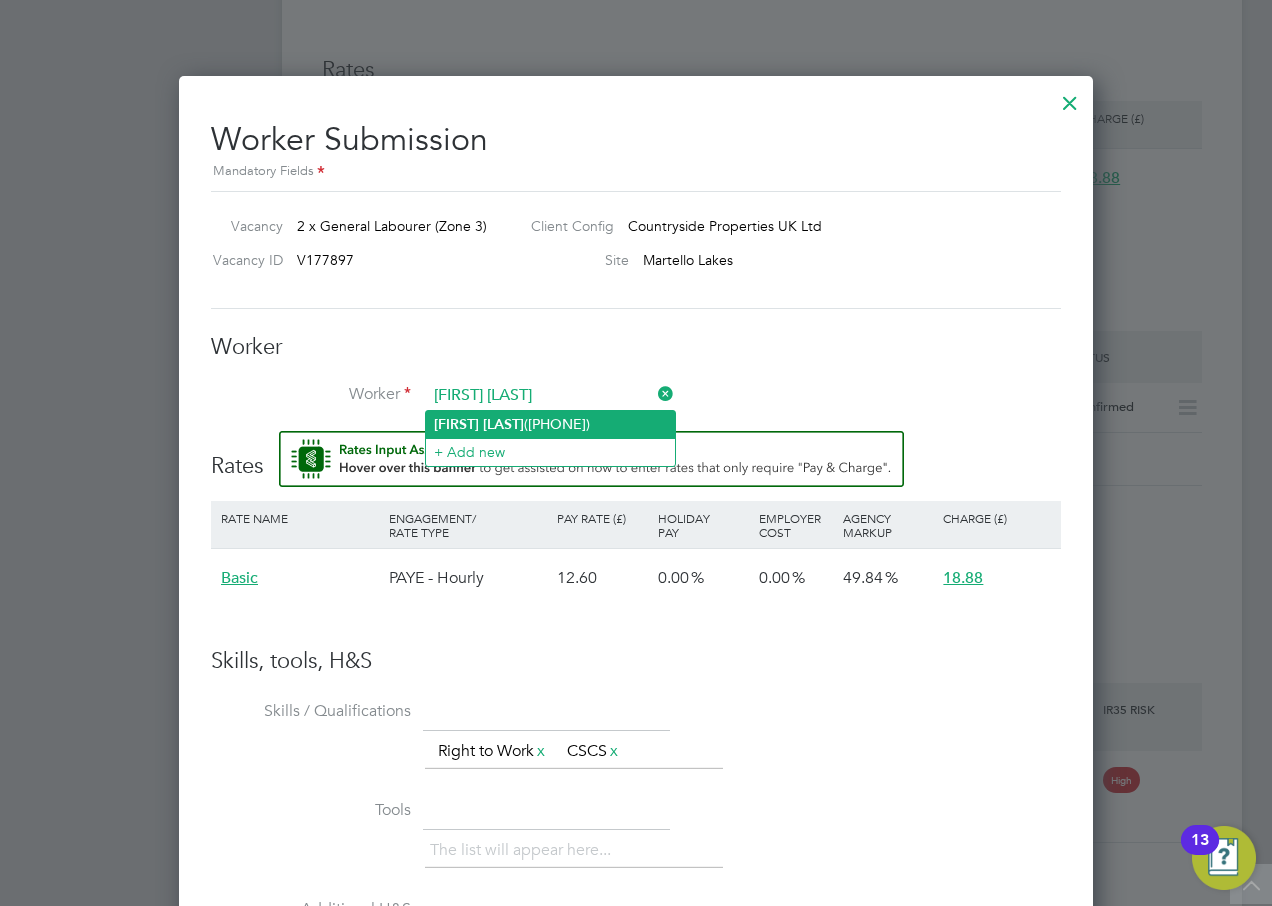 click on "Artjom   Nagis  (20089748)" 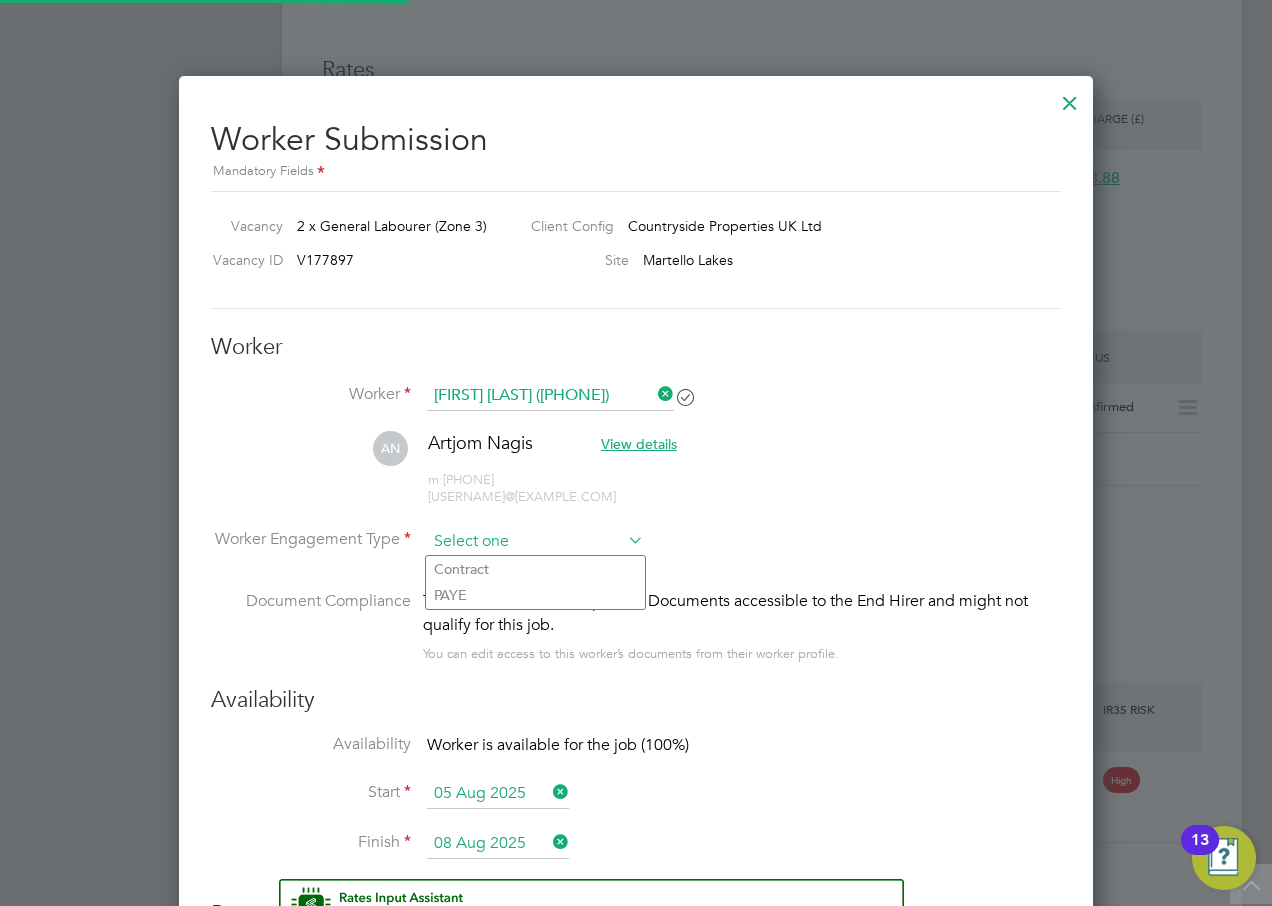 click at bounding box center [535, 542] 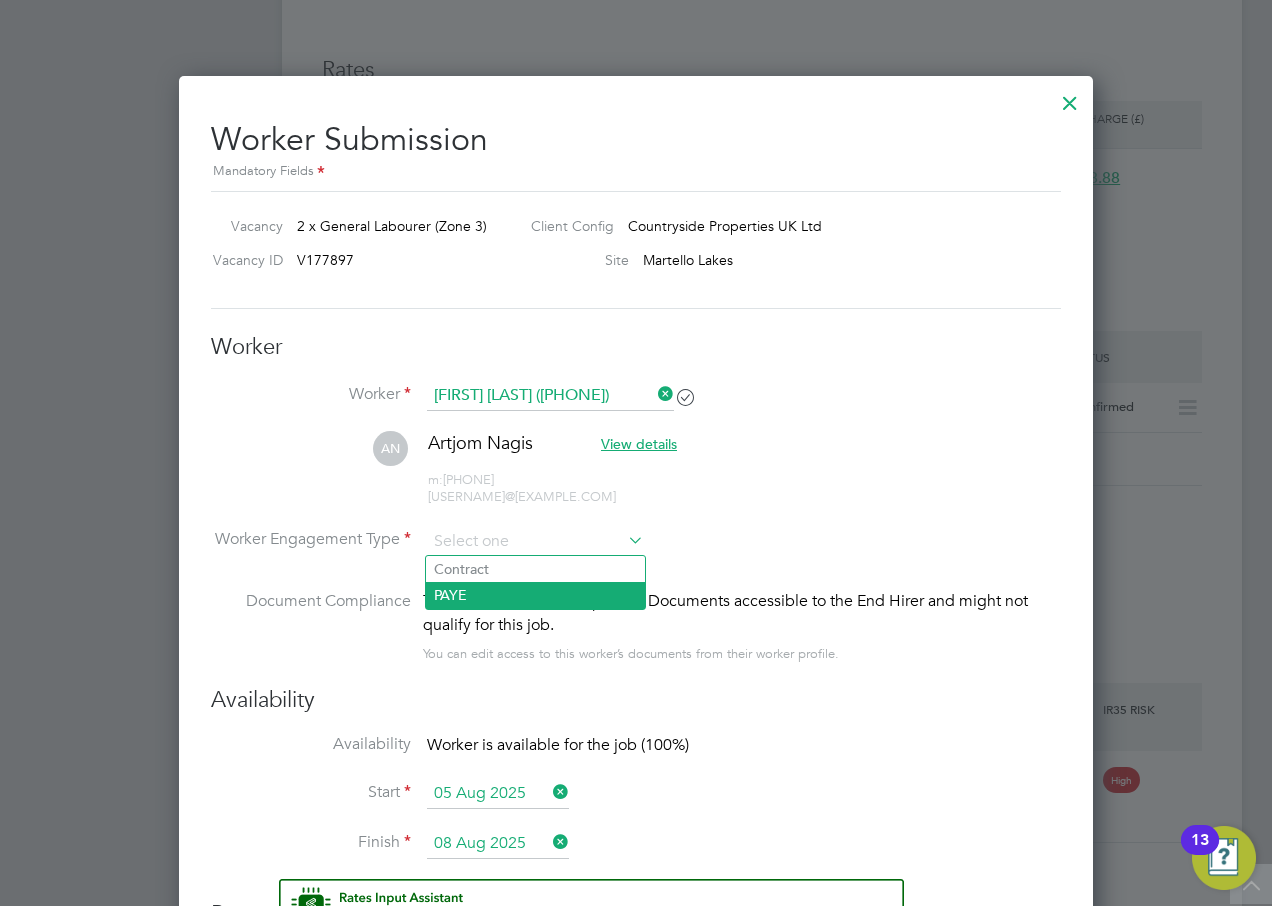 click on "PAYE" 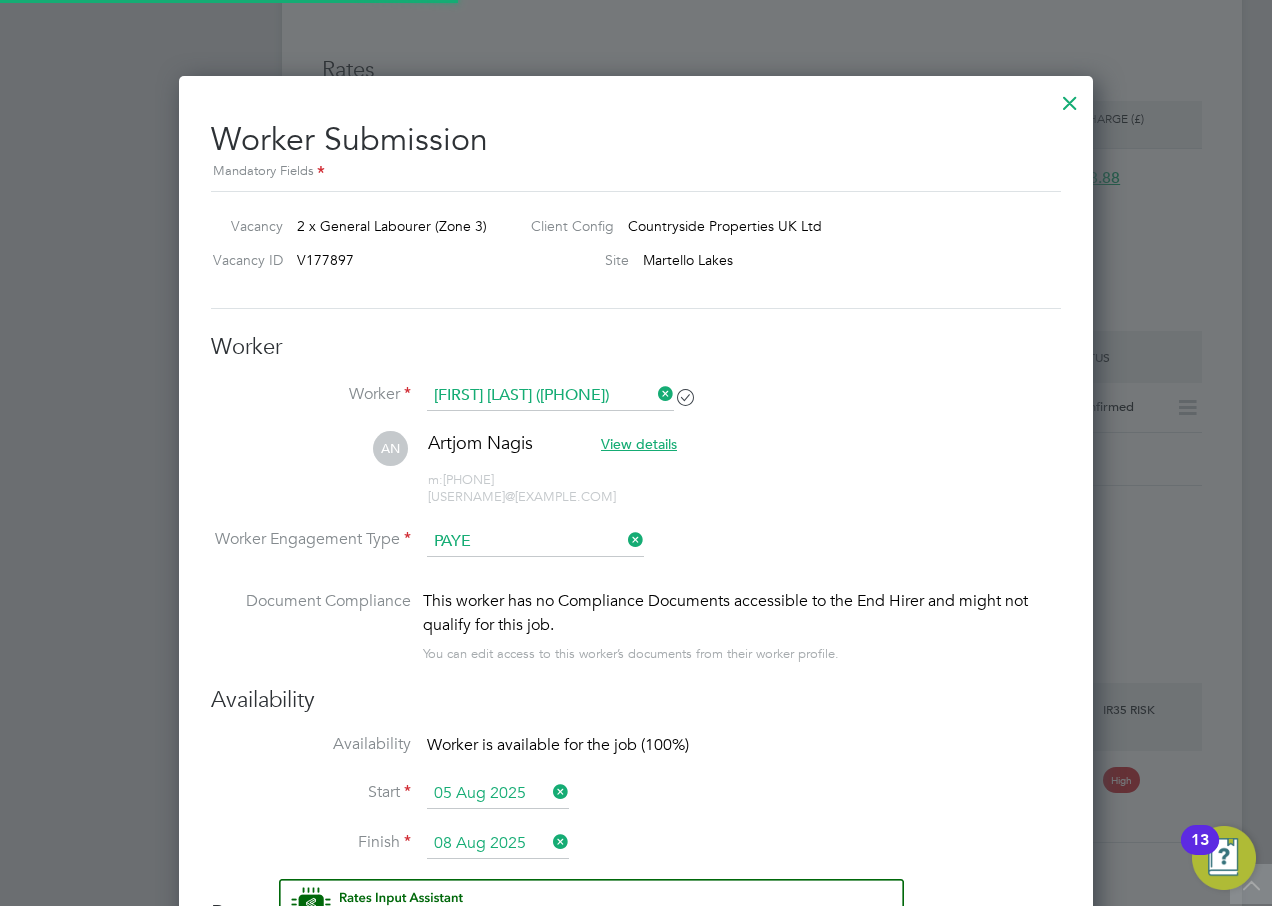 click on "AN Artjom Nagis   View details m:  07362304893   artjomsnagis@gmail.com" at bounding box center (636, 478) 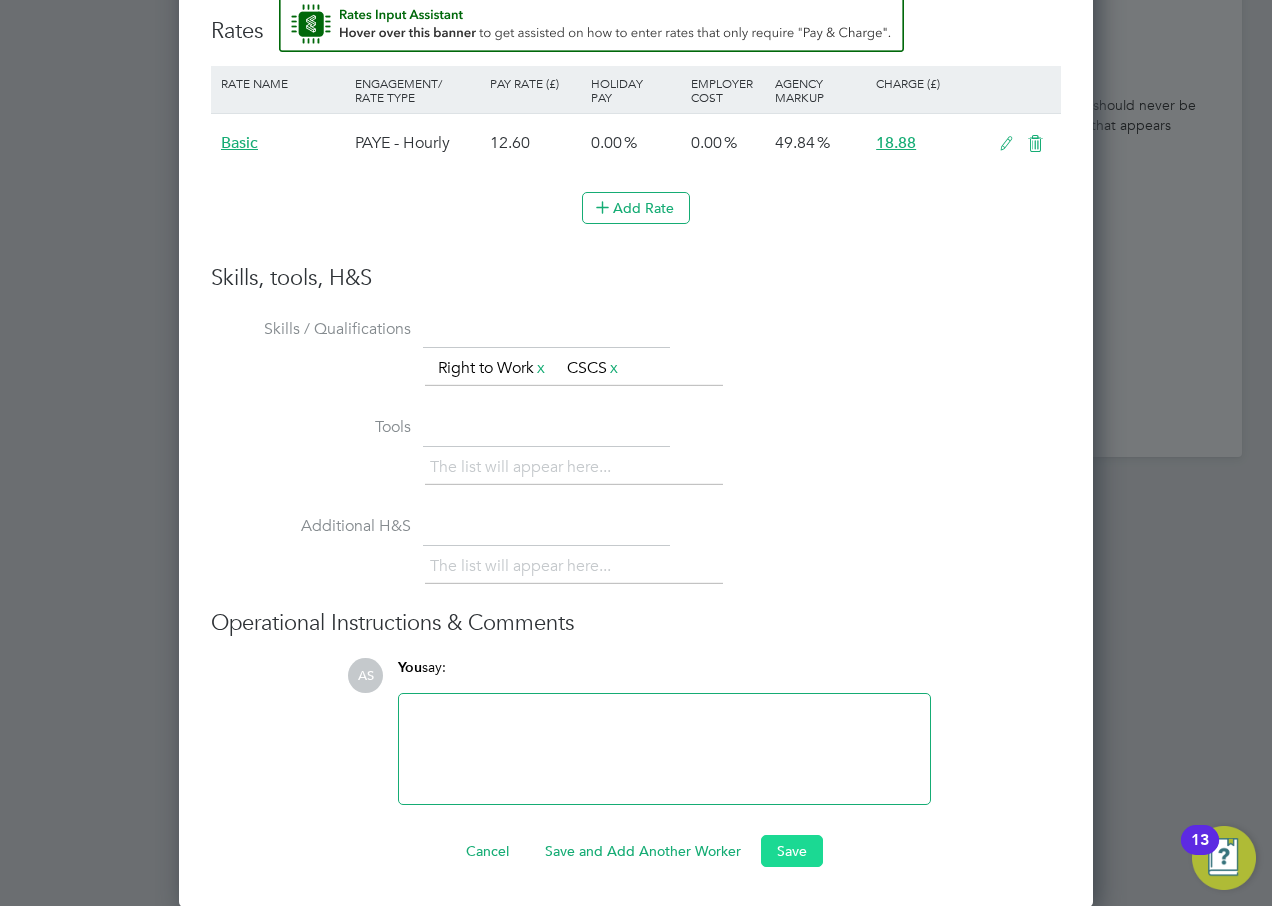 click on "Save" at bounding box center [792, 851] 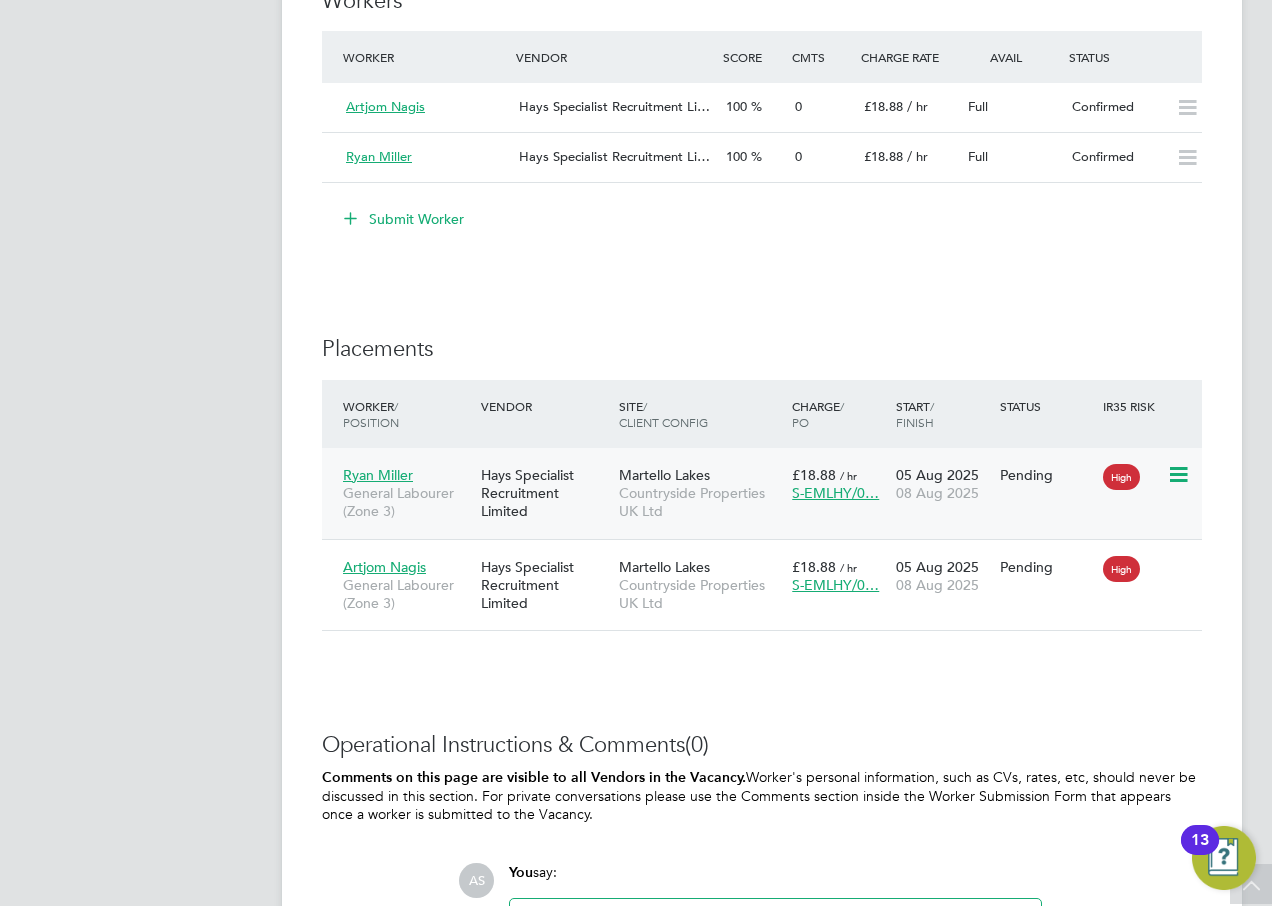 click 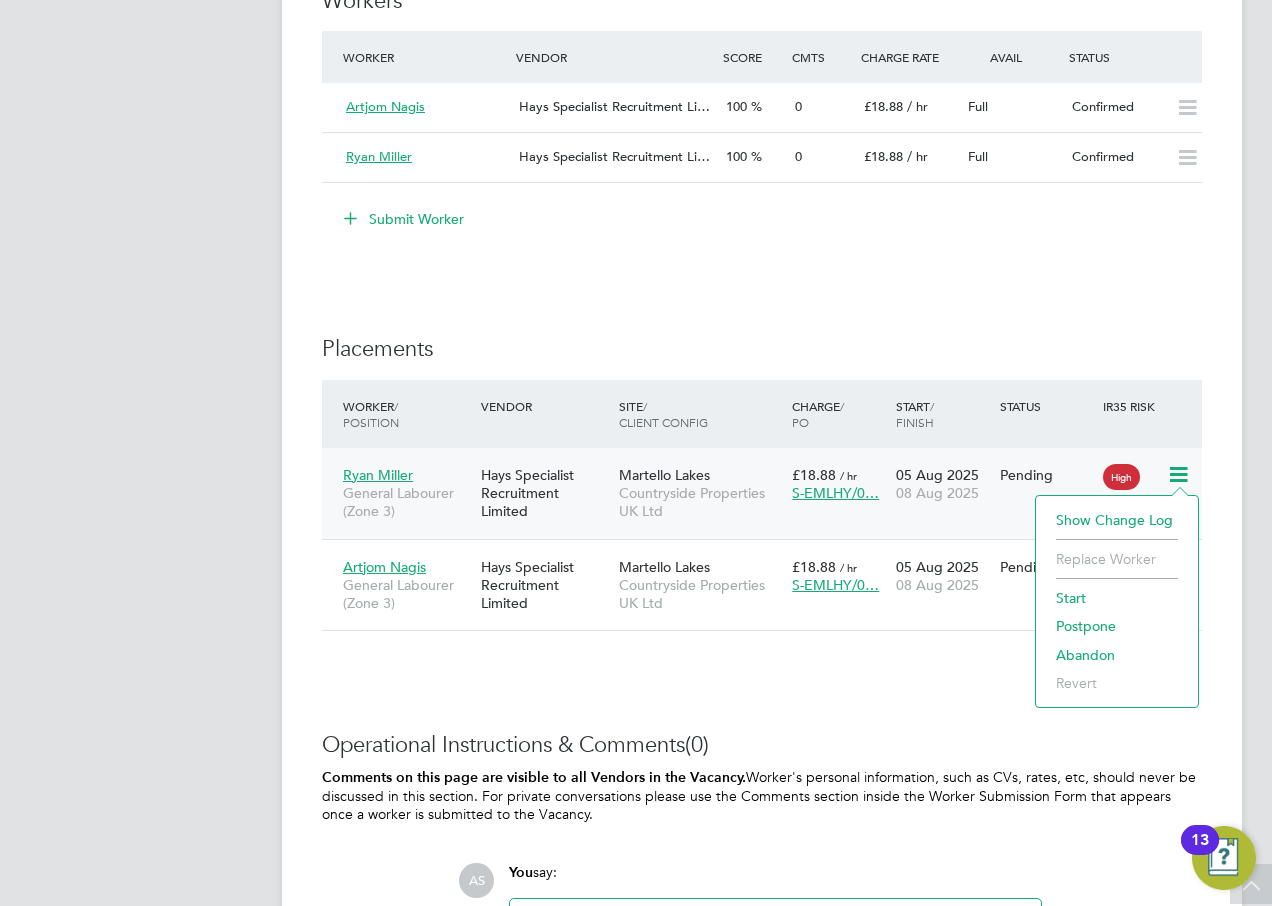 click on "Start" 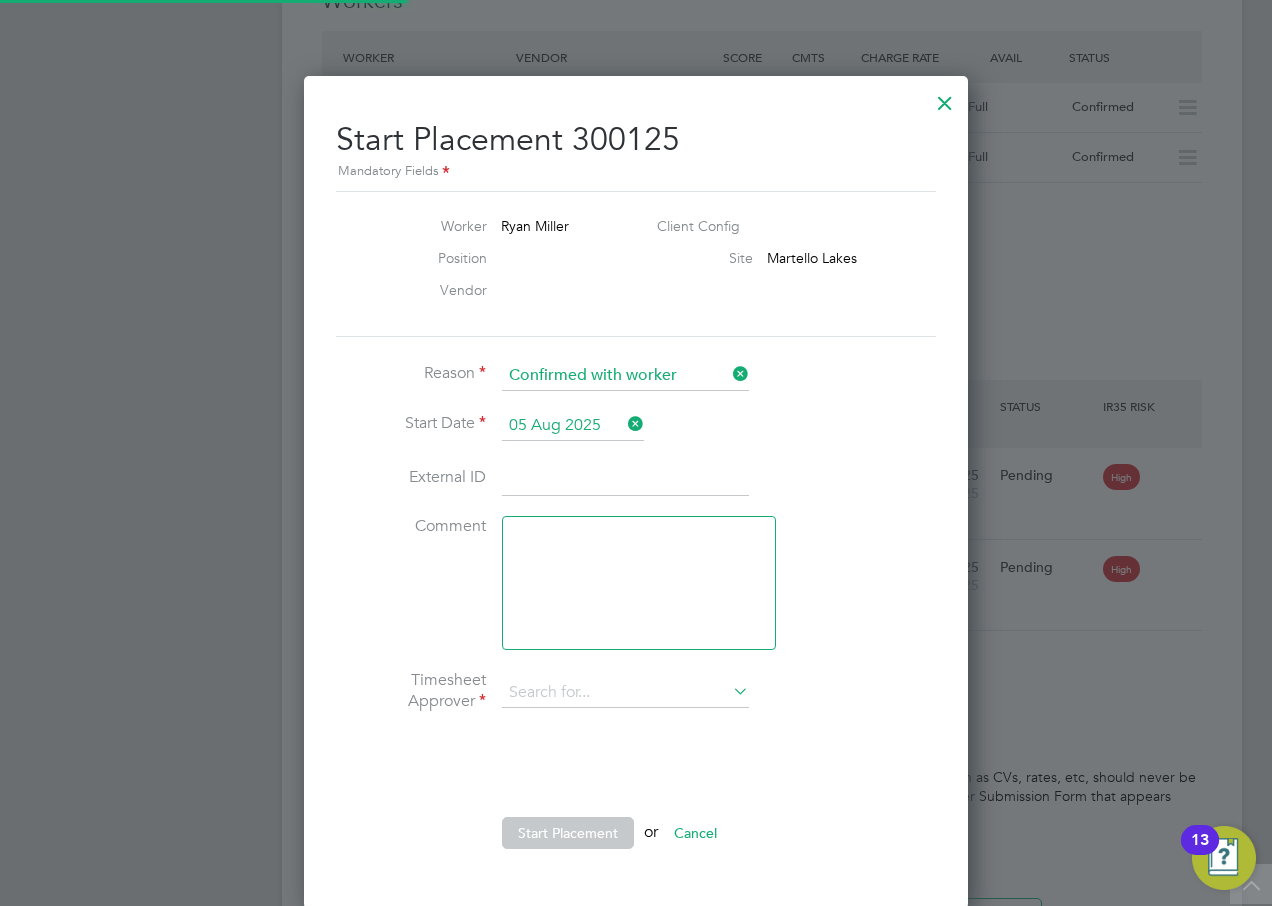 type on "Mark Burnett" 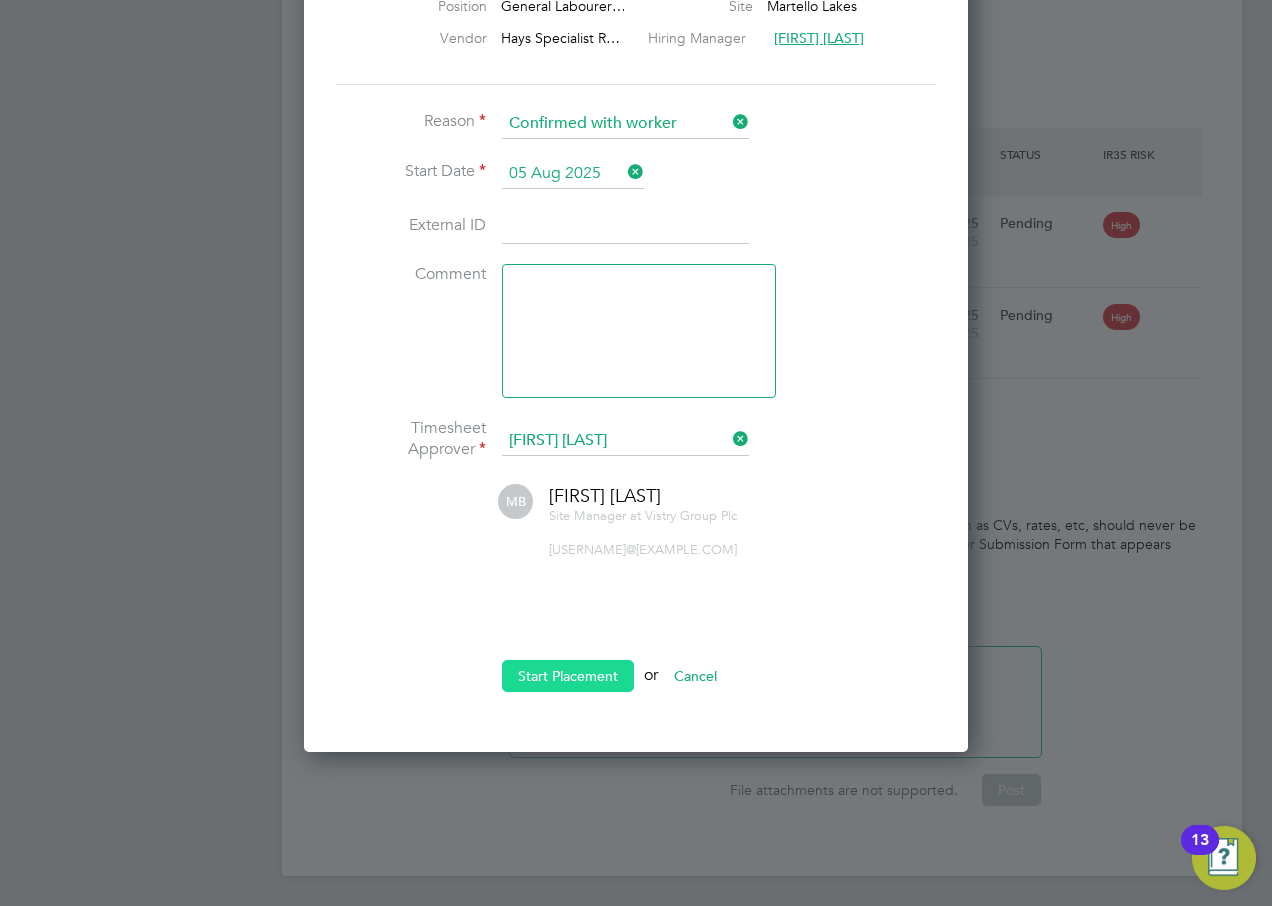 click on "Start Placement" 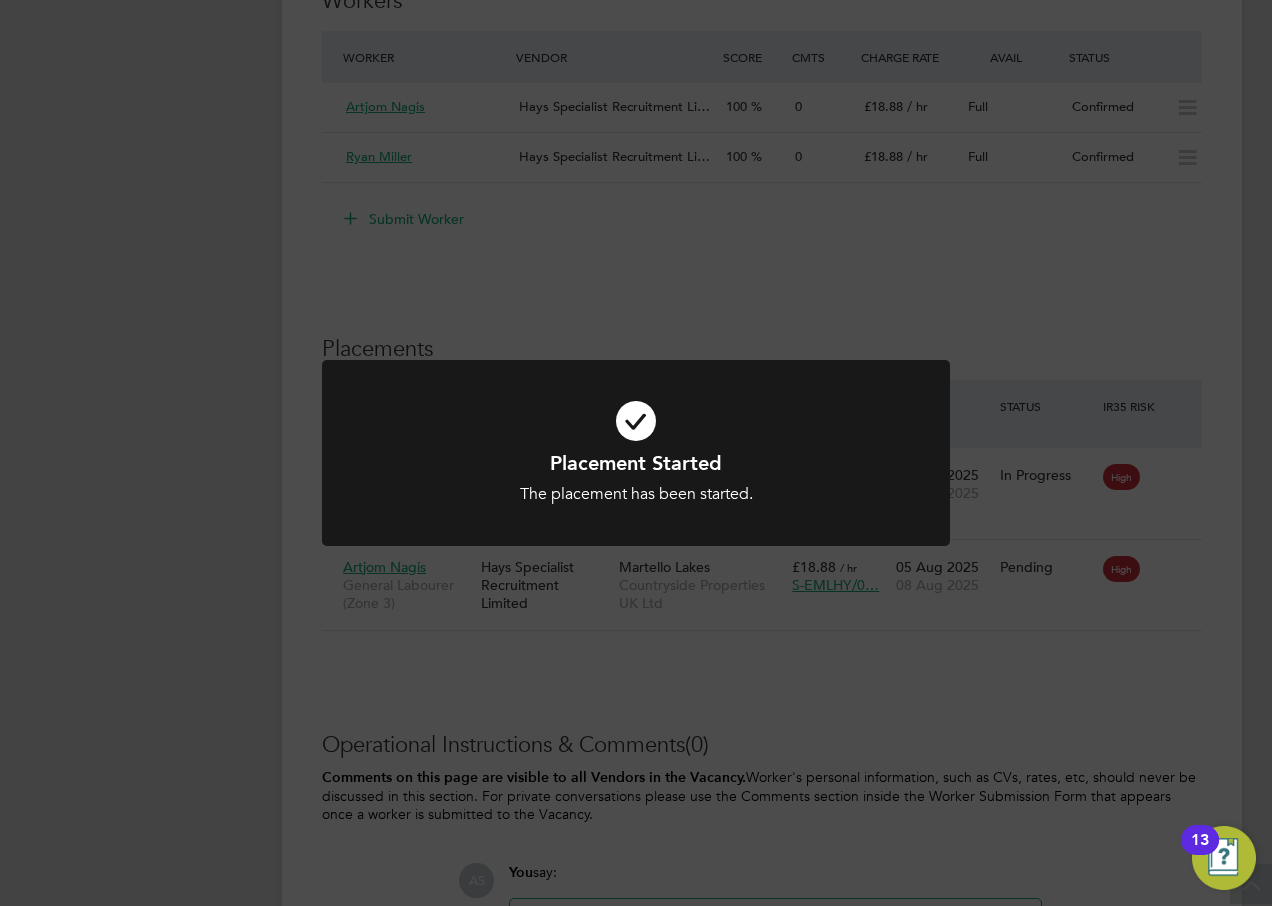 click on "Placement Started The placement has been started. Cancel Okay" 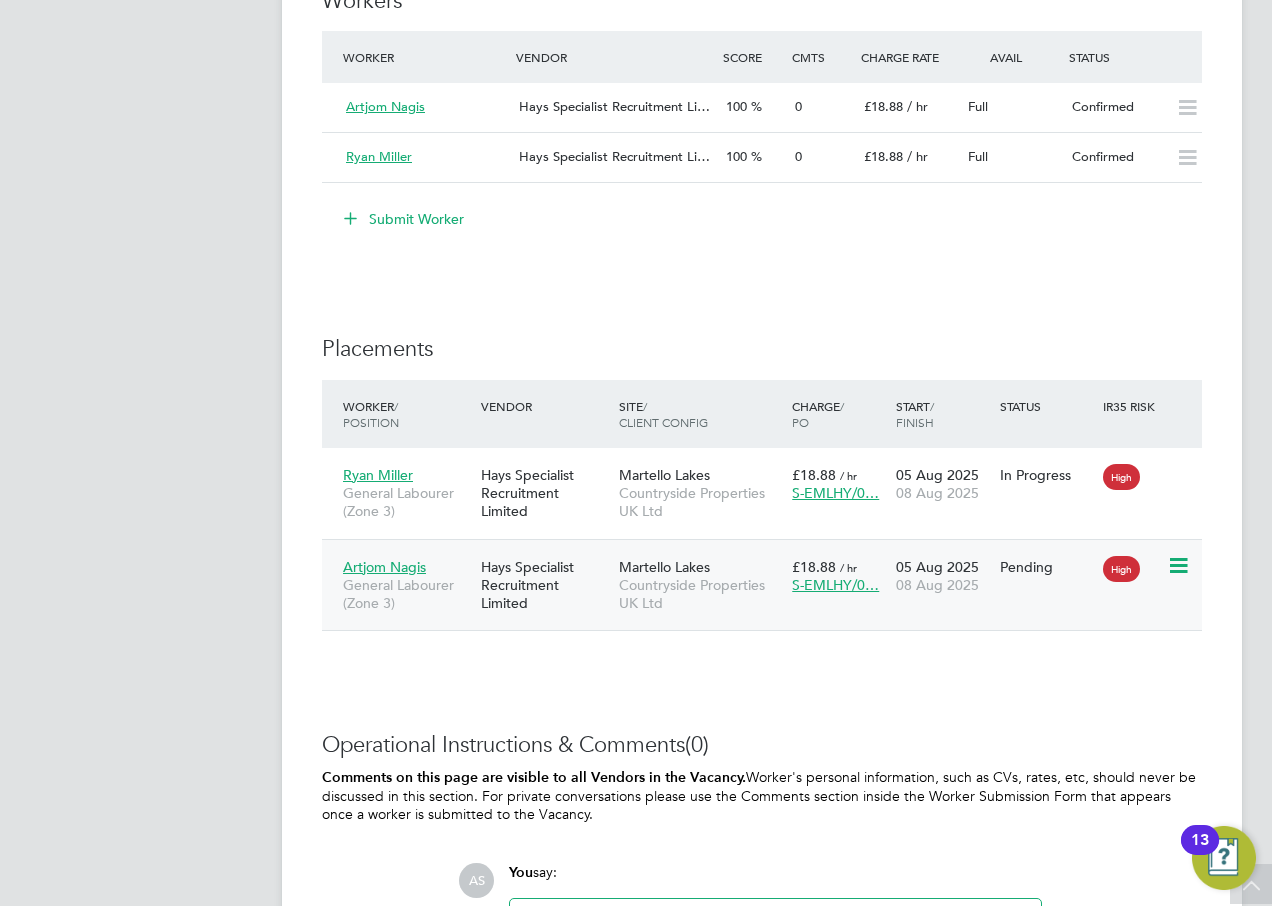 click 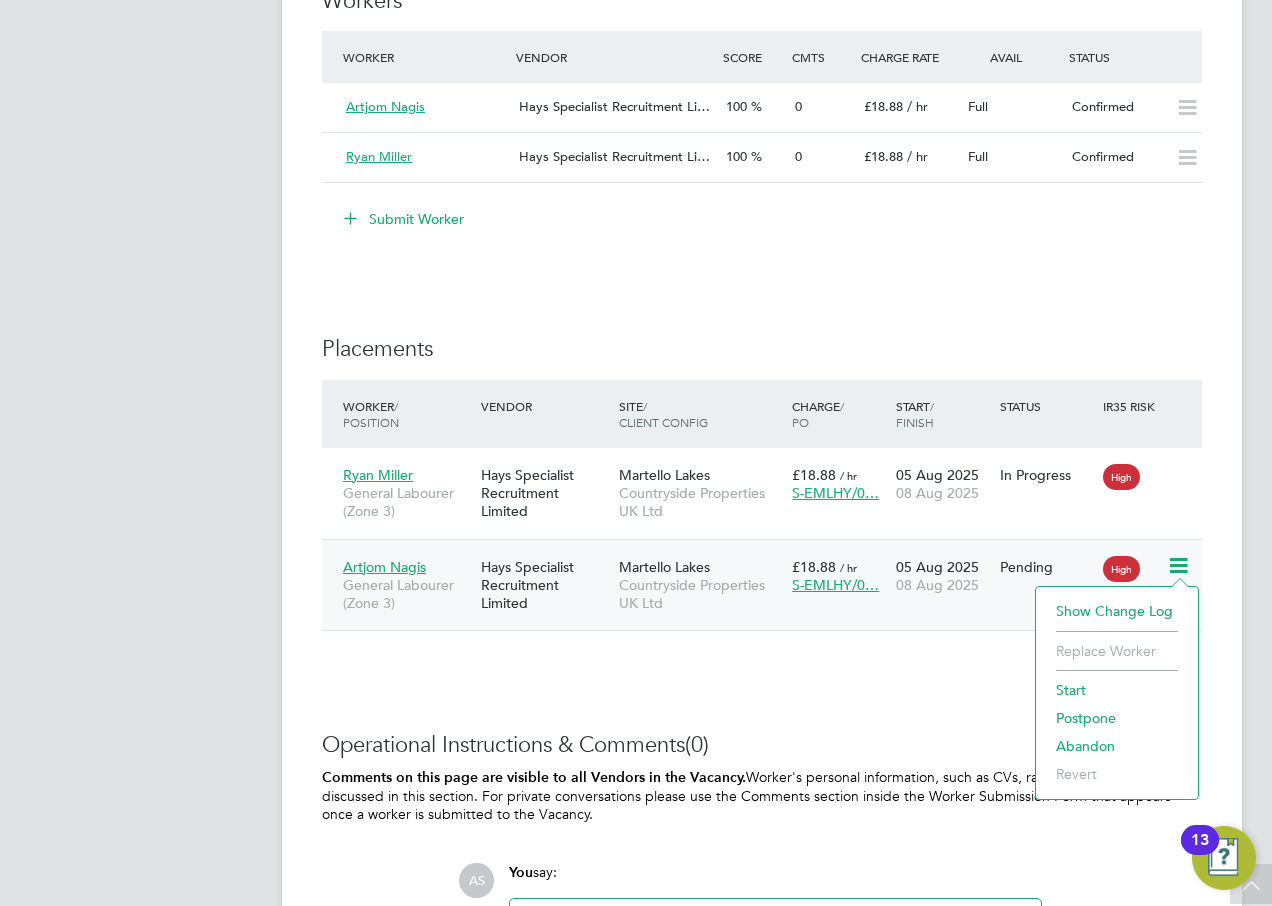 click on "Start" 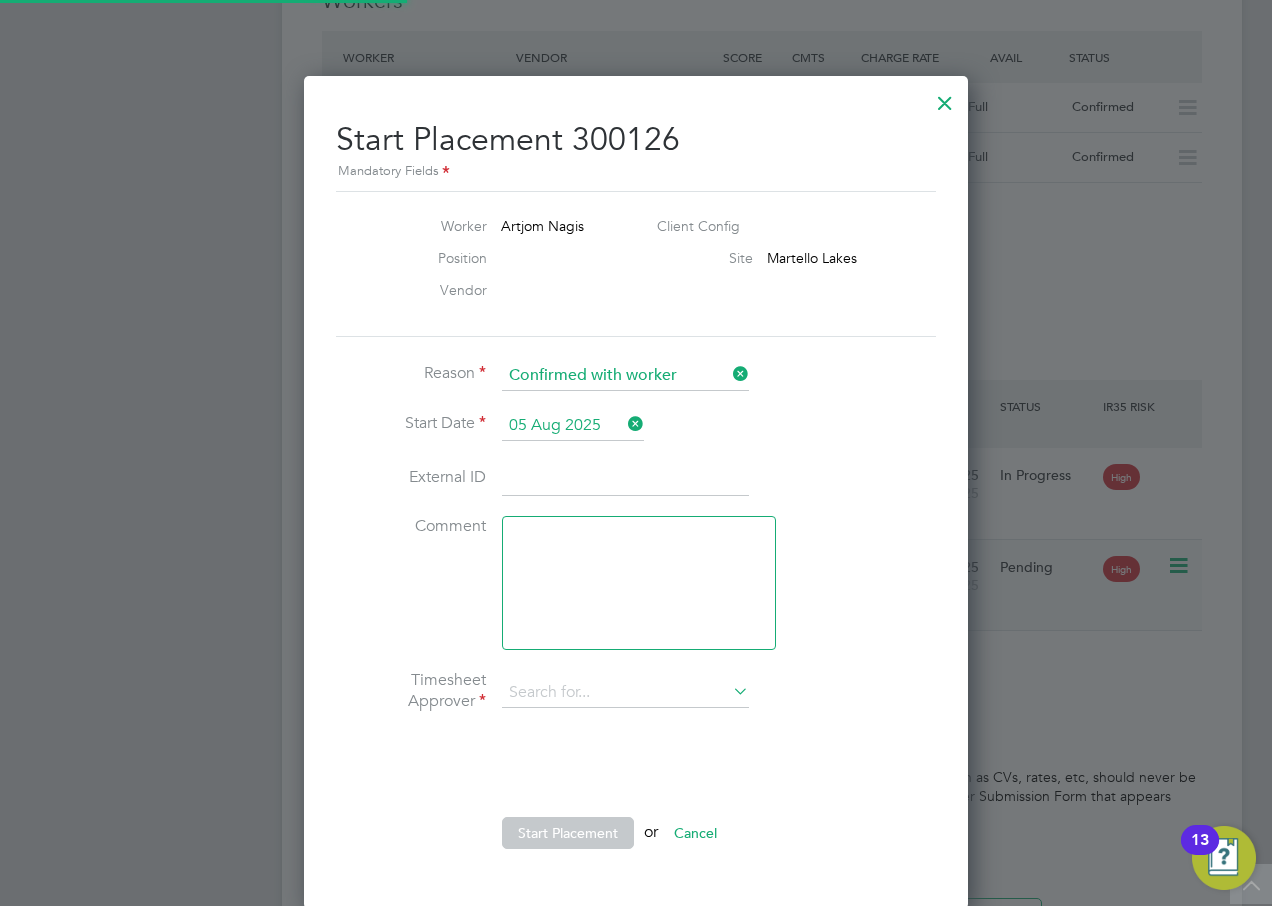 type on "Mark Burnett" 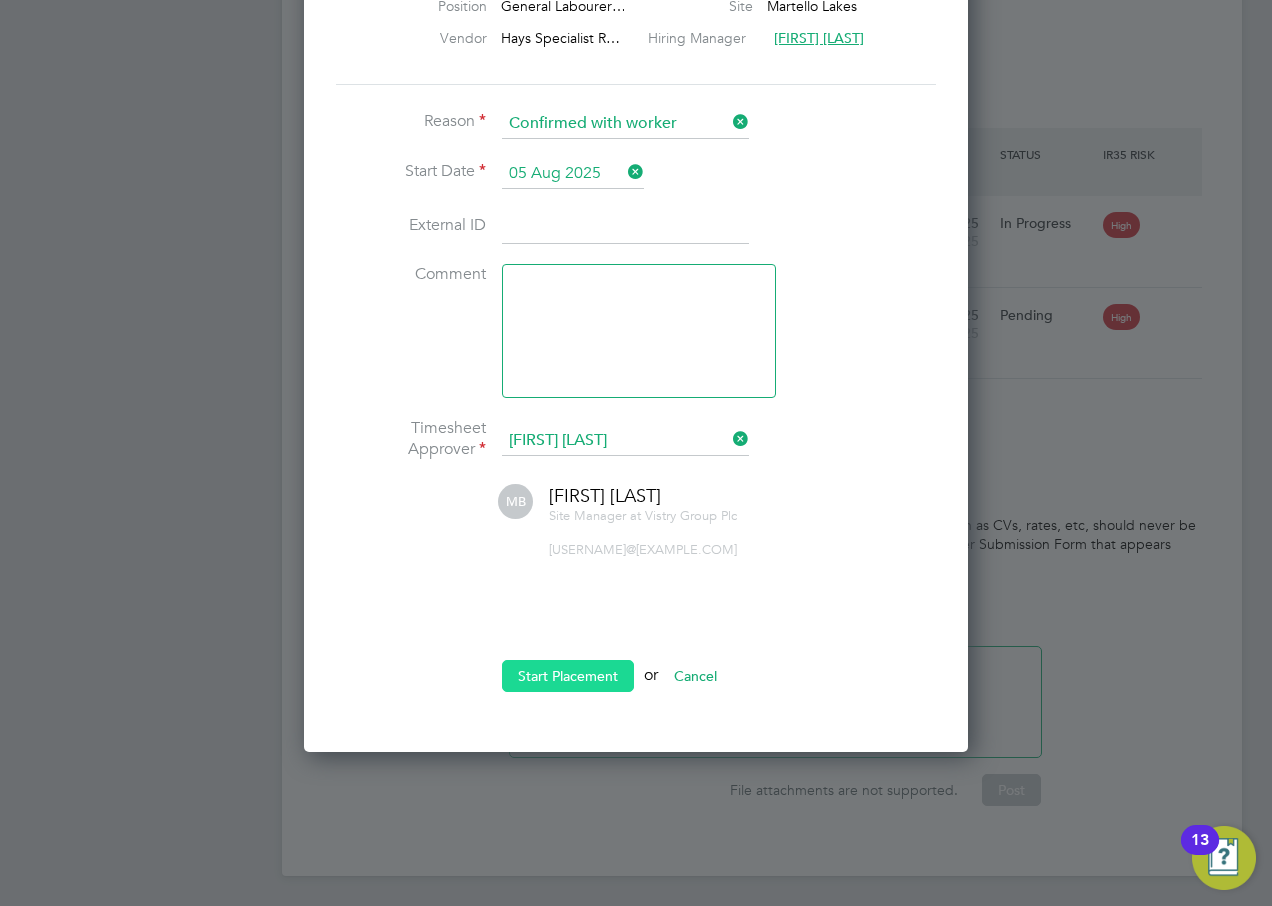 click on "Start Placement" 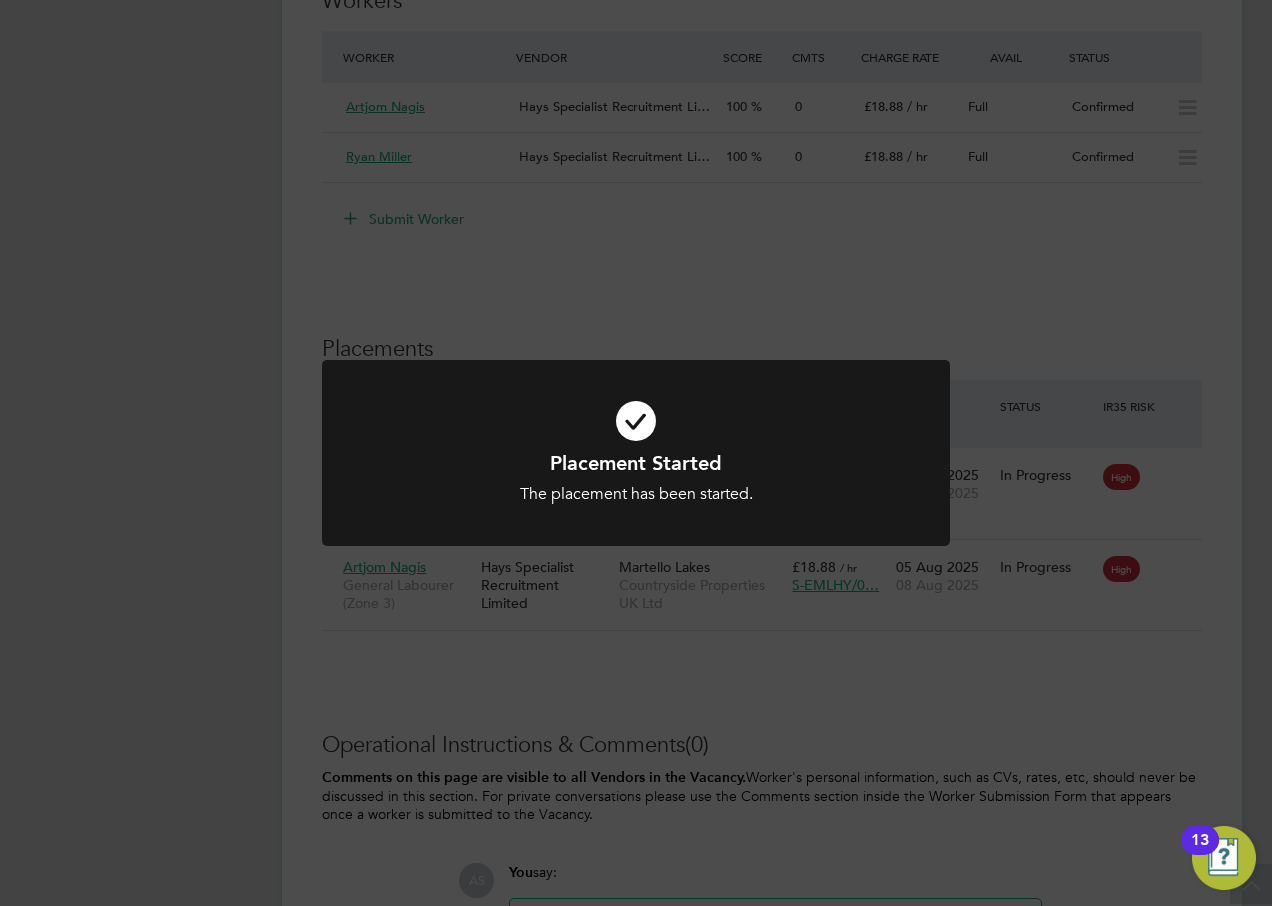 click on "Placement Started The placement has been started. Cancel Okay" 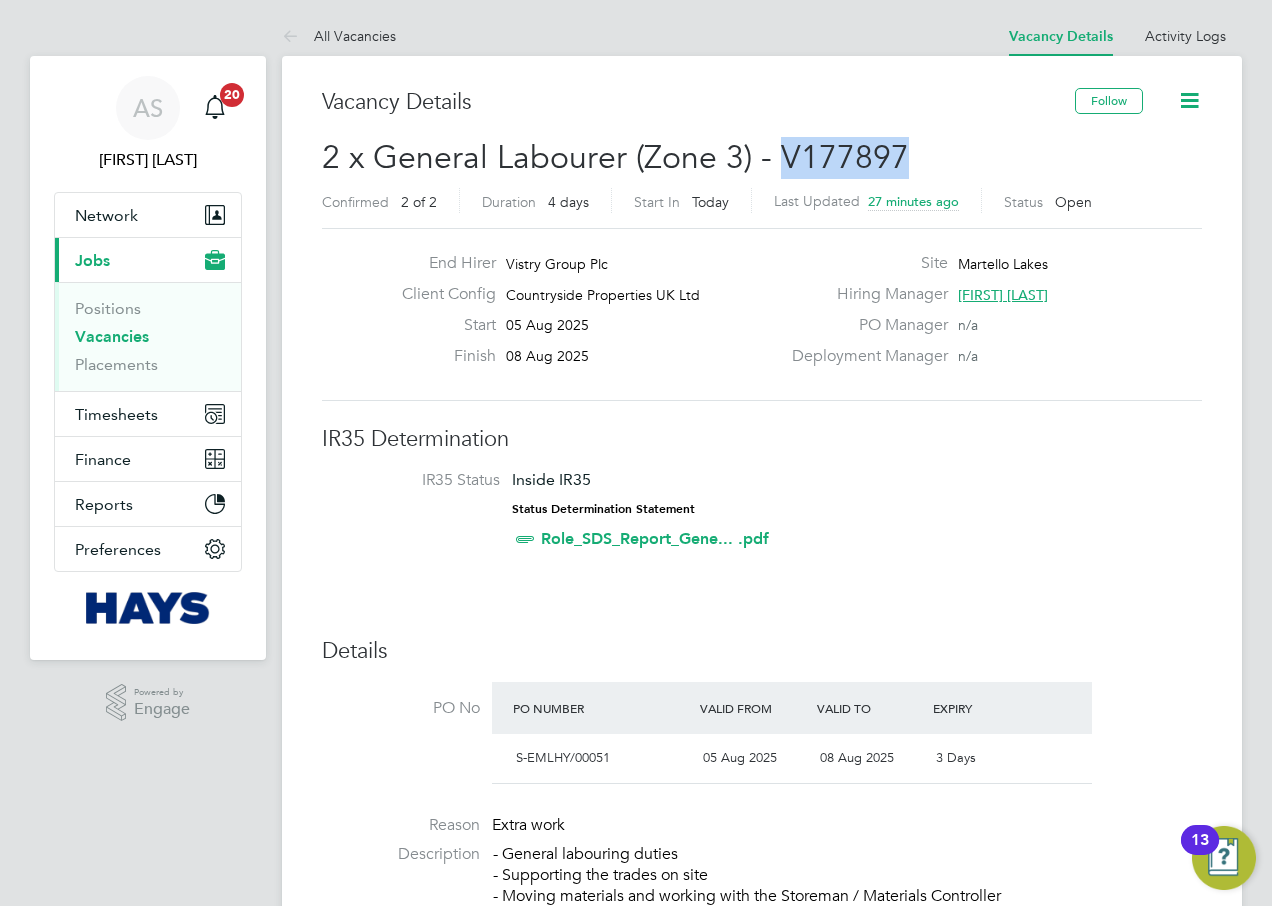 drag, startPoint x: 907, startPoint y: 160, endPoint x: 779, endPoint y: 169, distance: 128.31601 